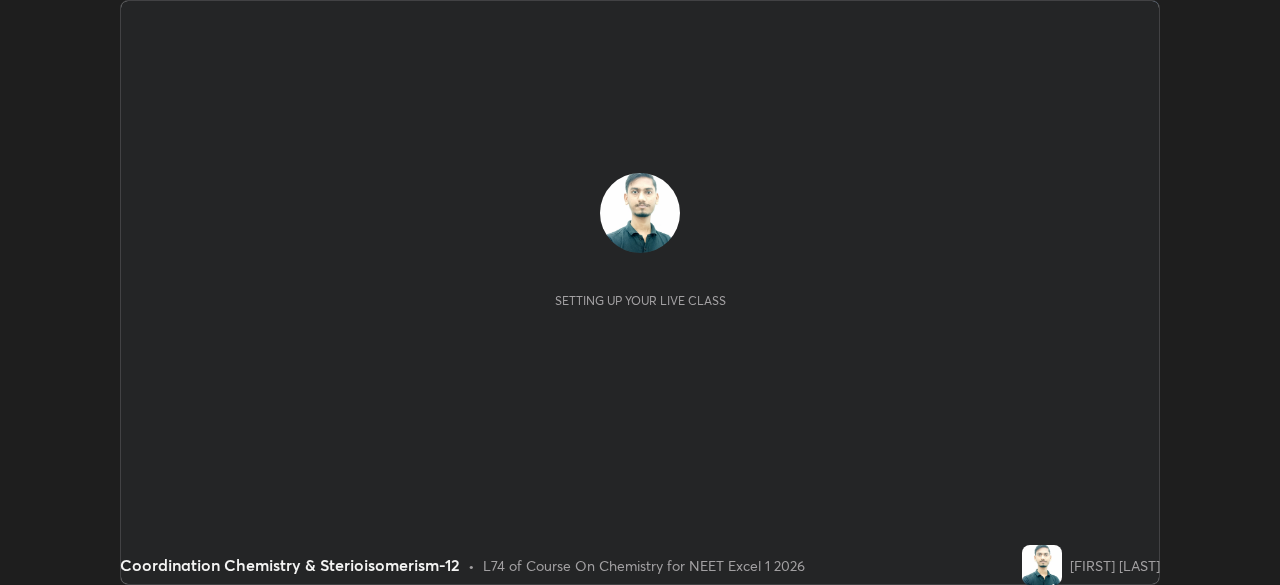 scroll, scrollTop: 0, scrollLeft: 0, axis: both 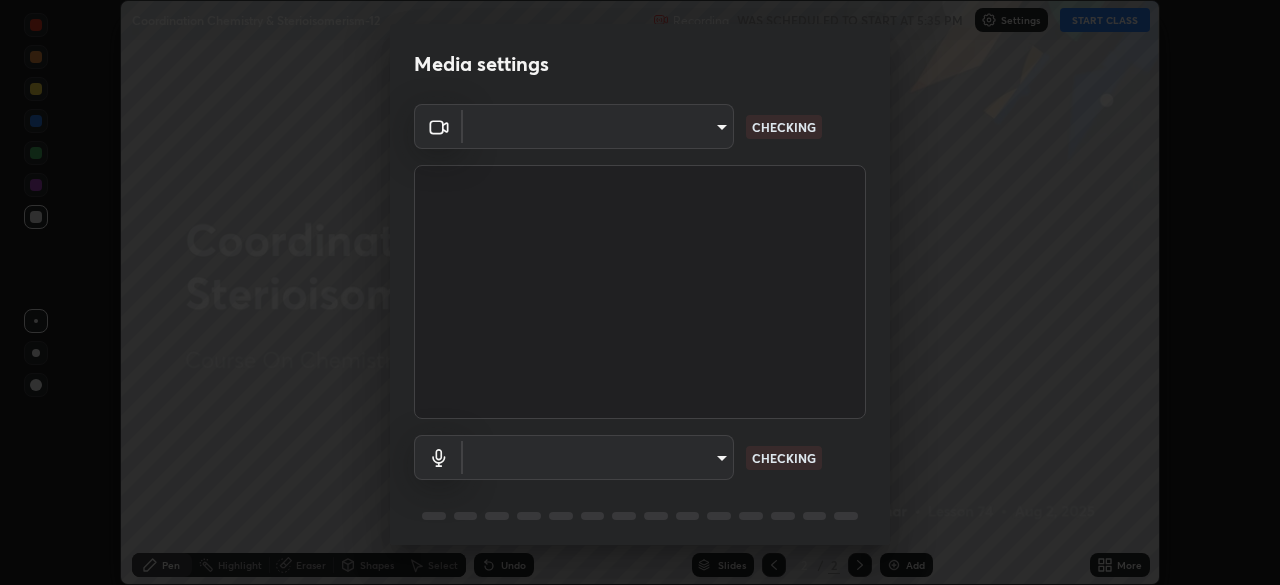 type on "[HASH]" 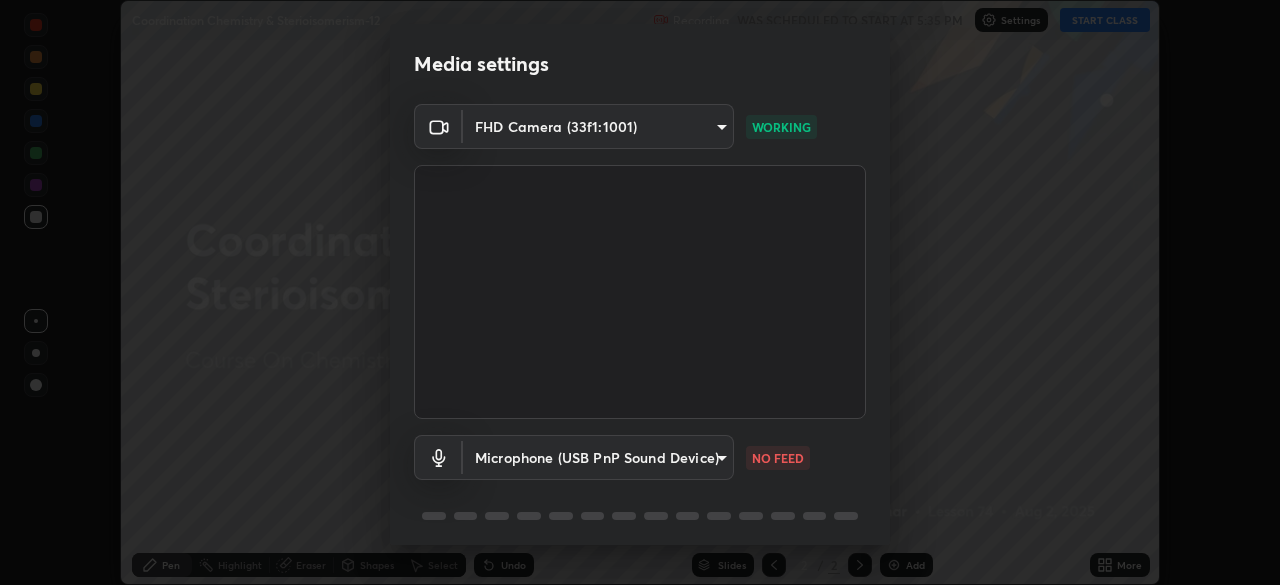 scroll, scrollTop: 71, scrollLeft: 0, axis: vertical 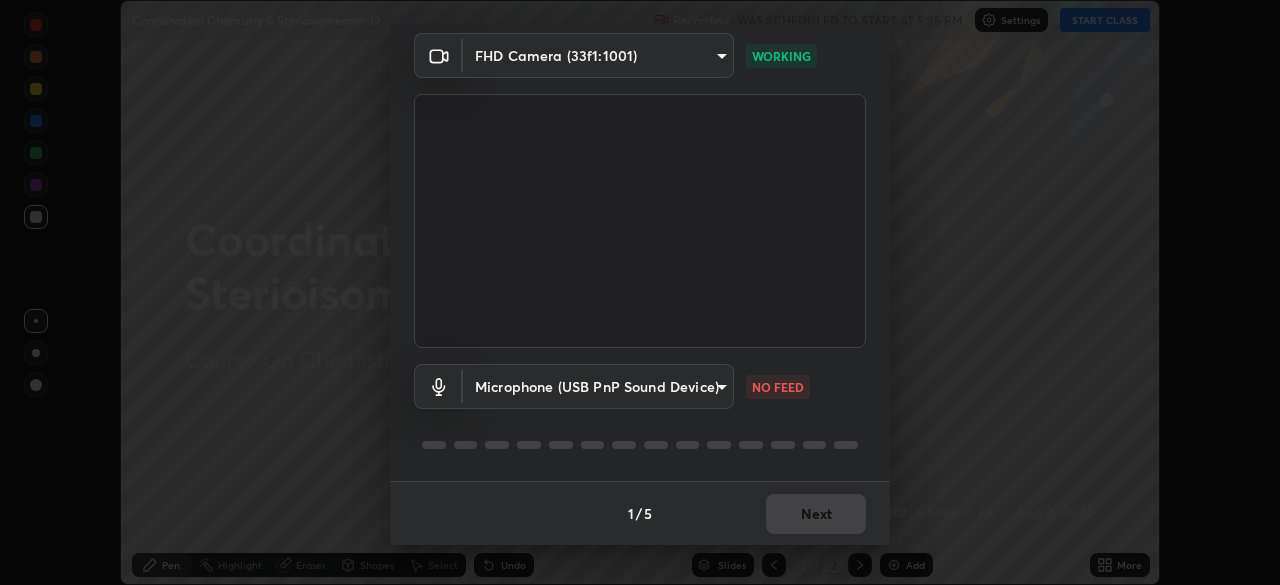 click on "Erase all Coordination Chemistry & Sterioisomerism-12 Recording WAS SCHEDULED TO START AT  5:35 PM Settings START CLASS Setting up your live class Coordination Chemistry & Sterioisomerism-12 • L74 of Course On Chemistry for NEET Excel 1 2026 [FIRST] [LAST] Pen Highlight Eraser Shapes Select Undo Slides 2 / 2 Add More No doubts shared Encourage your learners to ask a doubt for better clarity Report an issue Reason for reporting Buffering Chat not working Audio - Video sync issue Educator video quality low ​ Attach an image Report Media settings FHD Camera ([HASH]) [HASH] WORKING Microphone (USB PnP Sound Device) [HASH] NO FEED 1 / 5 Next" at bounding box center (640, 292) 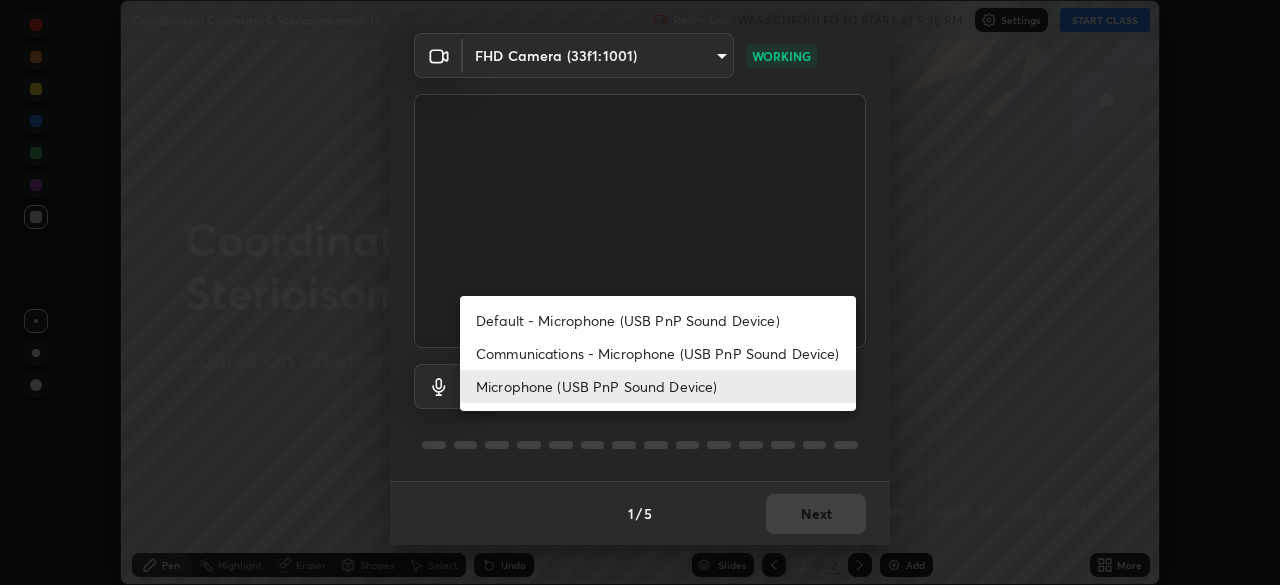 click on "Communications - Microphone (USB PnP Sound Device)" at bounding box center (658, 353) 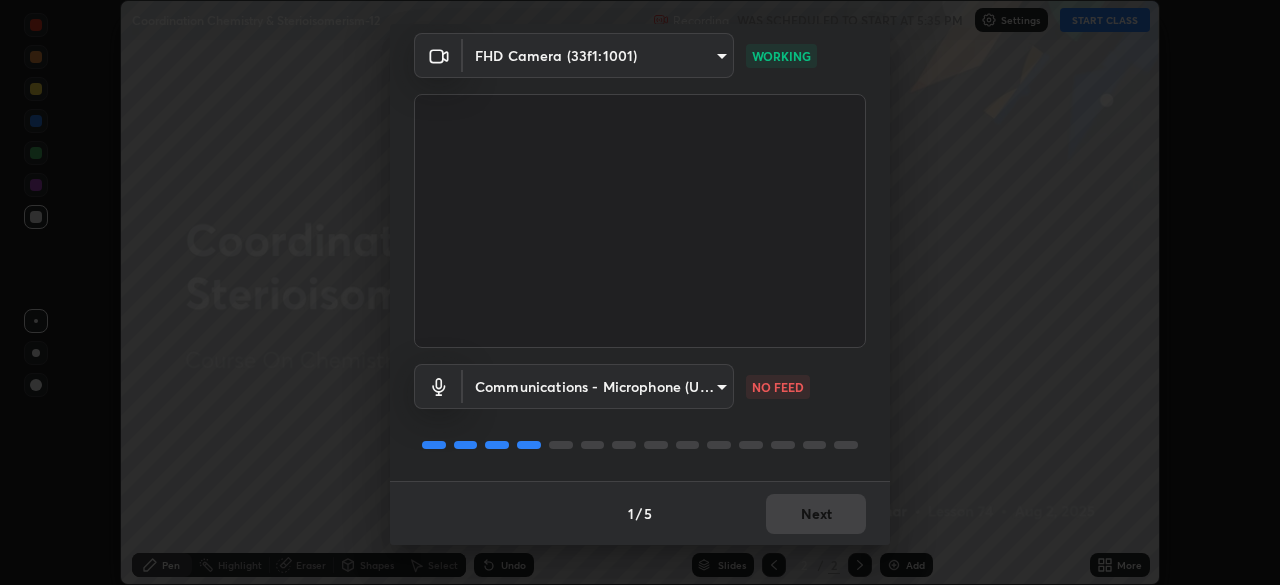 click on "Erase all Coordination Chemistry & Sterioisomerism-12 Recording WAS SCHEDULED TO START AT  5:35 PM Settings START CLASS Setting up your live class Coordination Chemistry & Sterioisomerism-12 • L74 of Course On Chemistry for NEET Excel 1 2026 [FIRST] [LAST] Pen Highlight Eraser Shapes Select Undo Slides 2 / 2 Add More No doubts shared Encourage your learners to ask a doubt for better clarity Report an issue Reason for reporting Buffering Chat not working Audio - Video sync issue Educator video quality low ​ Attach an image Report Media settings FHD Camera ([HASH]) [HASH] WORKING Communications - Microphone (USB PnP Sound Device) [HASH] NO FEED 1 / 5 Next" at bounding box center [640, 292] 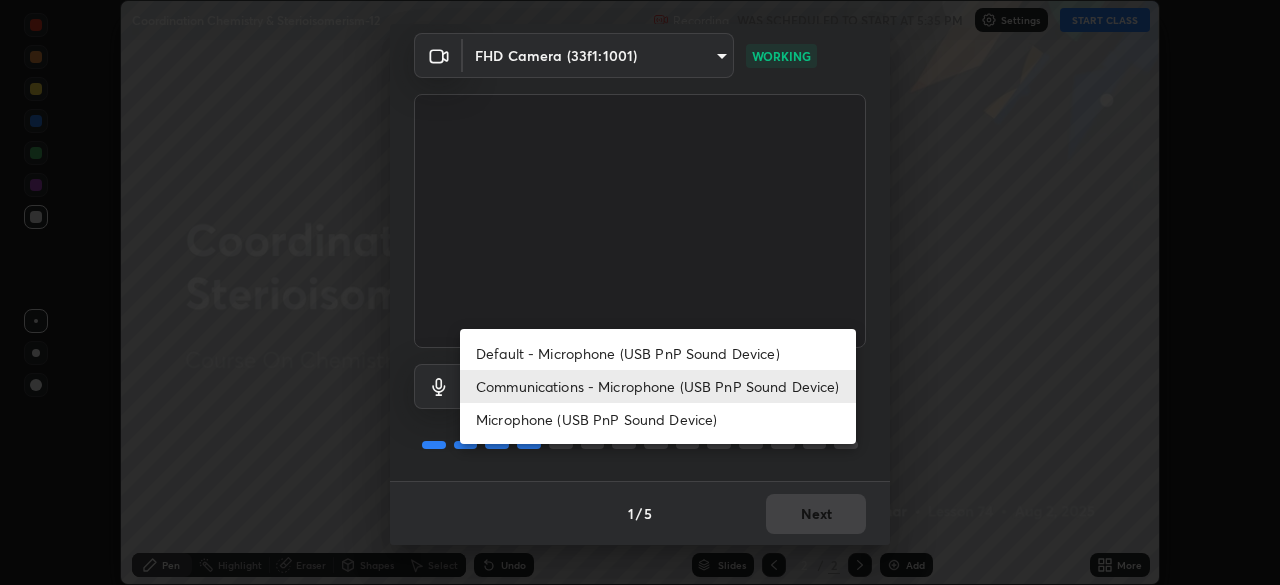 click on "Microphone (USB PnP Sound Device)" at bounding box center (658, 419) 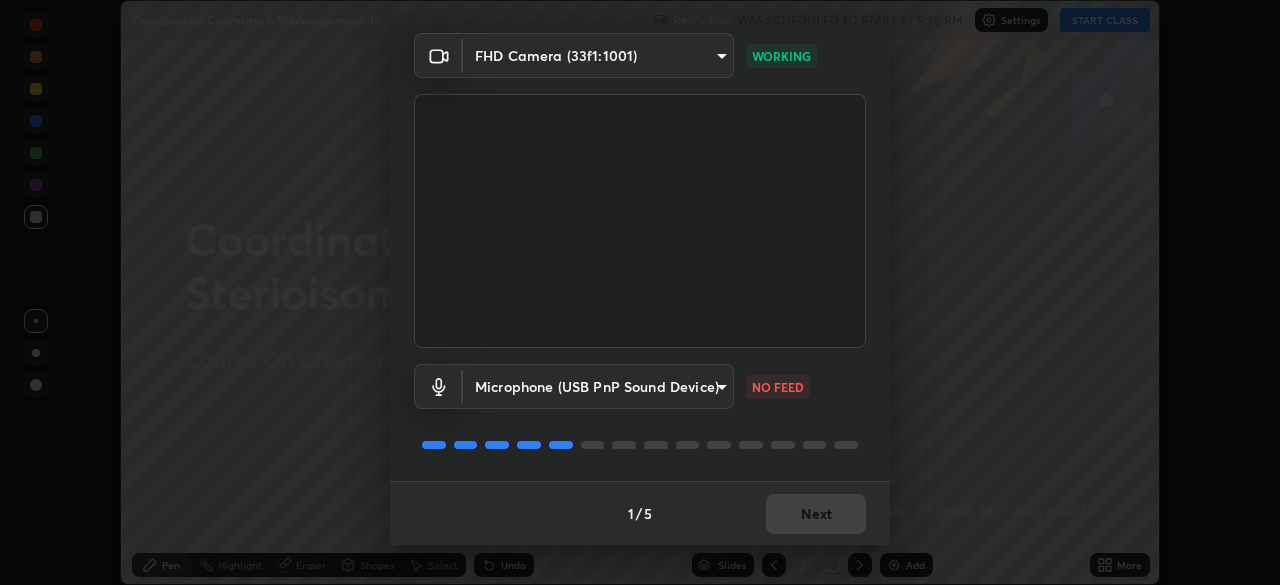type on "[HASH]" 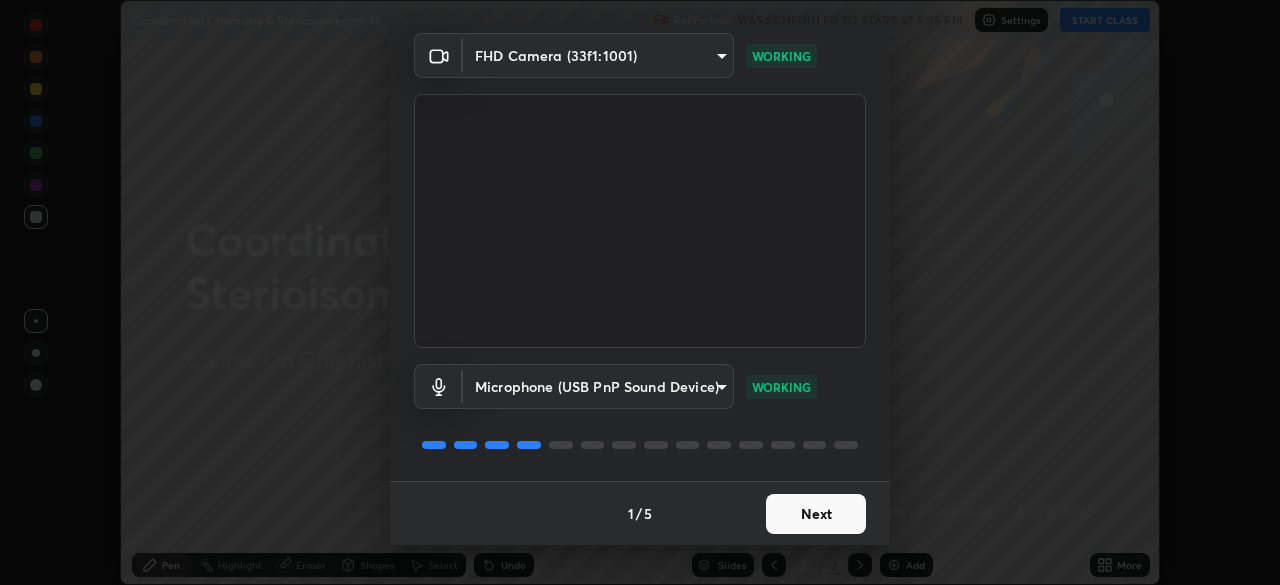 click on "Next" at bounding box center (816, 514) 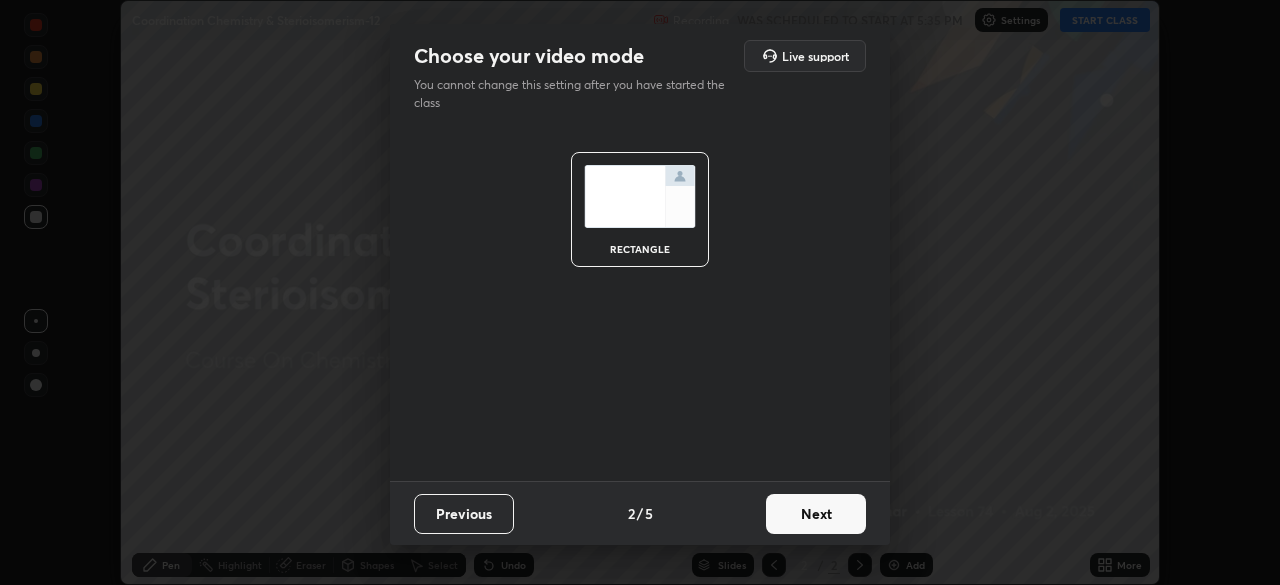 scroll, scrollTop: 0, scrollLeft: 0, axis: both 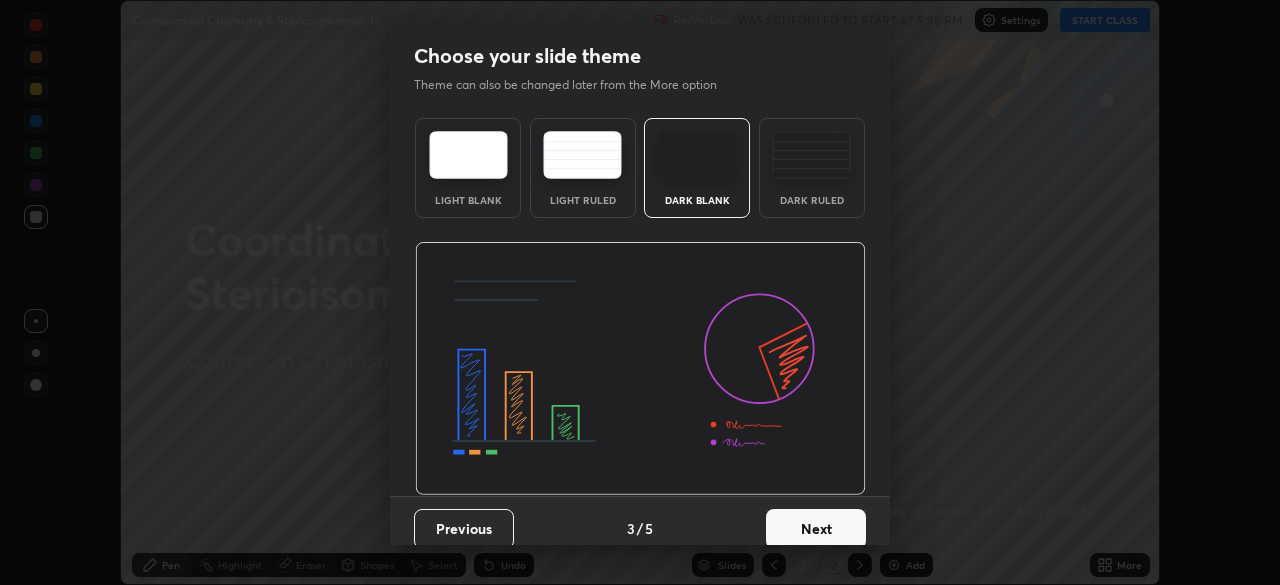 click on "Next" at bounding box center [816, 529] 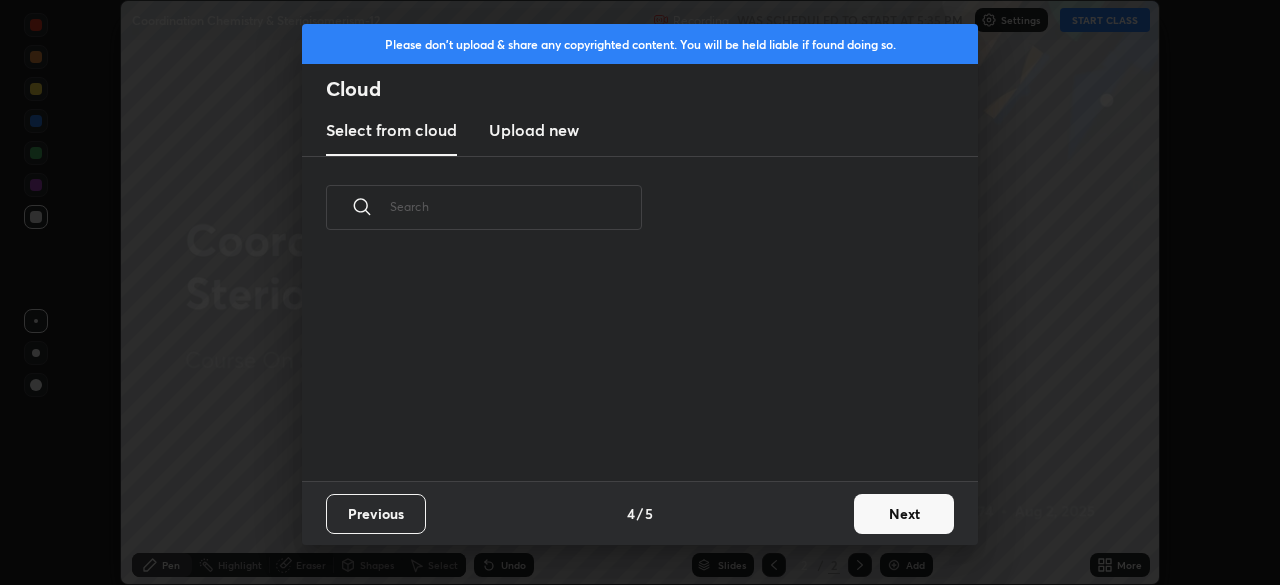 click on "Next" at bounding box center [904, 514] 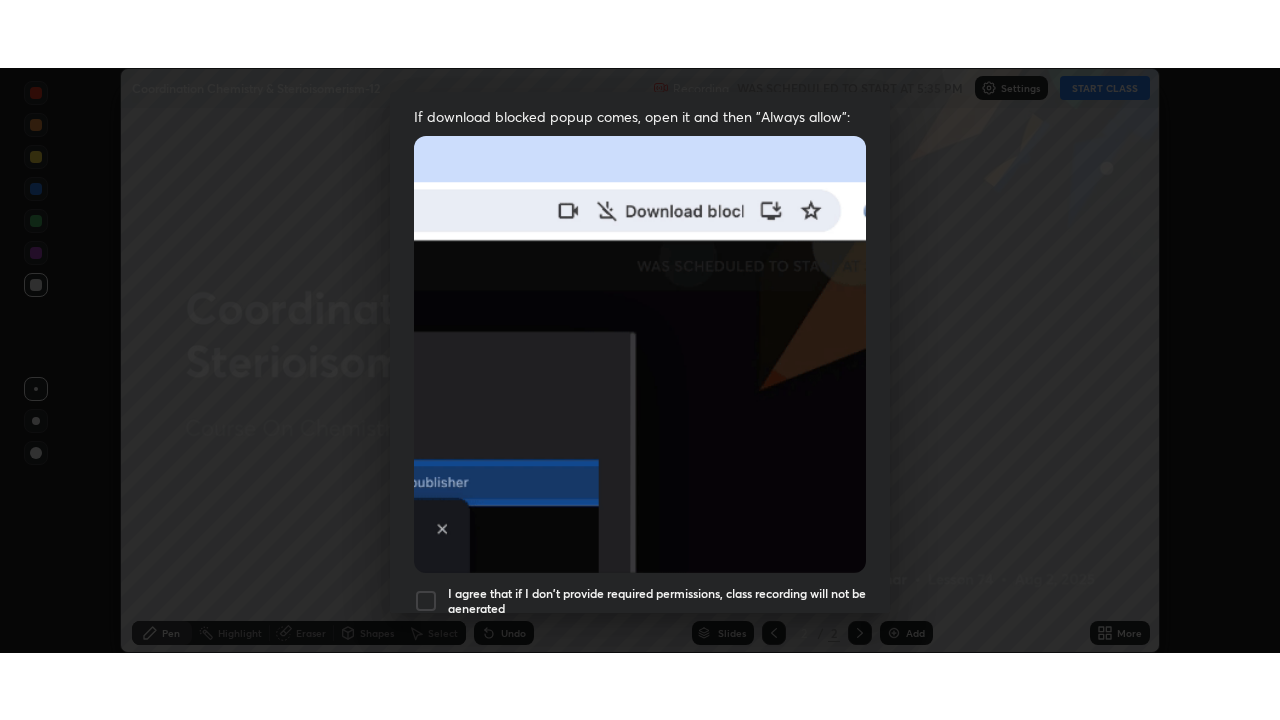 scroll, scrollTop: 479, scrollLeft: 0, axis: vertical 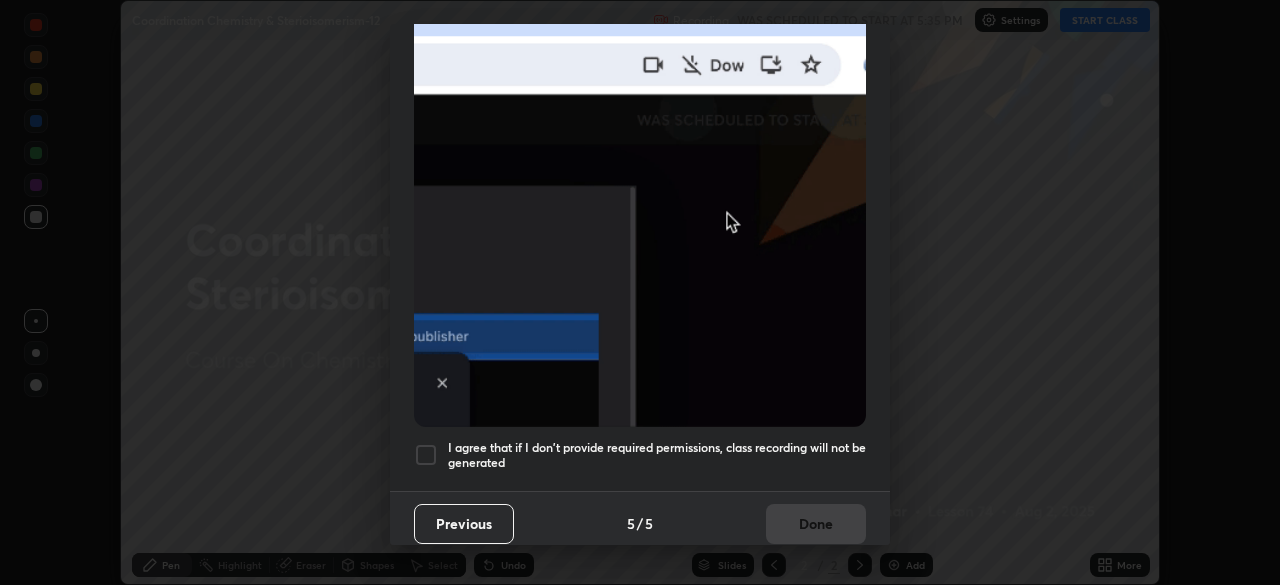 click on "I agree that if I don't provide required permissions, class recording will not be generated" at bounding box center [657, 455] 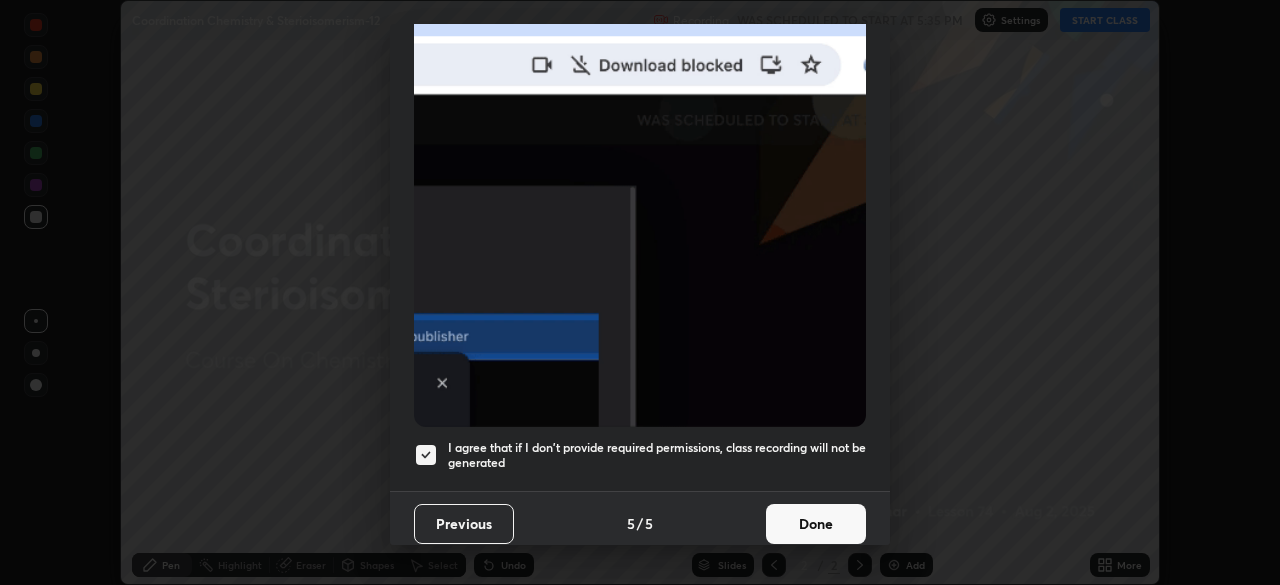 click on "Done" at bounding box center [816, 524] 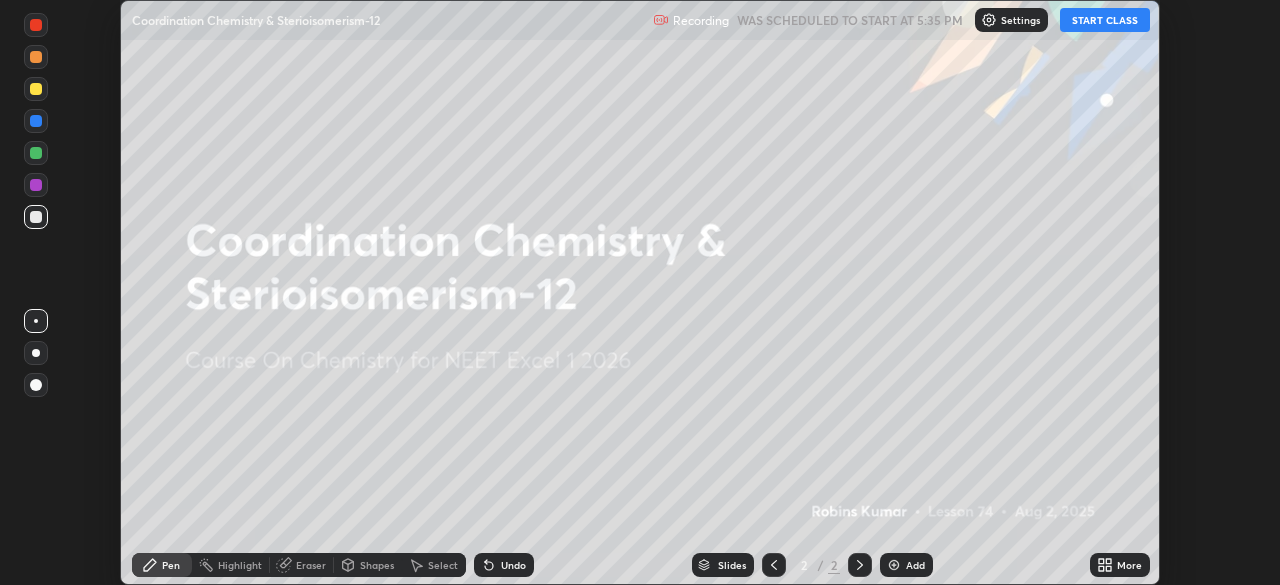 click 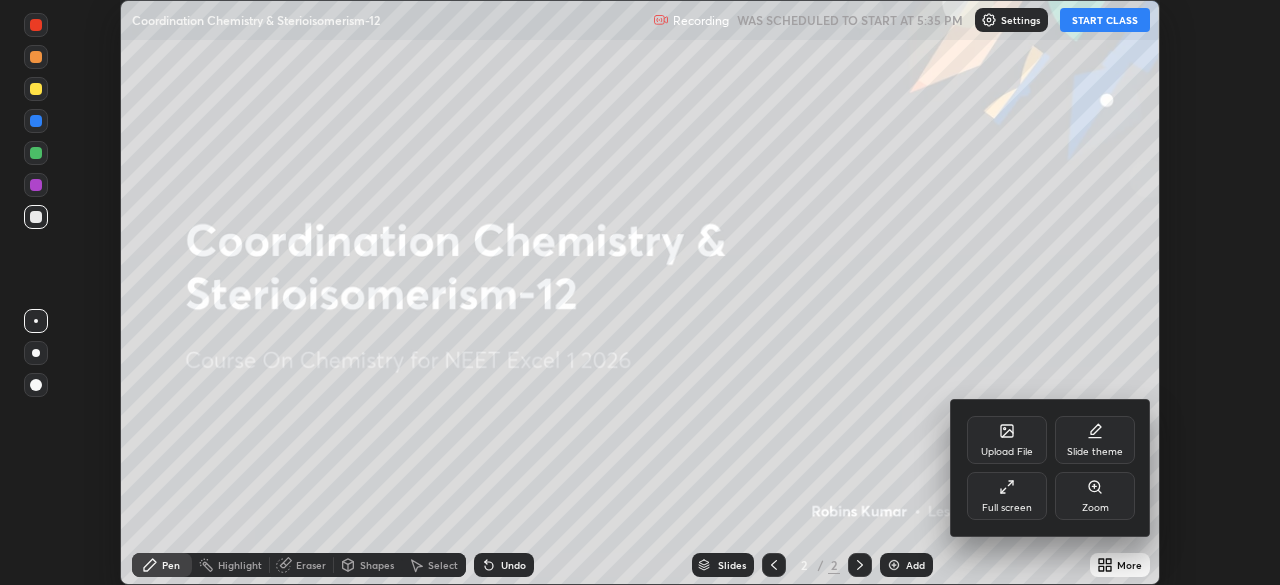click on "Slide theme" at bounding box center [1095, 452] 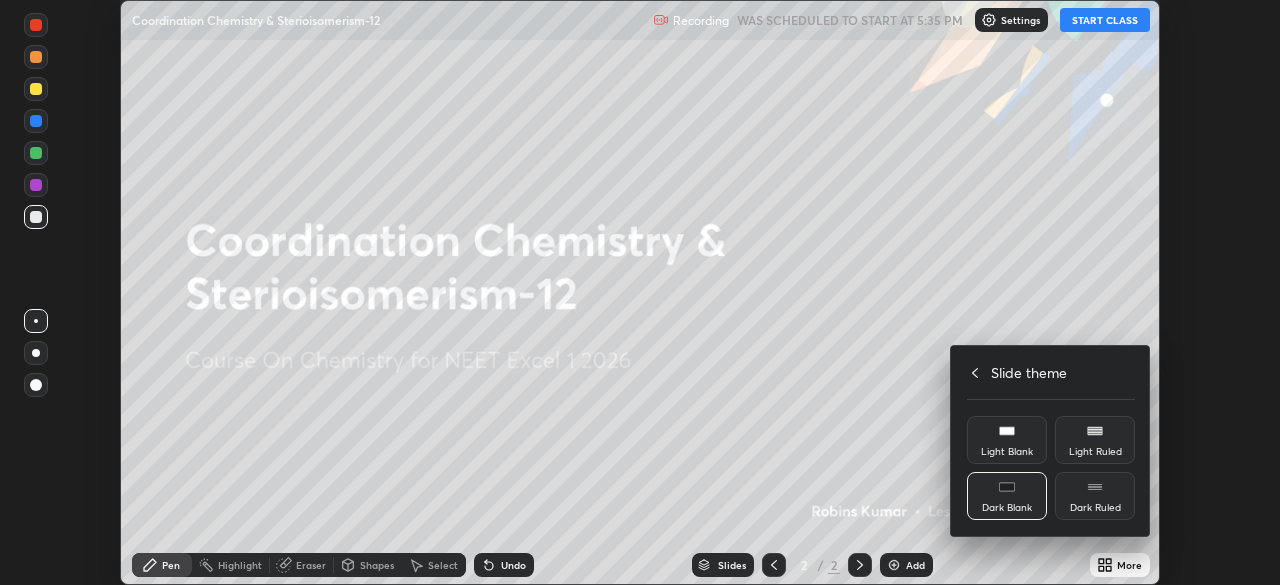 click on "Dark Ruled" at bounding box center [1095, 496] 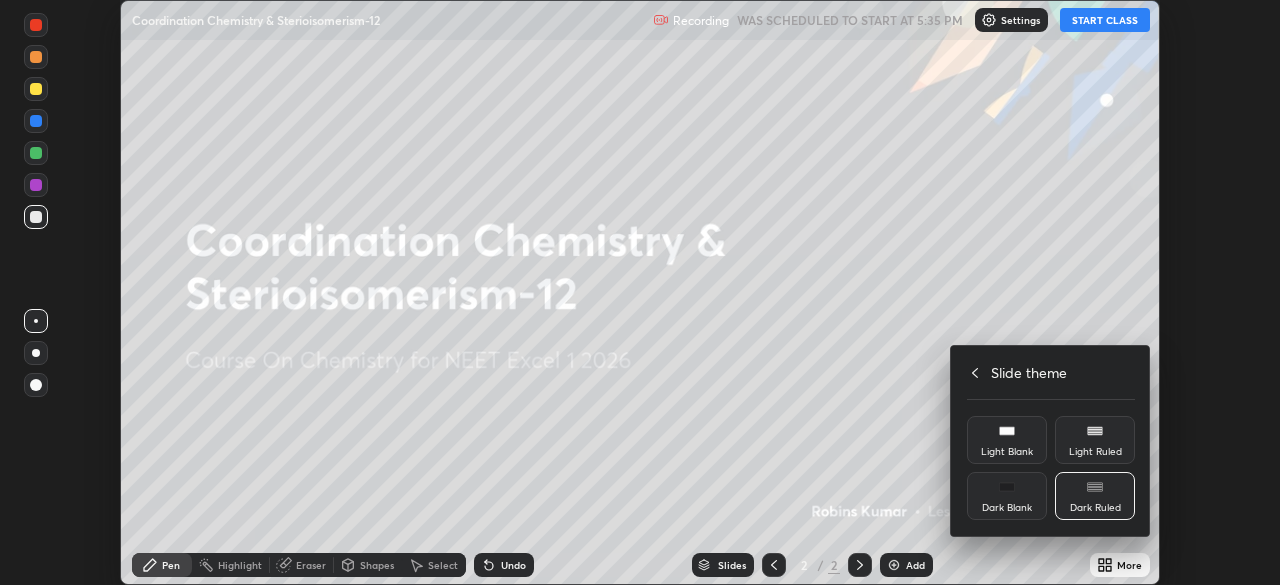 click 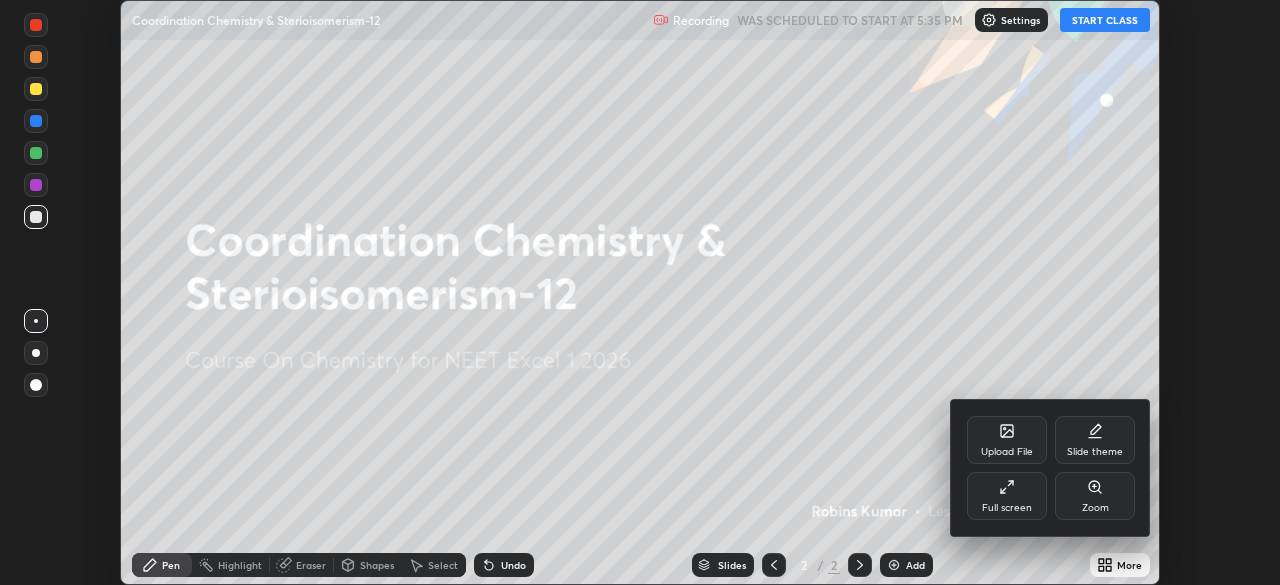 click on "Full screen" at bounding box center [1007, 496] 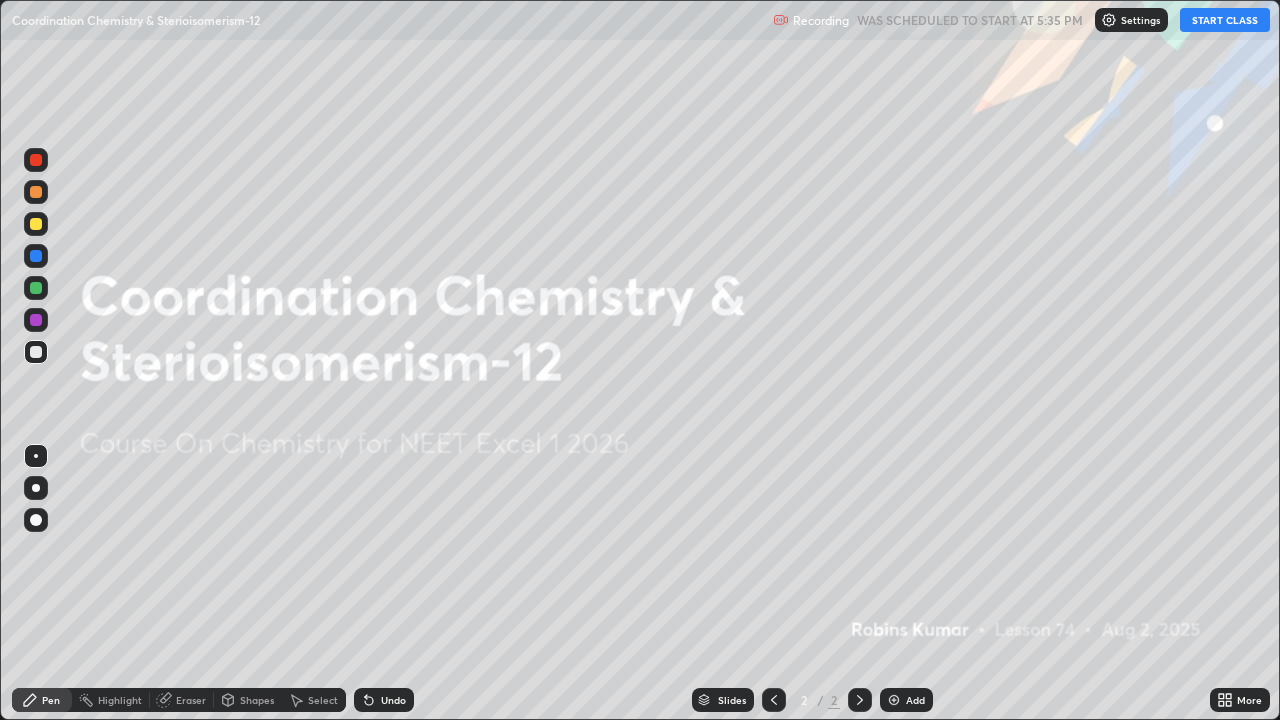 scroll, scrollTop: 99280, scrollLeft: 98720, axis: both 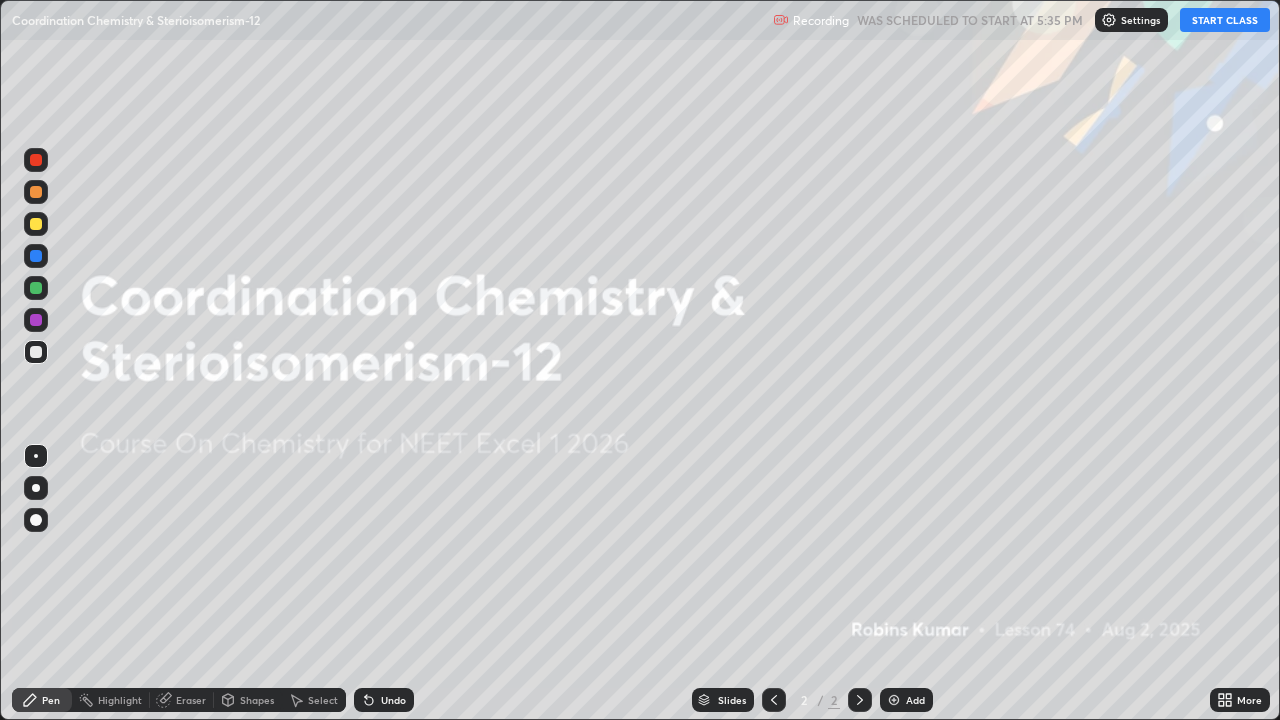 click on "START CLASS" at bounding box center (1225, 20) 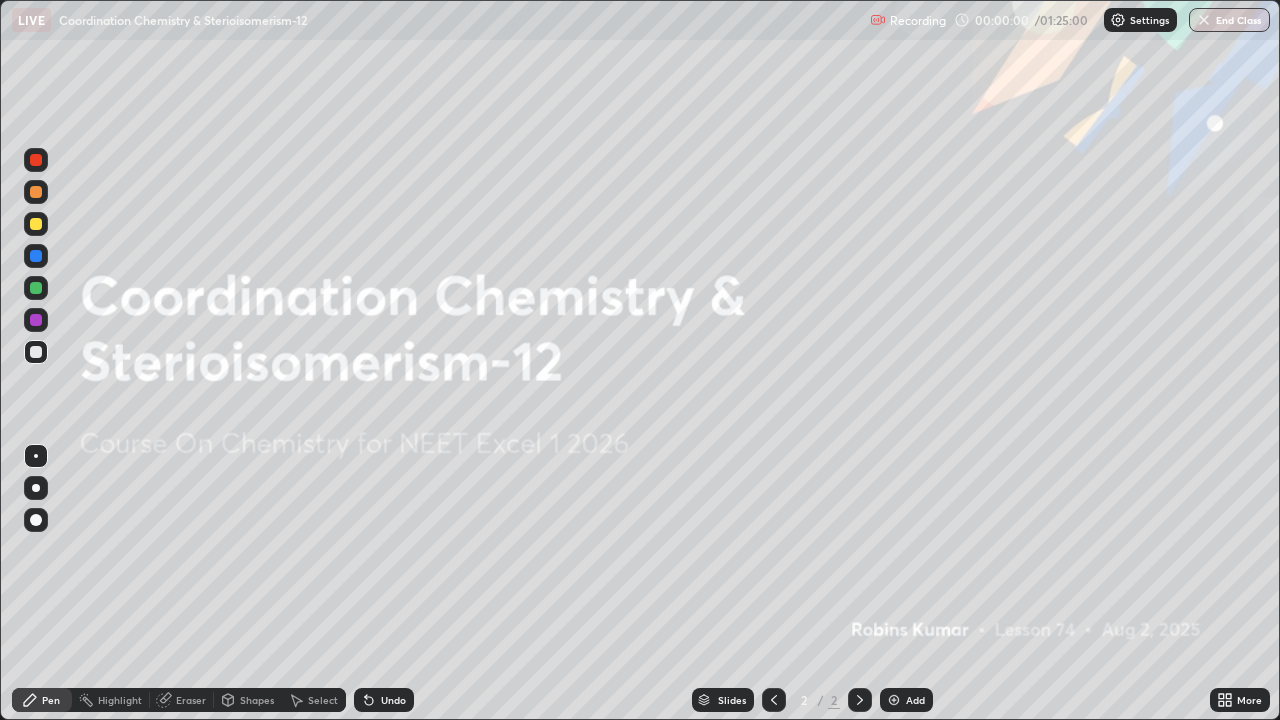 click at bounding box center (894, 700) 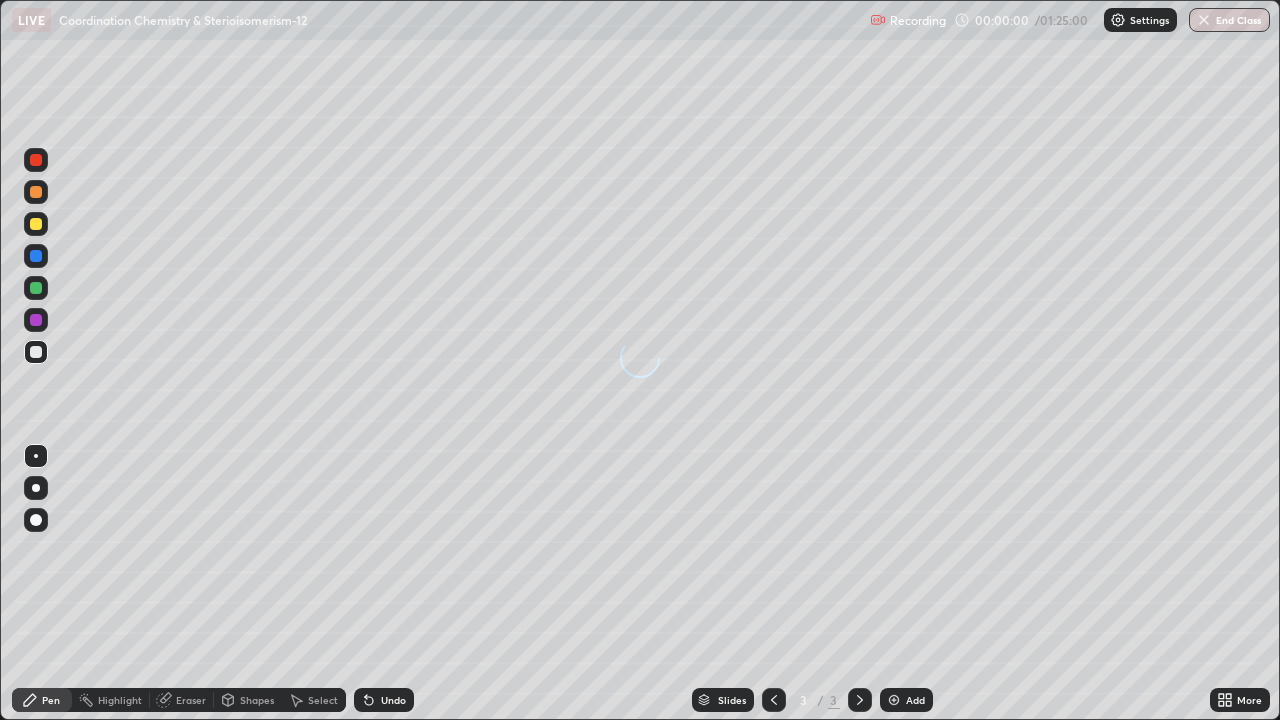 click on "Add" at bounding box center (906, 700) 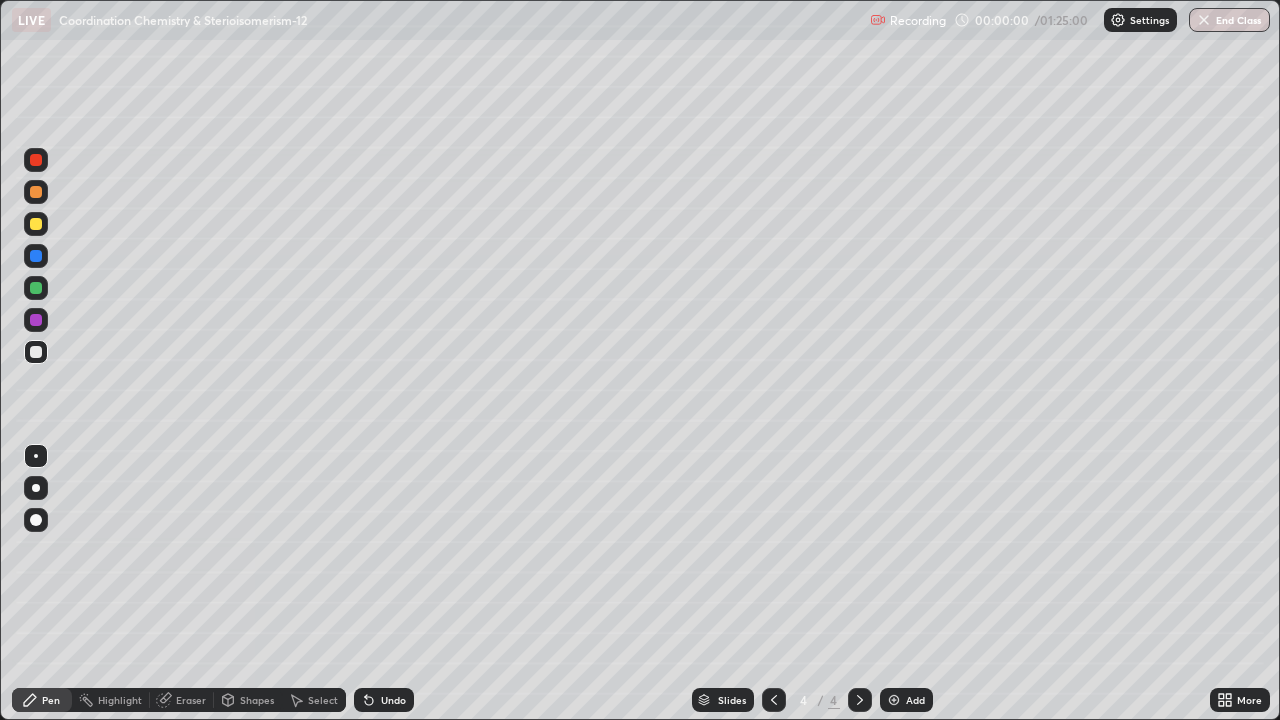 click on "Add" at bounding box center [906, 700] 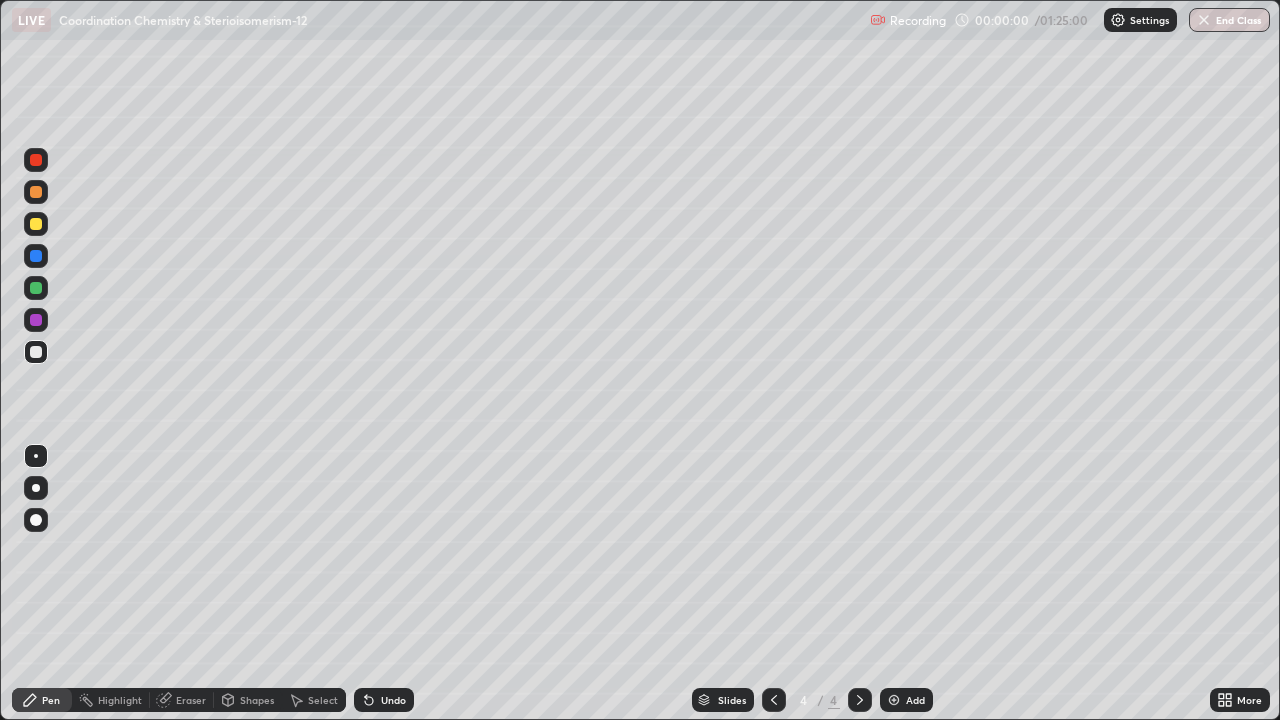 click on "Add" at bounding box center [906, 700] 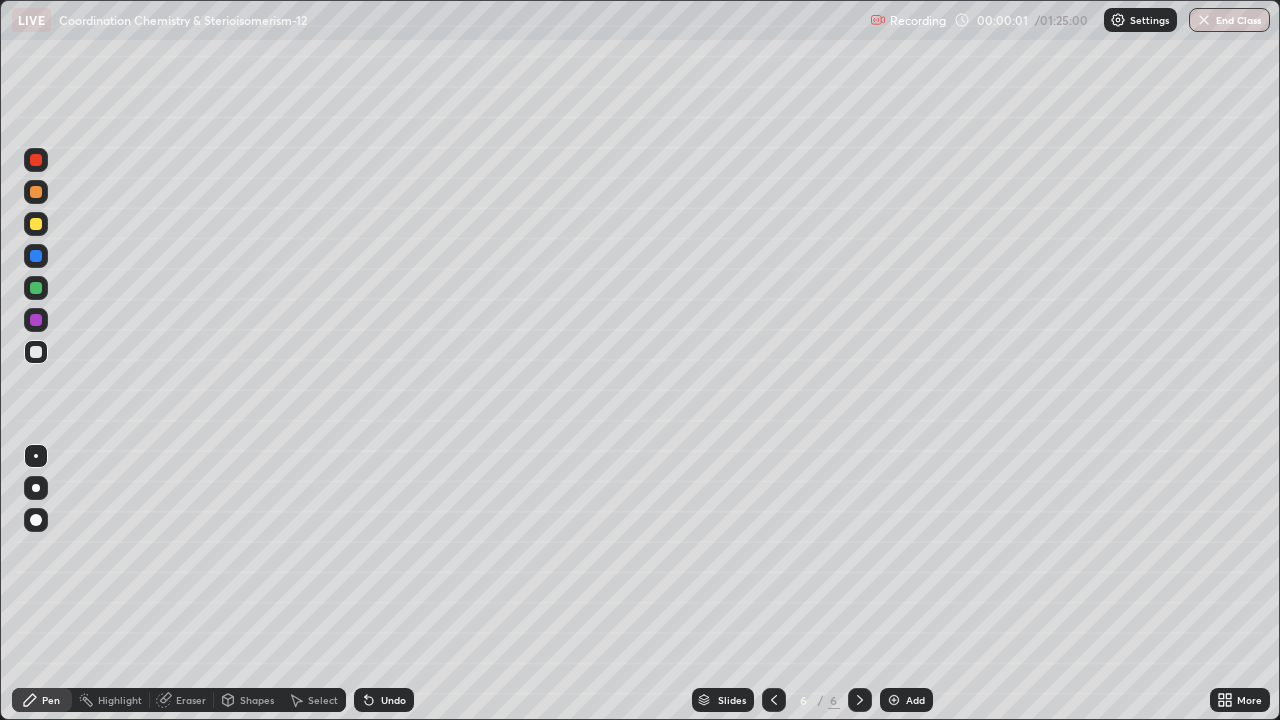 click at bounding box center (894, 700) 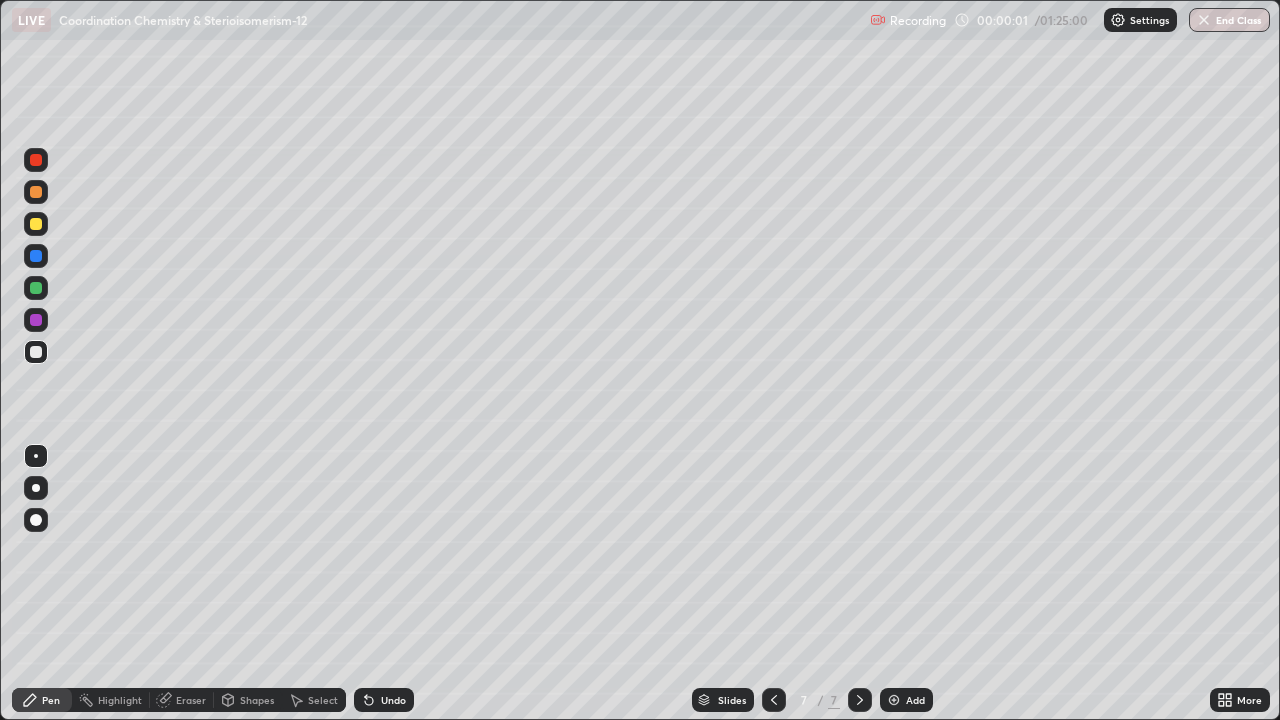 click 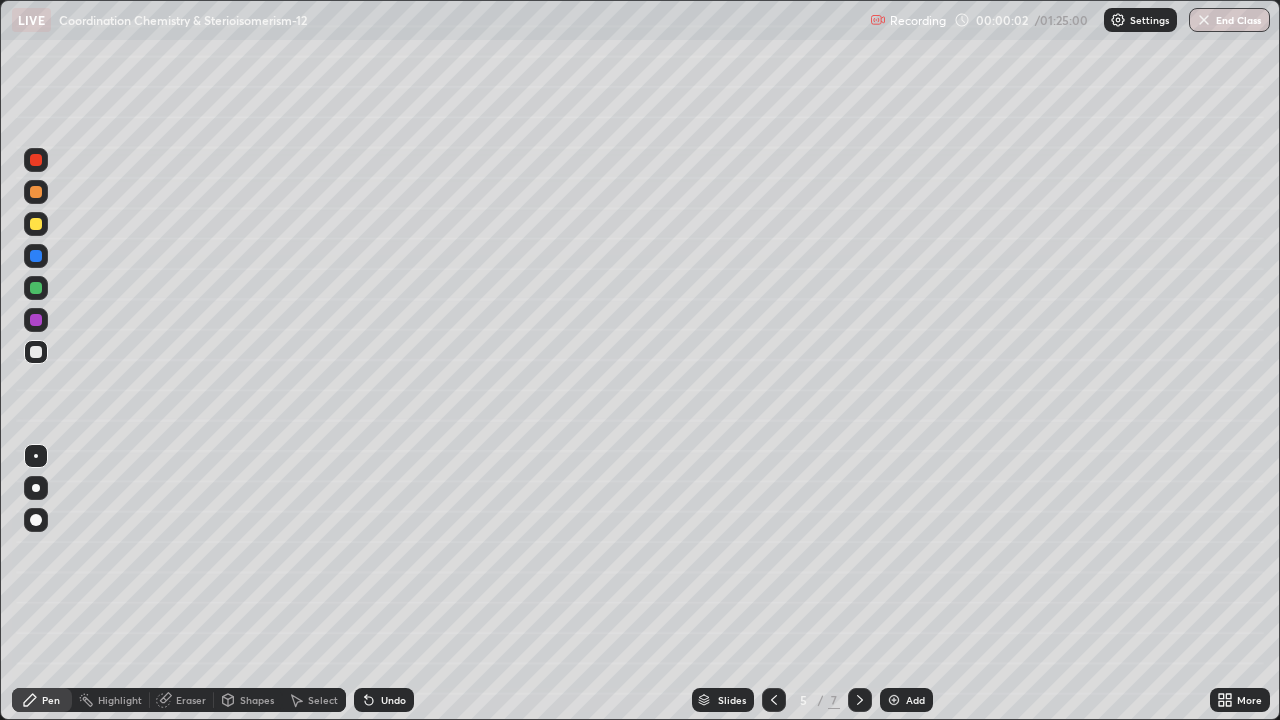 click at bounding box center (774, 700) 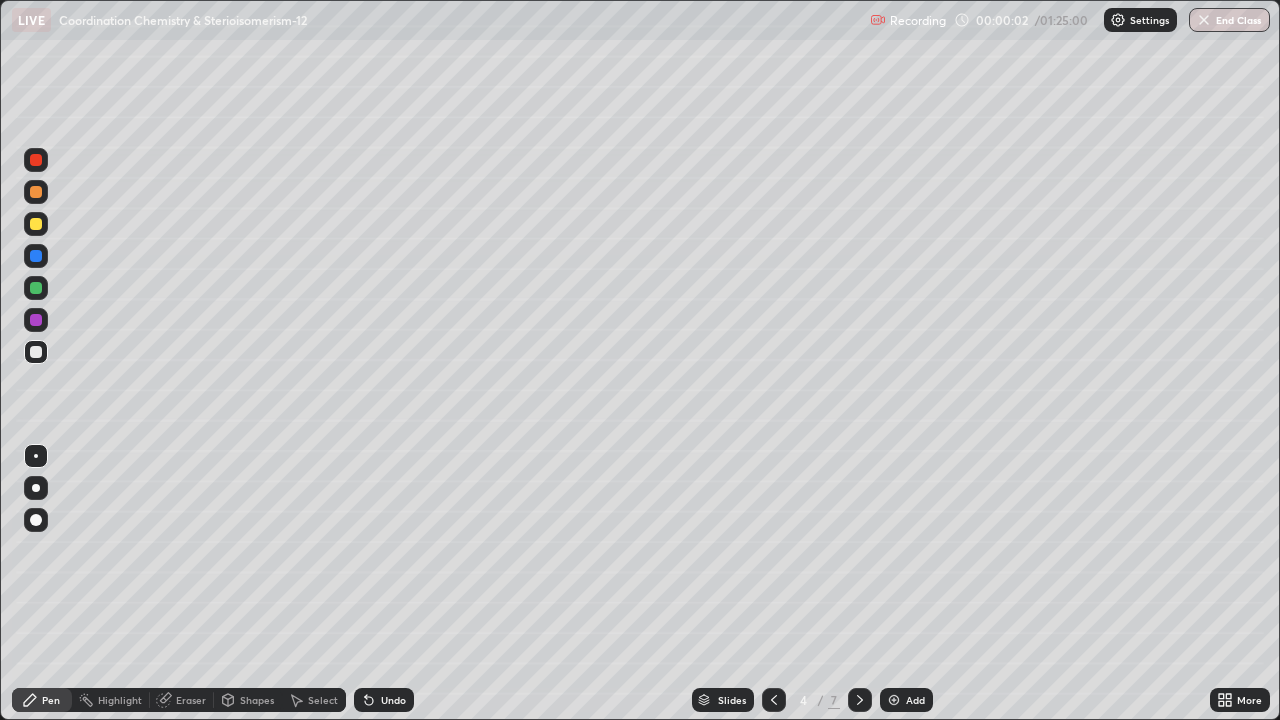 click at bounding box center [774, 700] 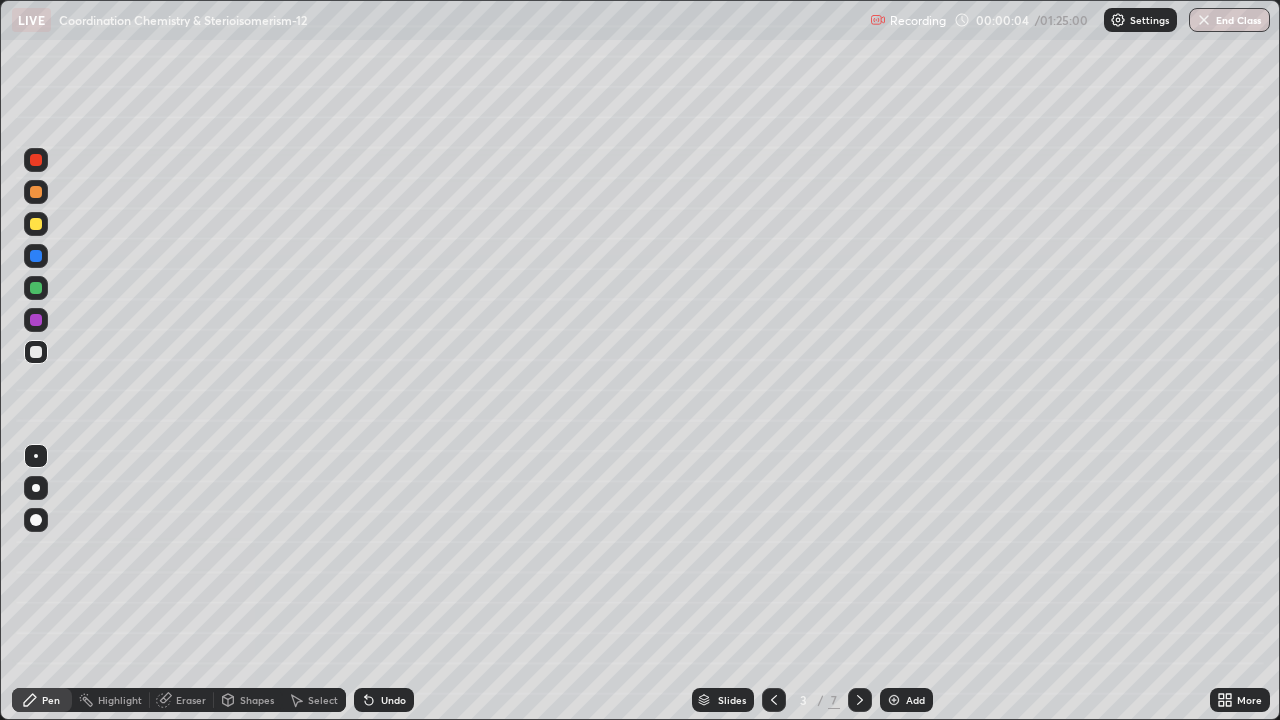 click at bounding box center (36, 224) 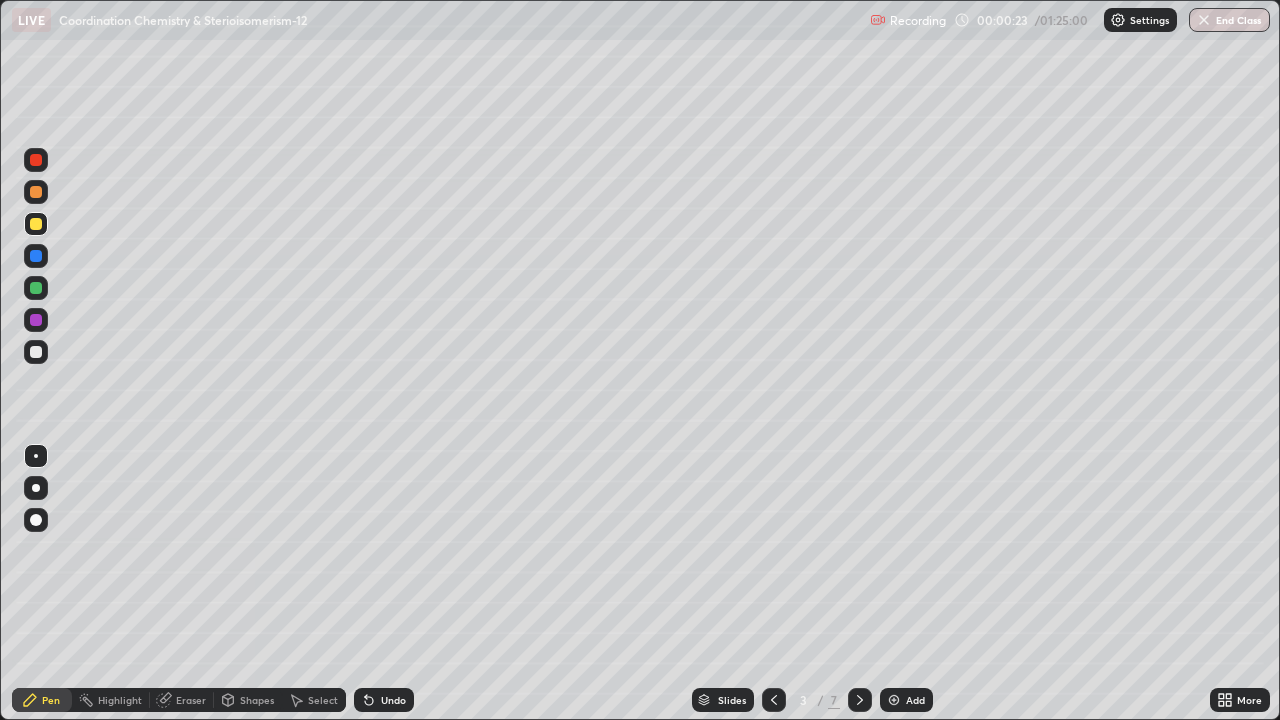 click at bounding box center [36, 192] 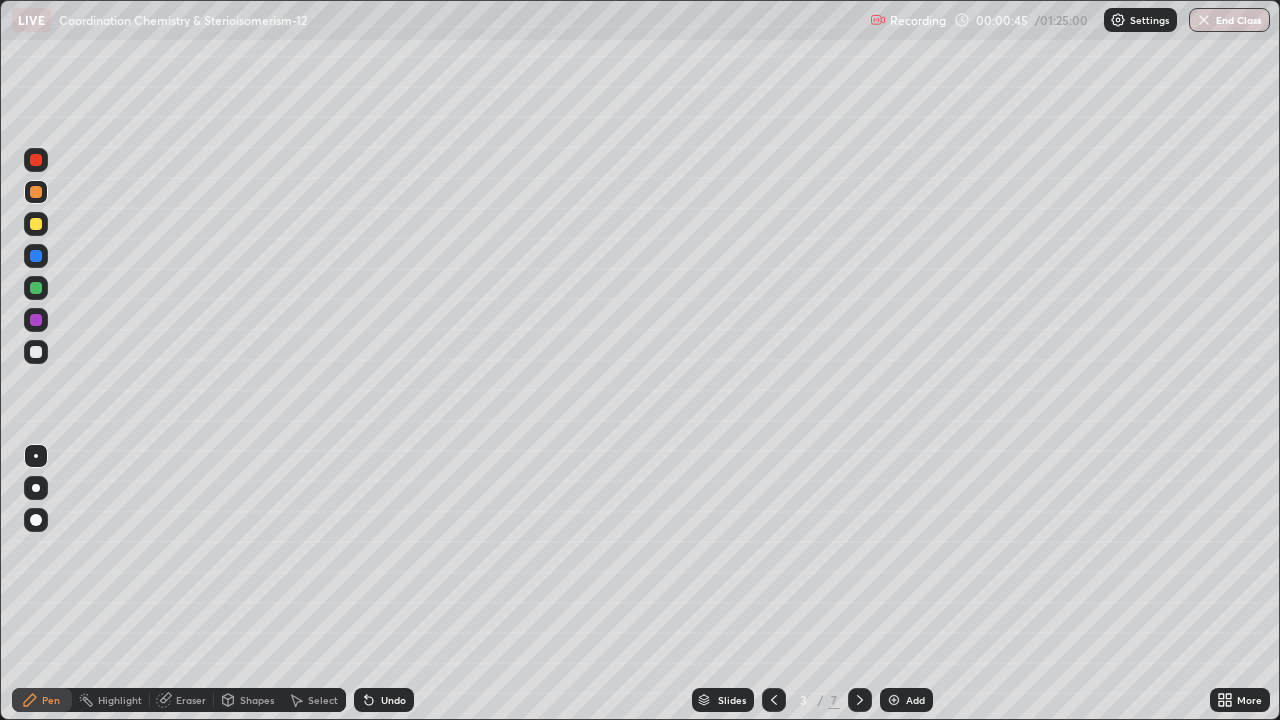 click at bounding box center [36, 256] 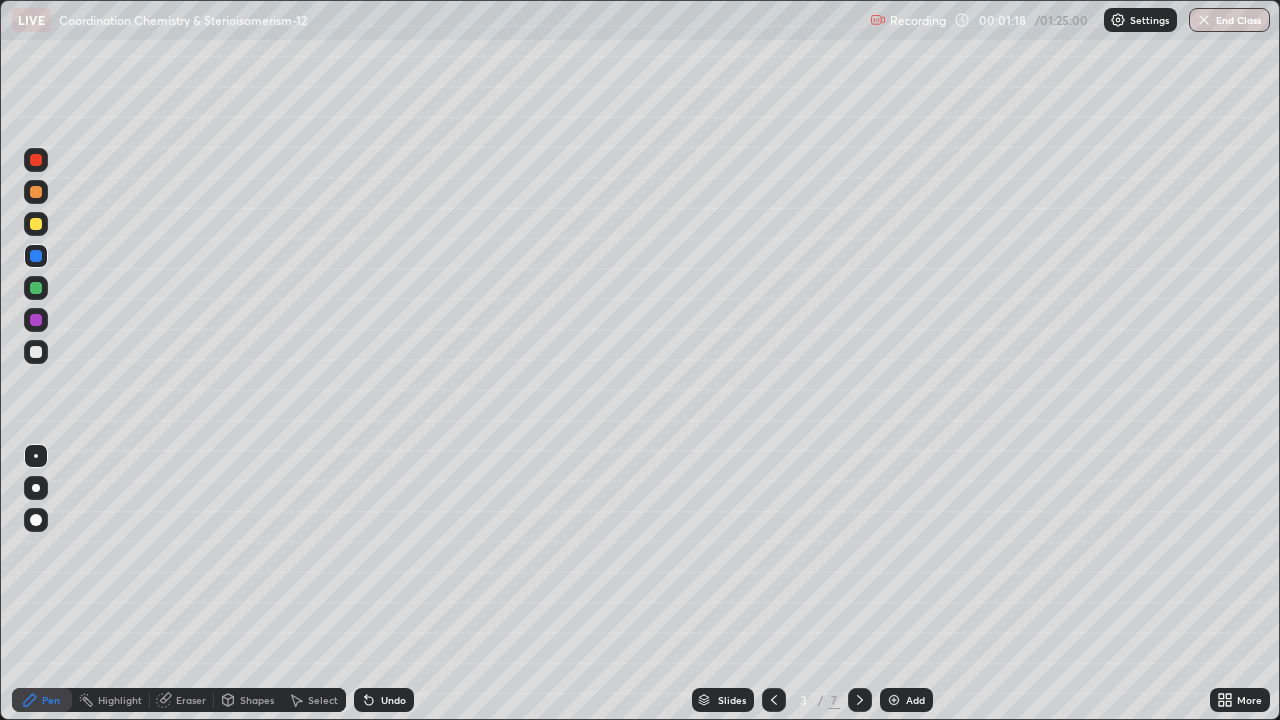 click at bounding box center [36, 160] 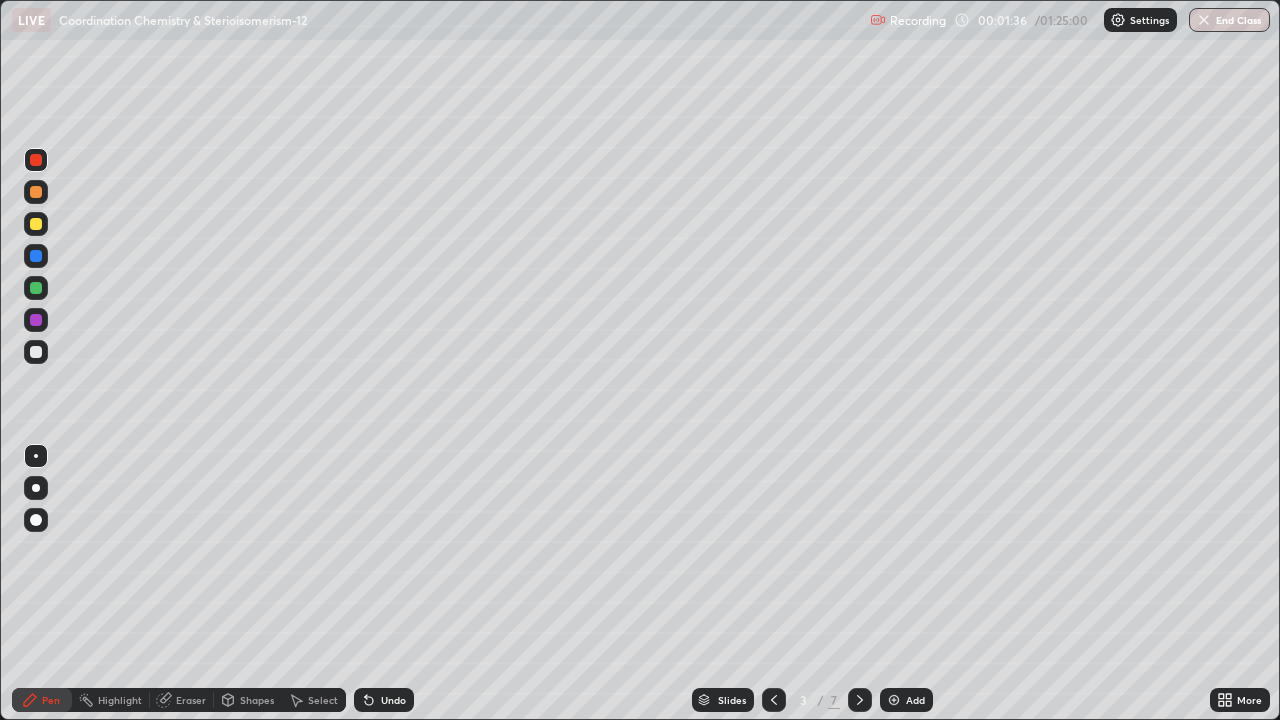 click at bounding box center [36, 288] 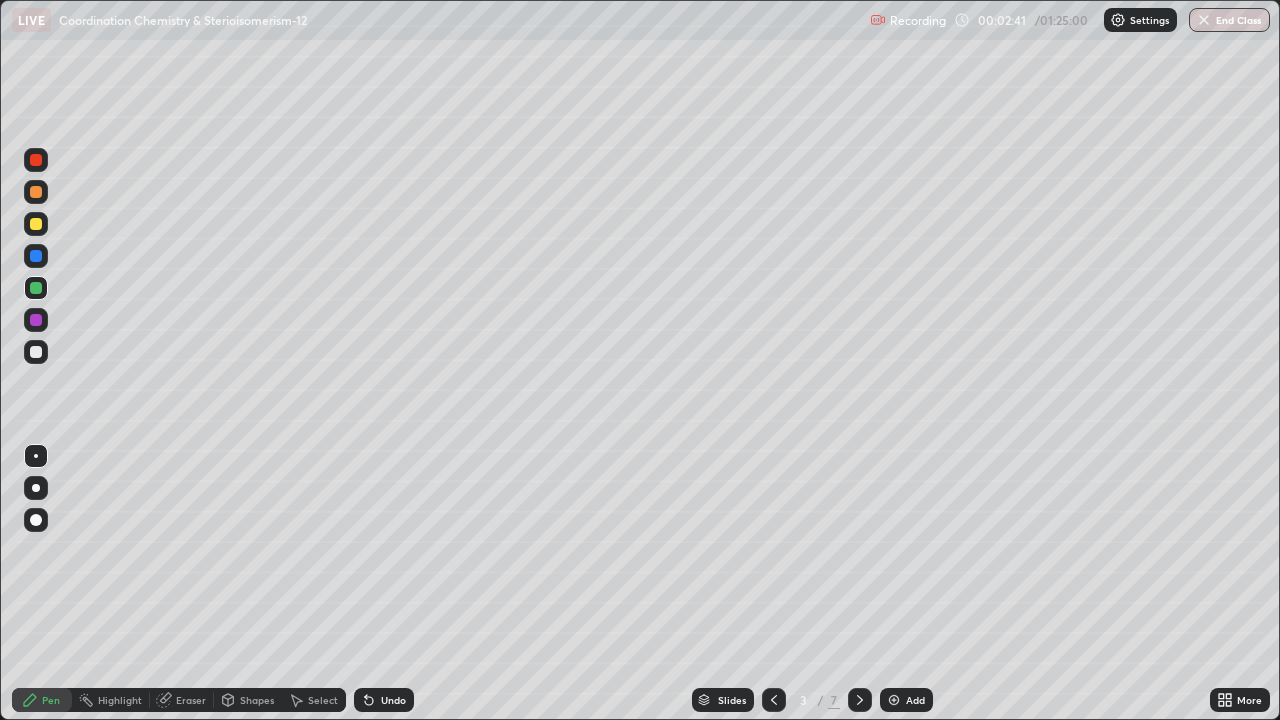 click at bounding box center [36, 352] 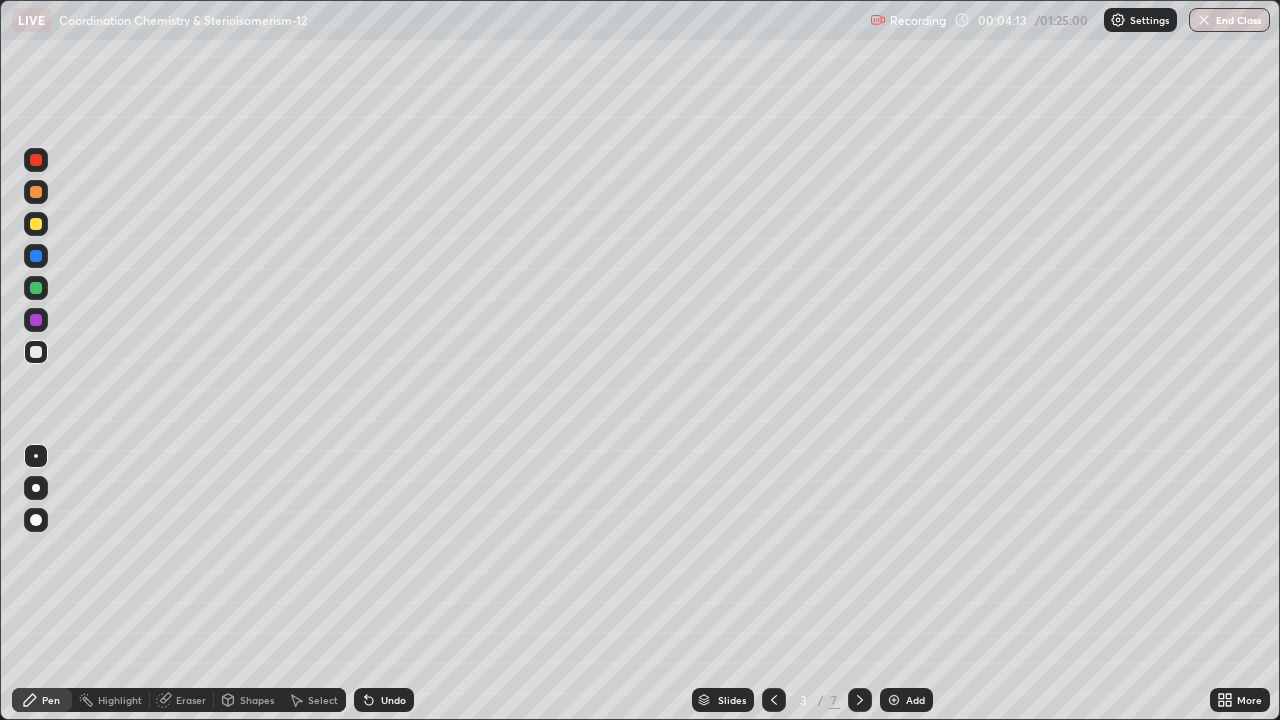 click at bounding box center [36, 288] 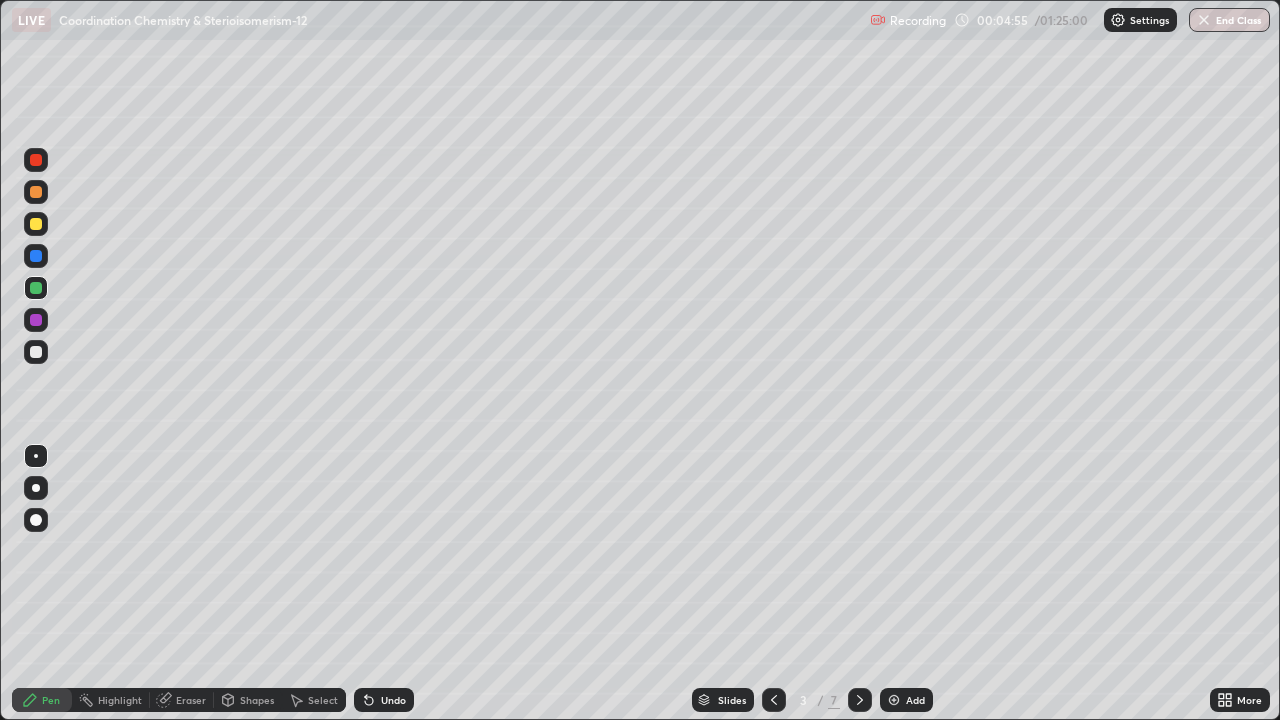 click 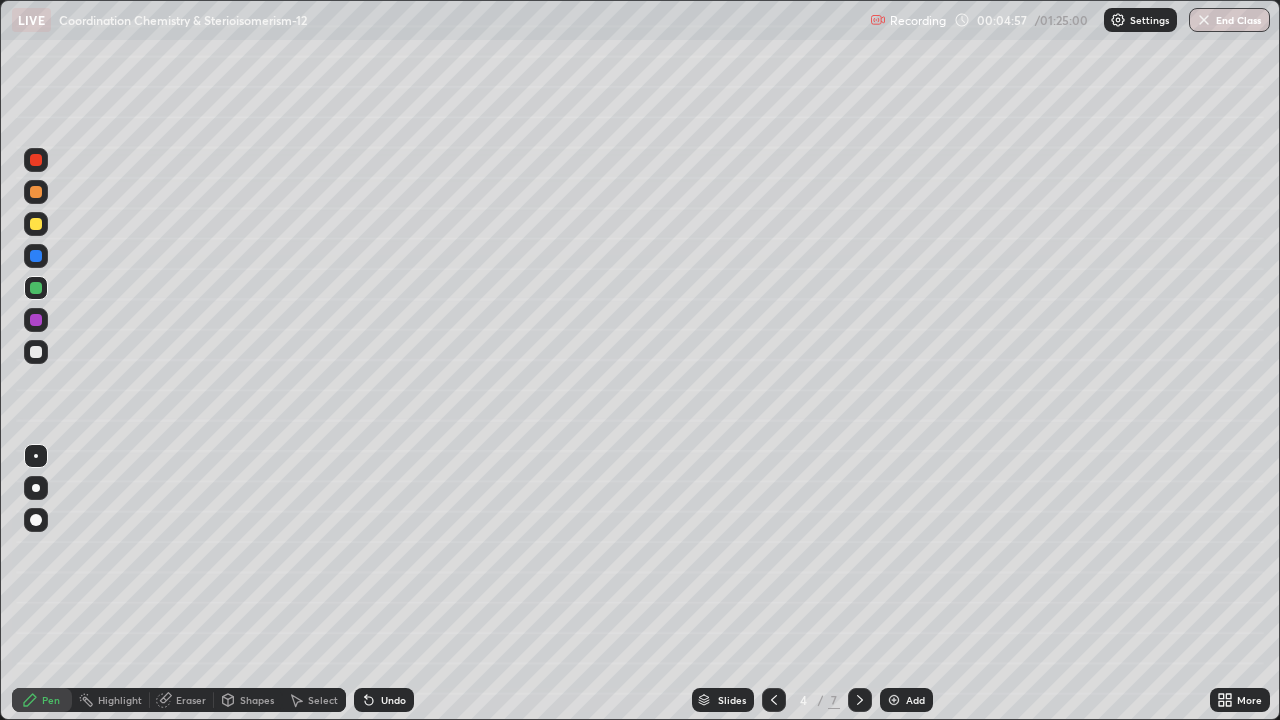 click at bounding box center (36, 192) 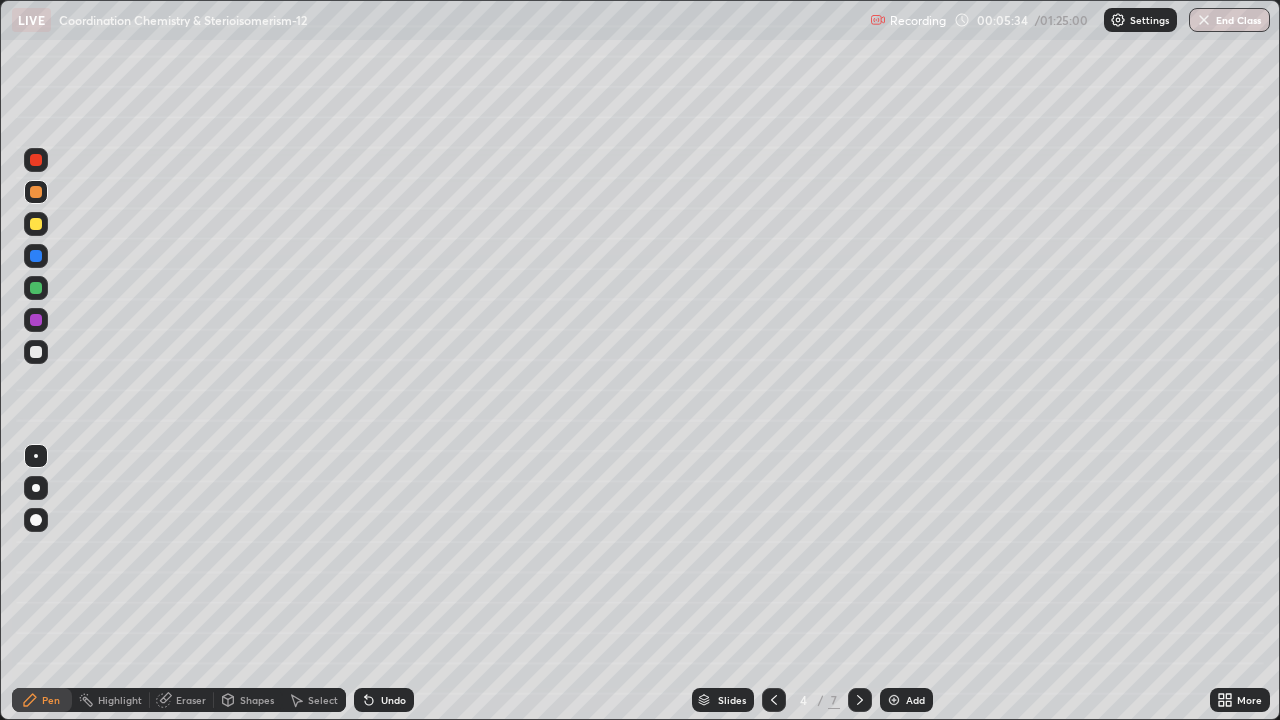 click on "Eraser" at bounding box center [191, 700] 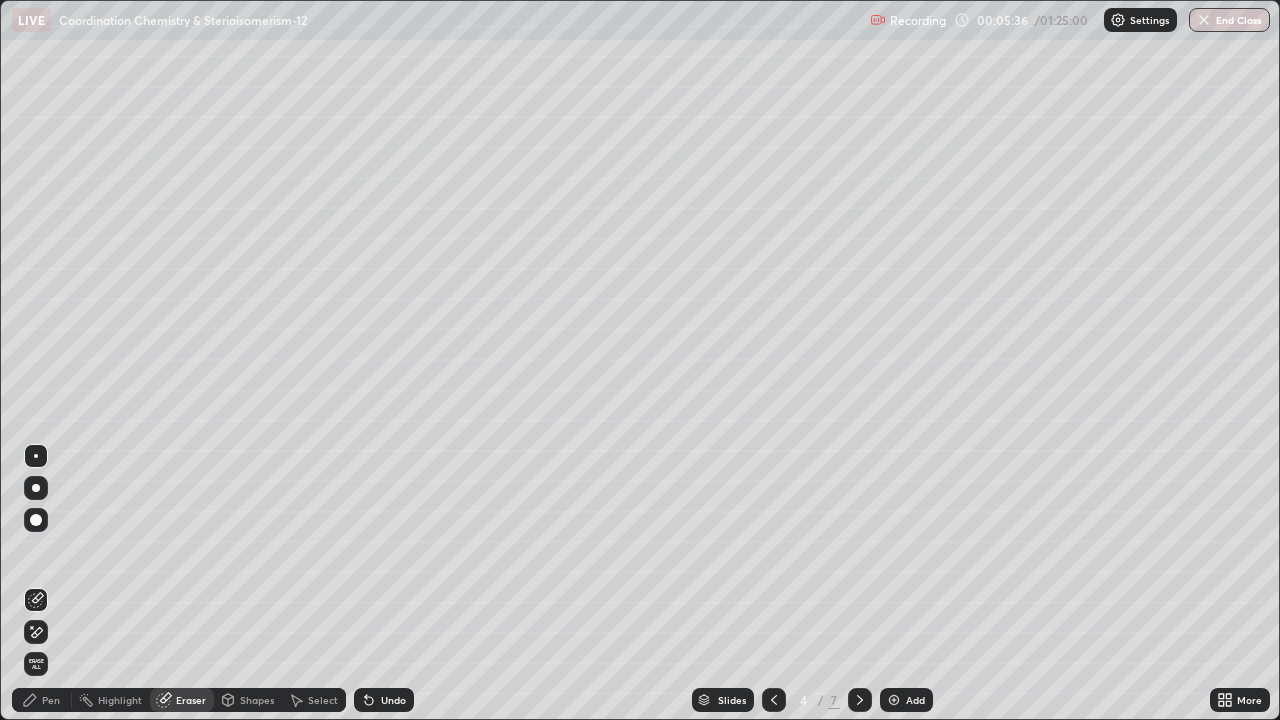 click 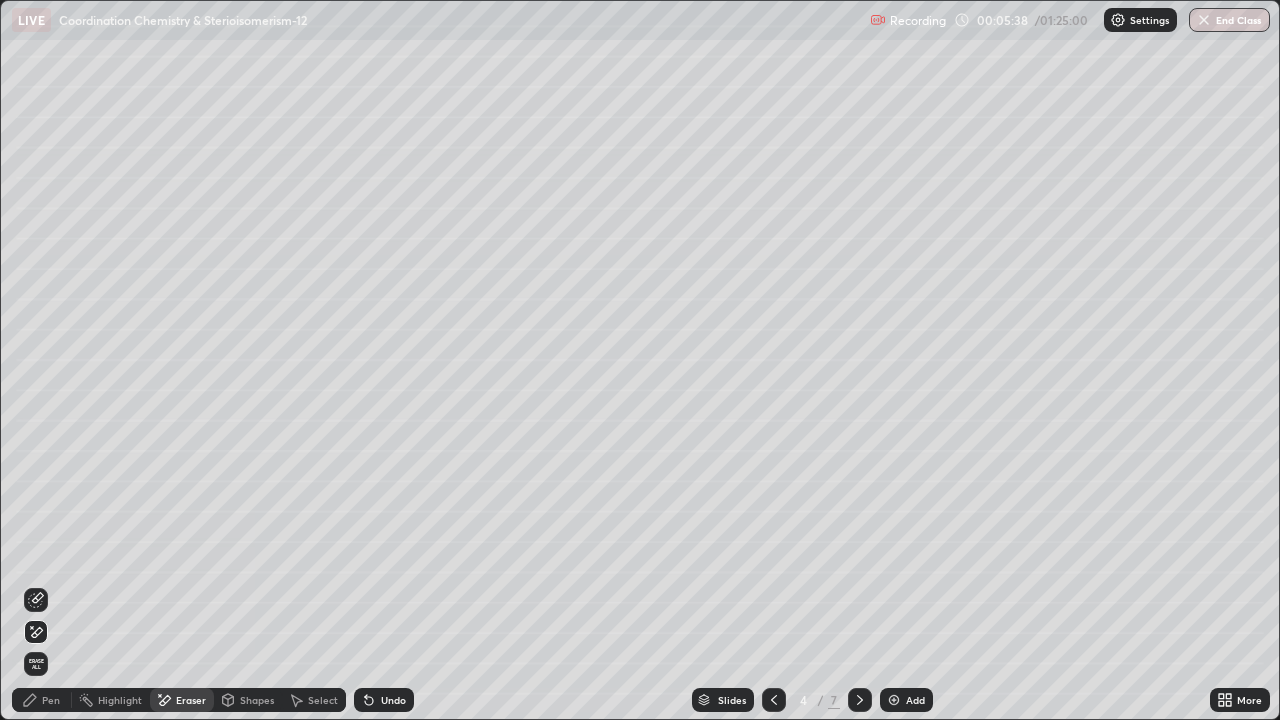 click on "Pen" at bounding box center [51, 700] 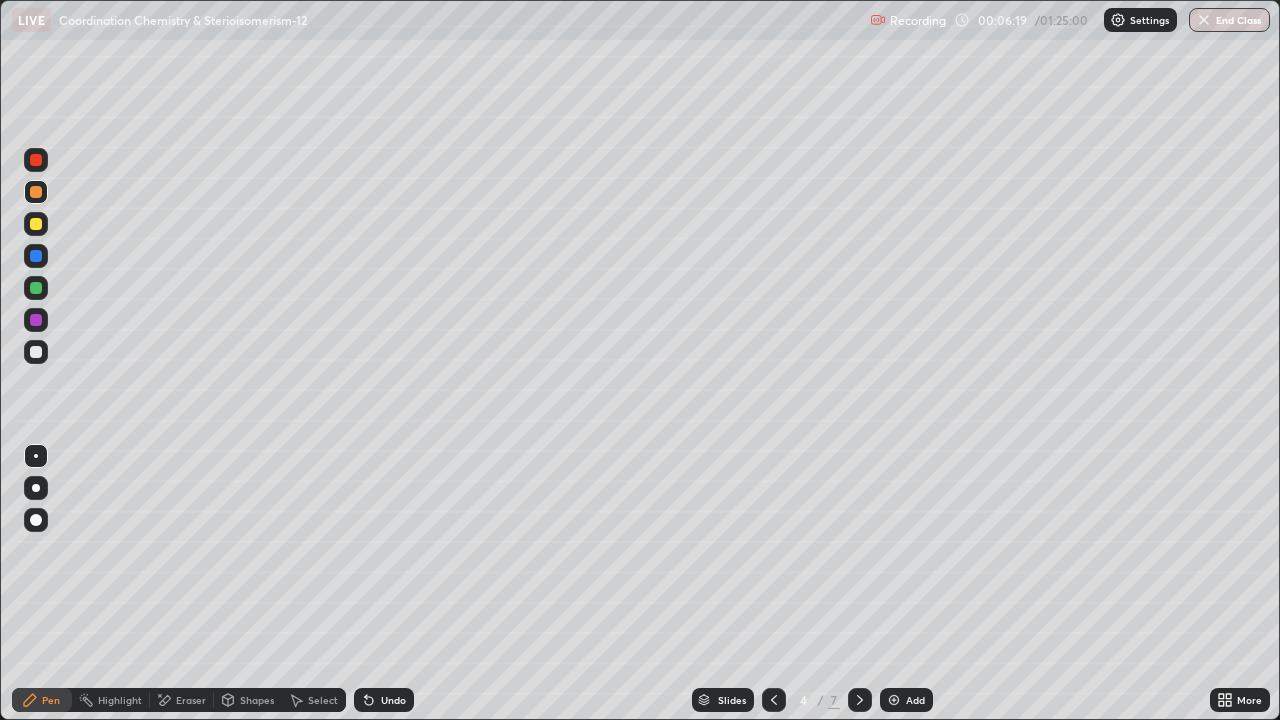 click on "Eraser" at bounding box center (191, 700) 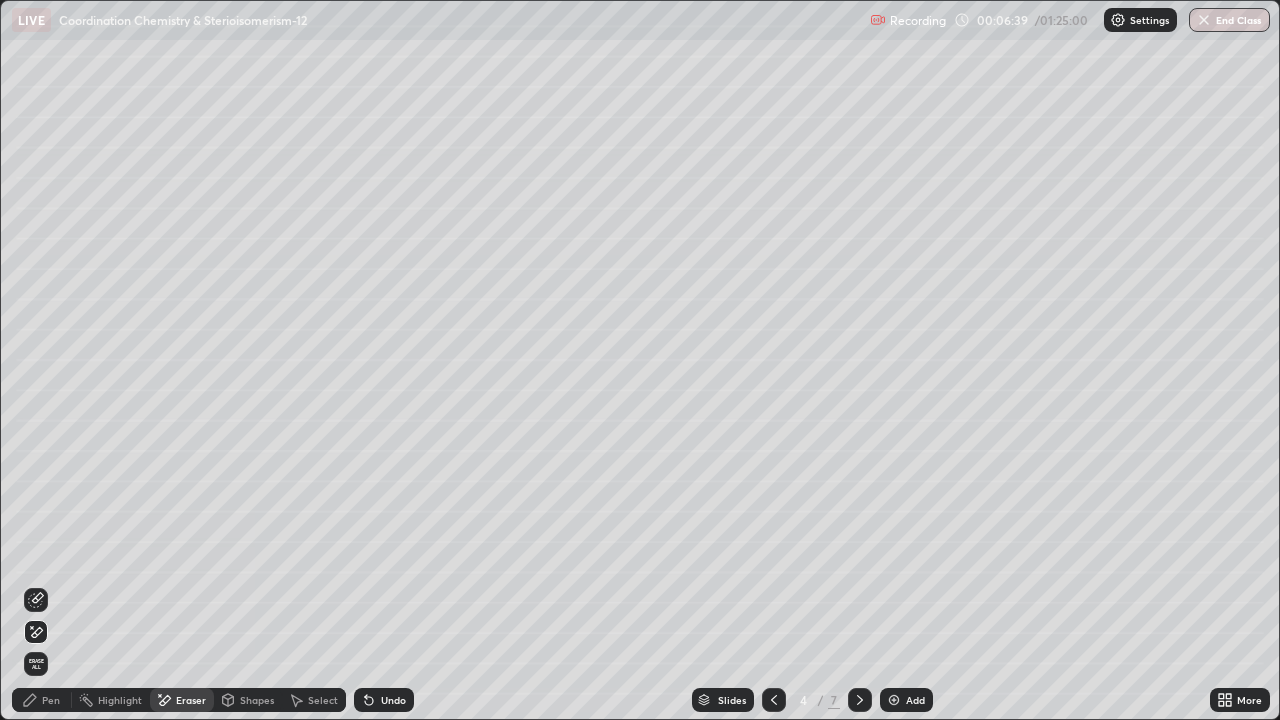 click 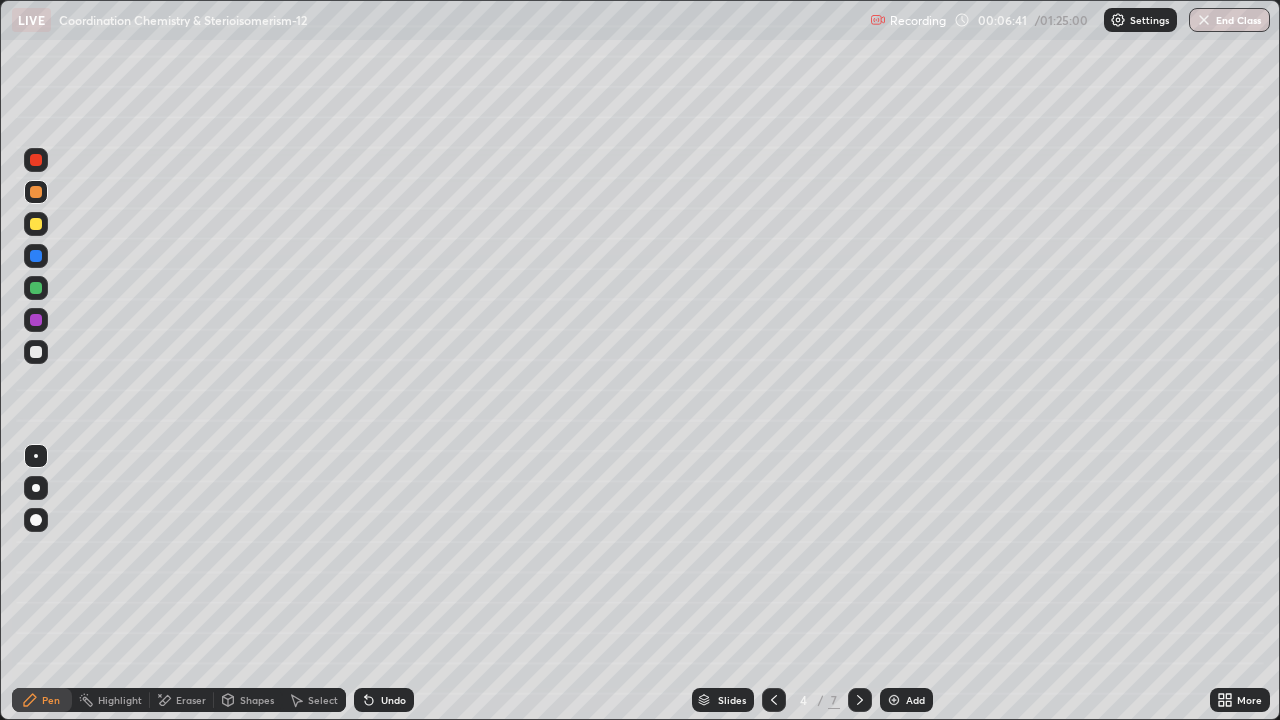 click at bounding box center [36, 288] 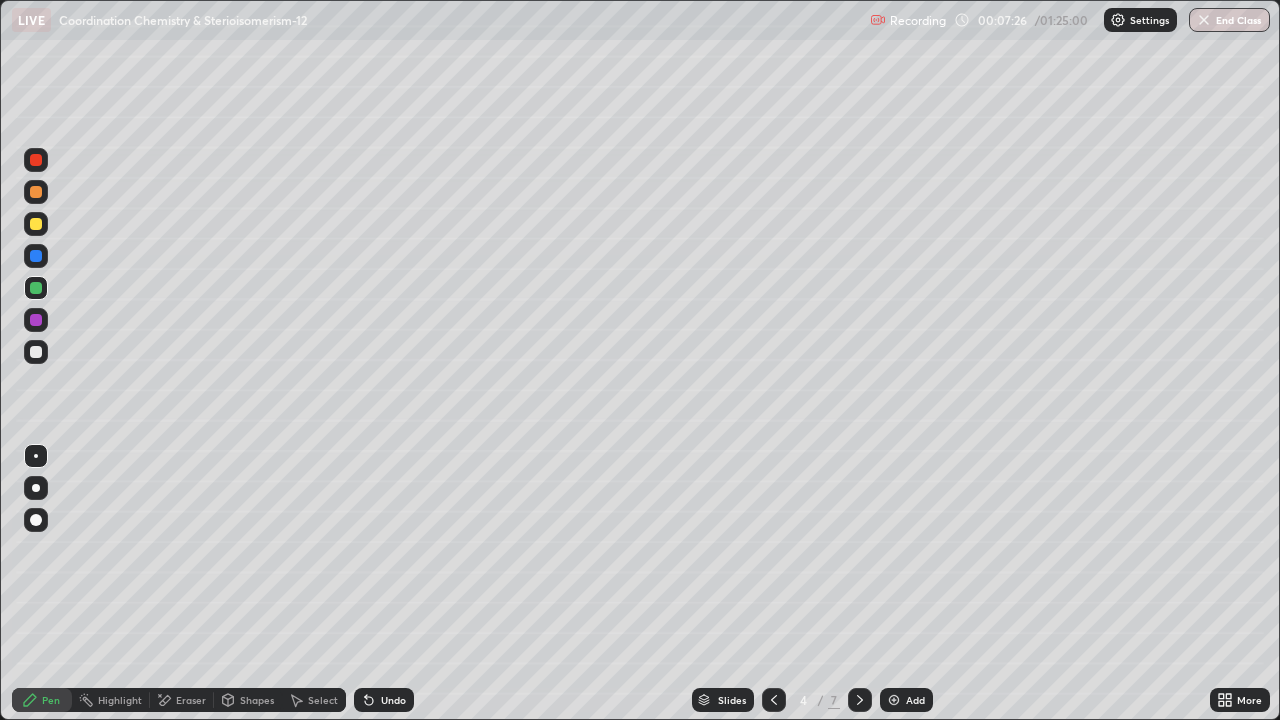 click on "Undo" at bounding box center [393, 700] 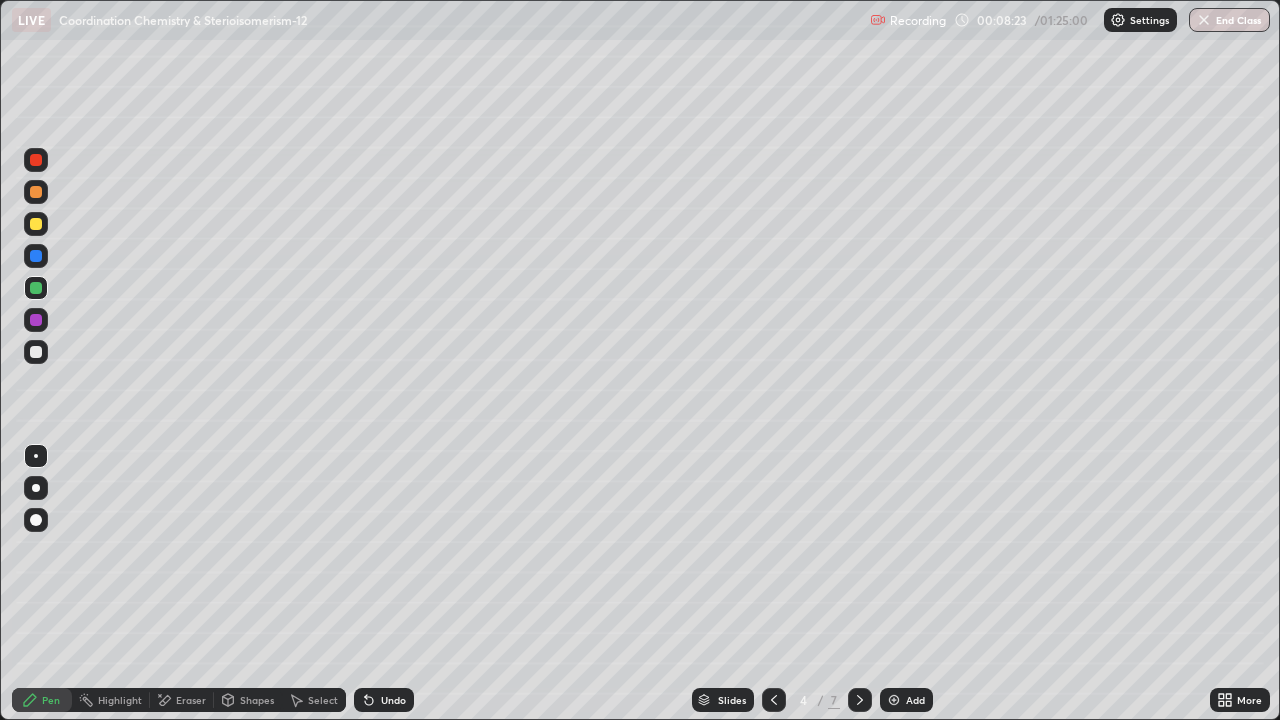 click at bounding box center [36, 256] 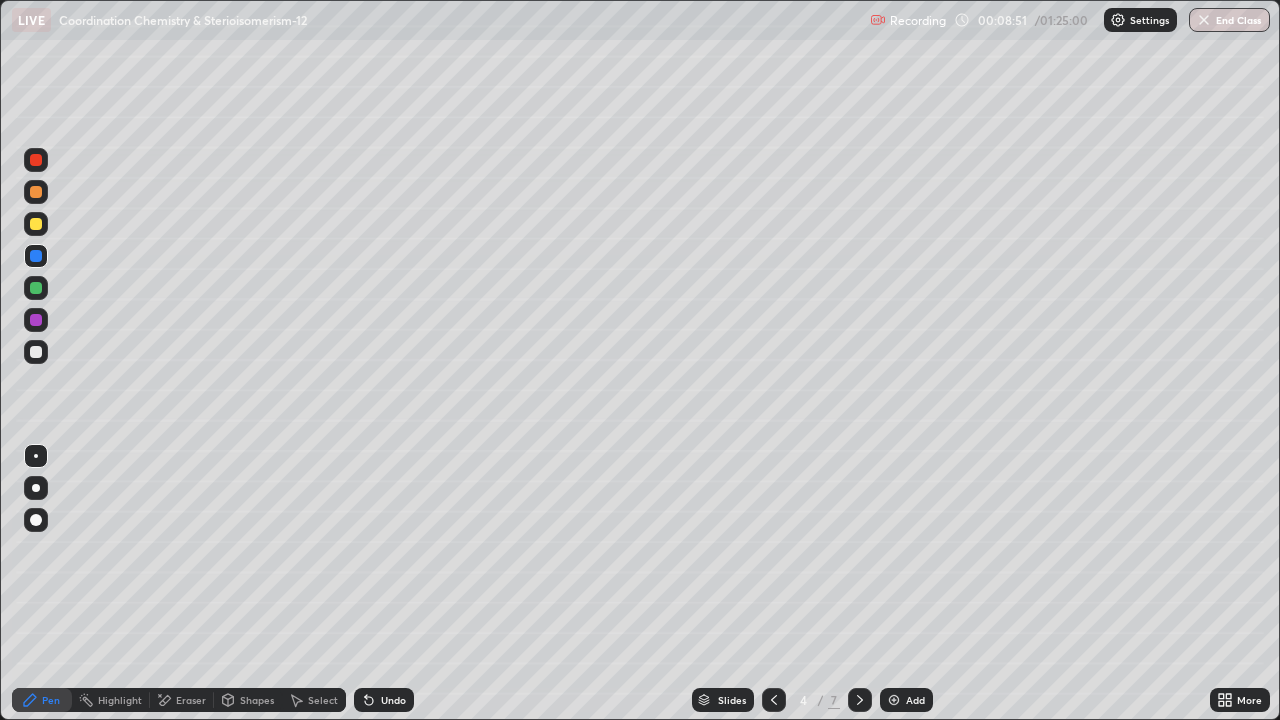 click on "Undo" at bounding box center [384, 700] 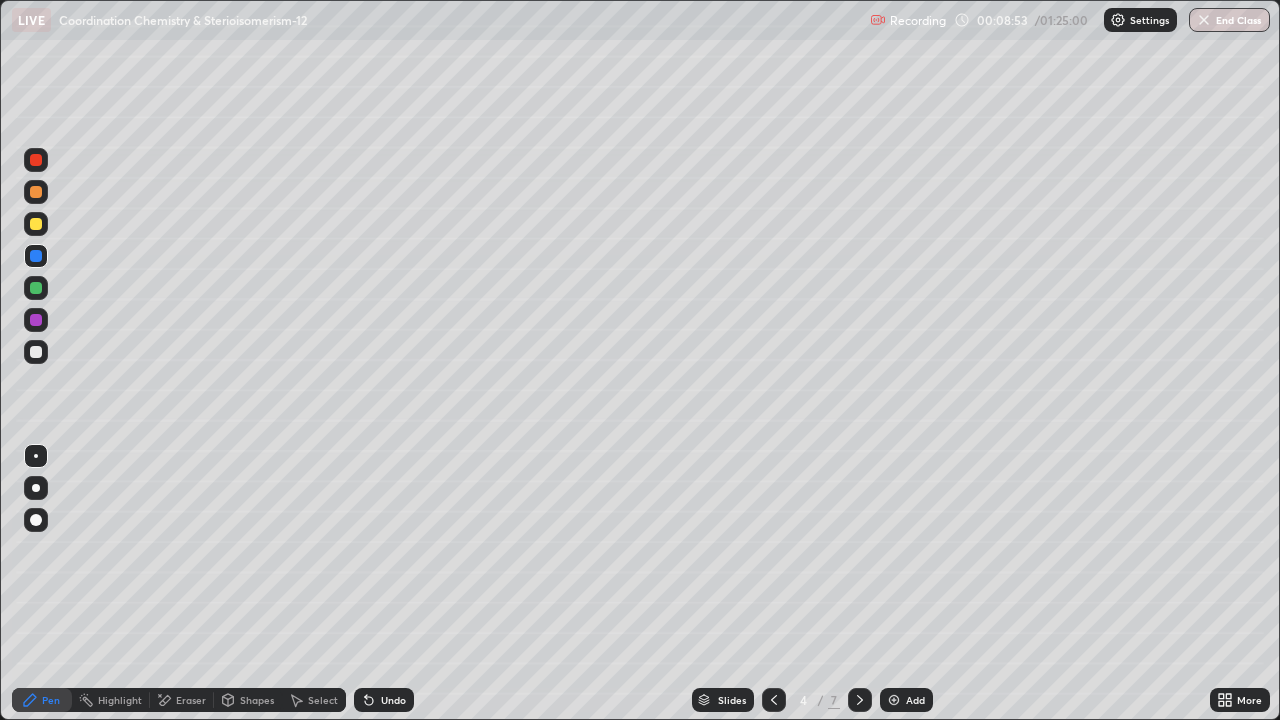 click at bounding box center (36, 288) 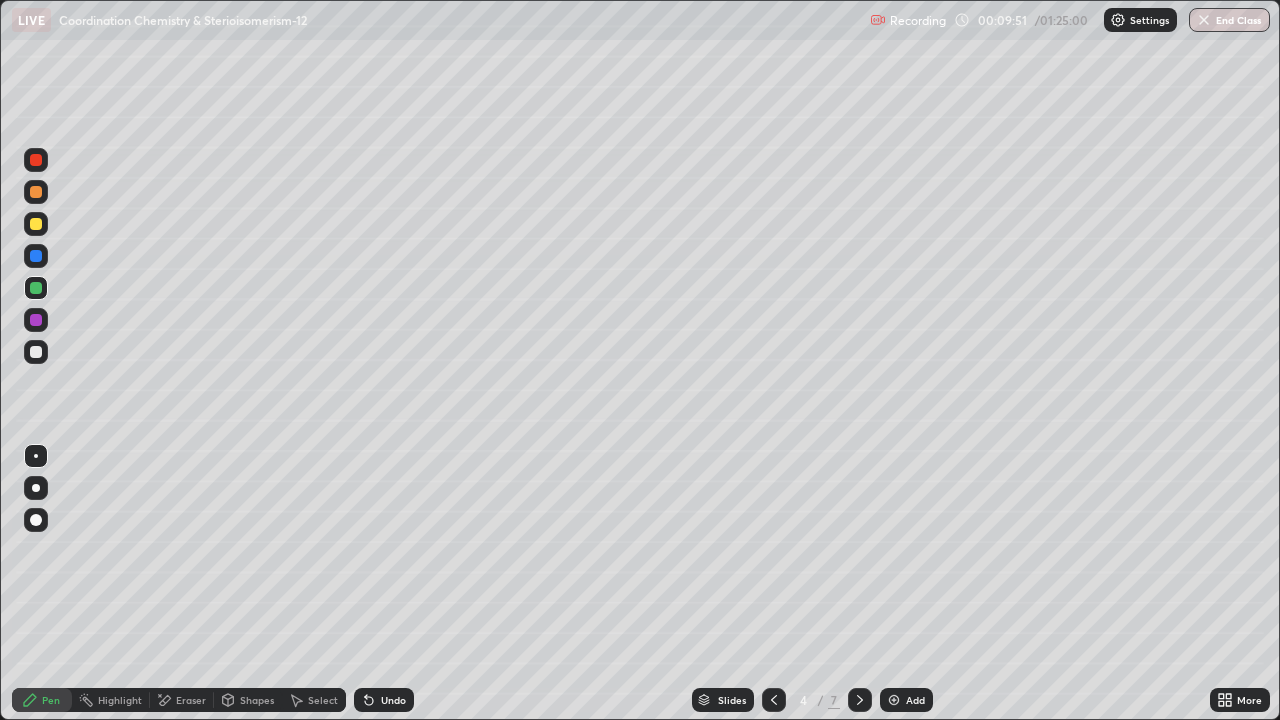 click at bounding box center (36, 256) 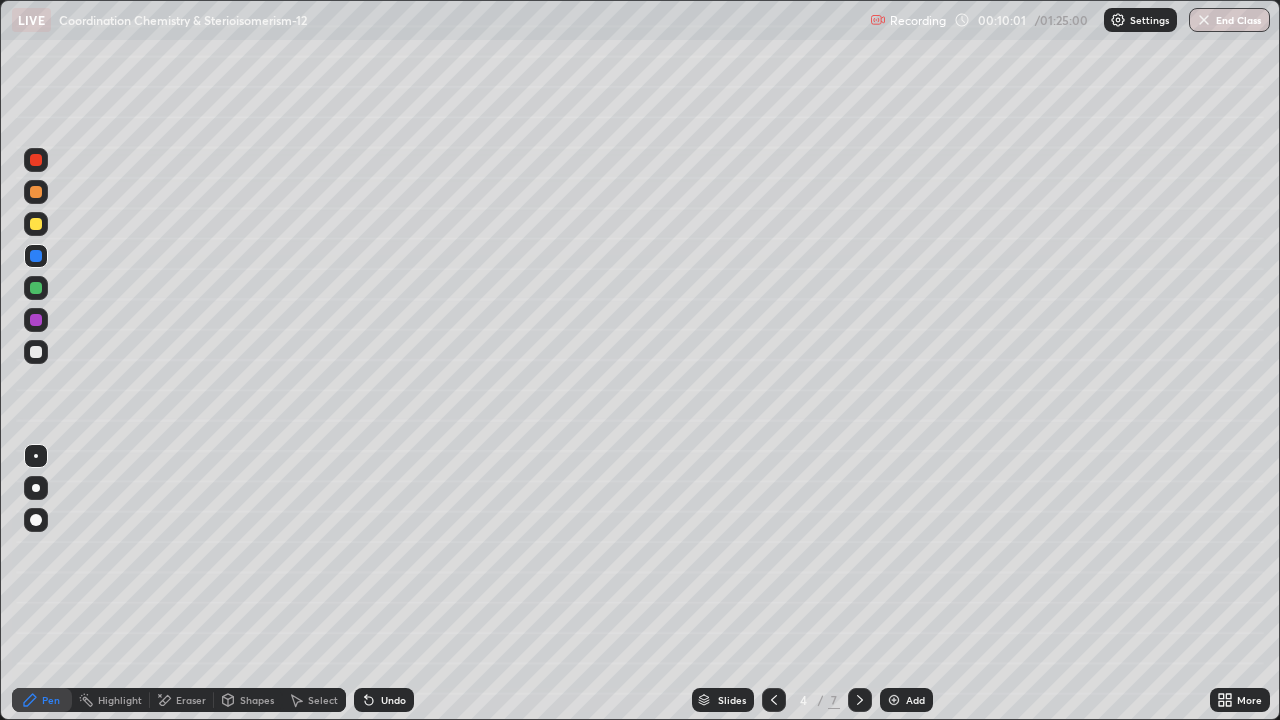 click at bounding box center [36, 320] 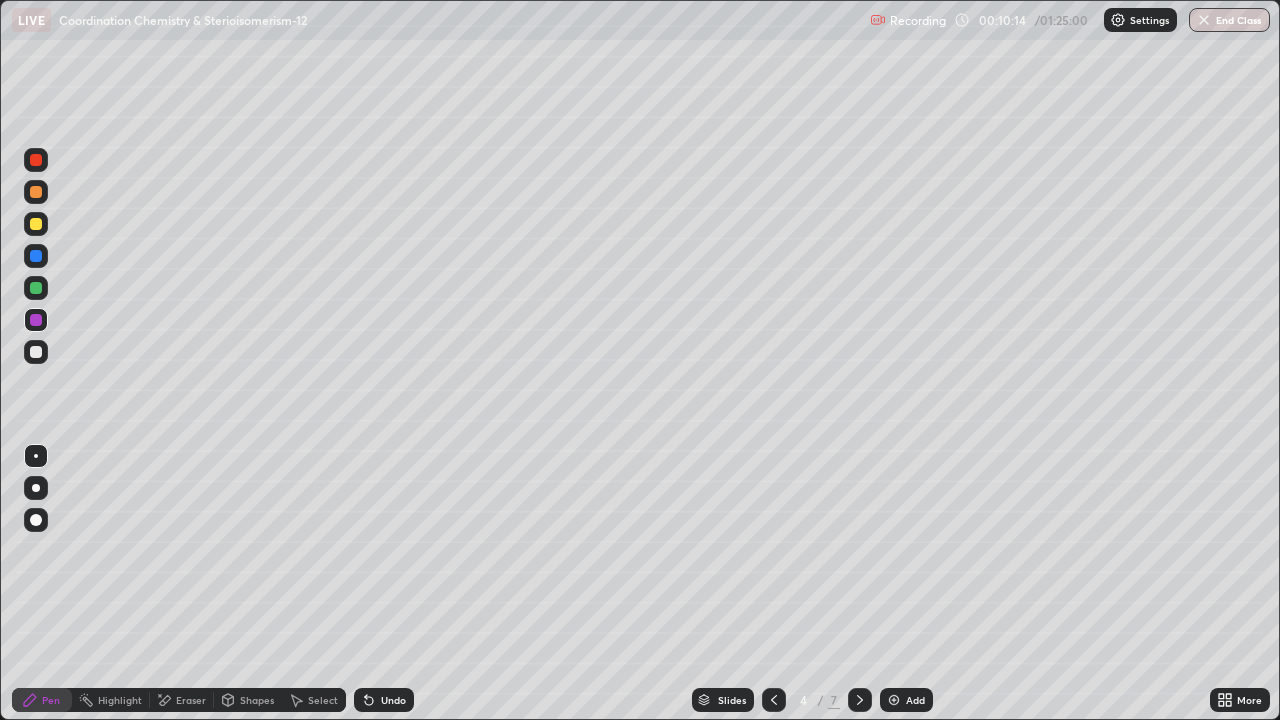 click at bounding box center (36, 352) 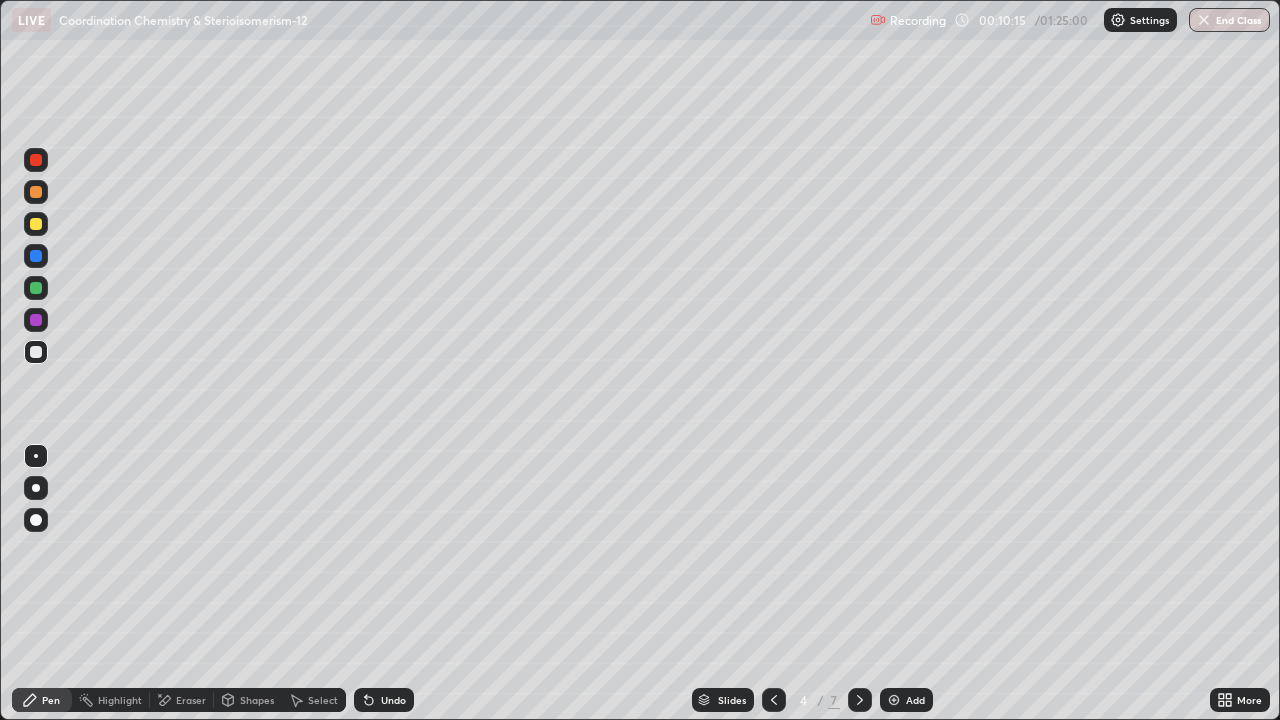 click at bounding box center (36, 288) 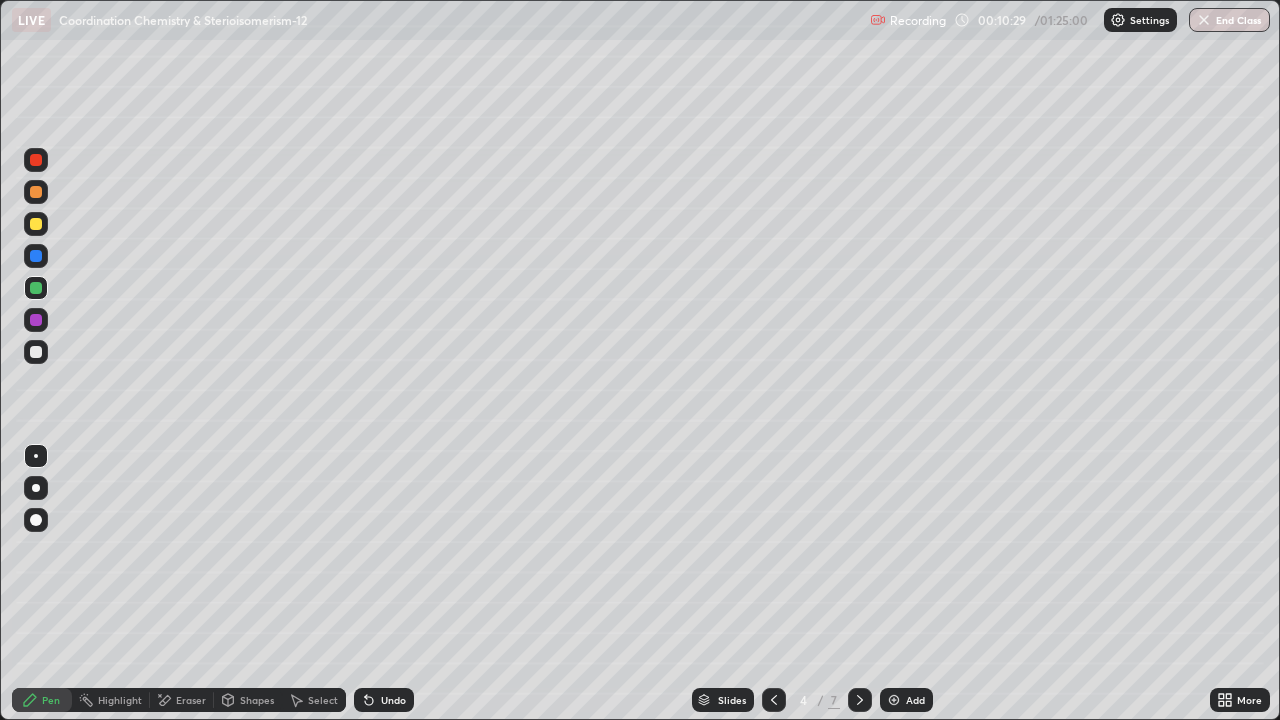 click at bounding box center [36, 288] 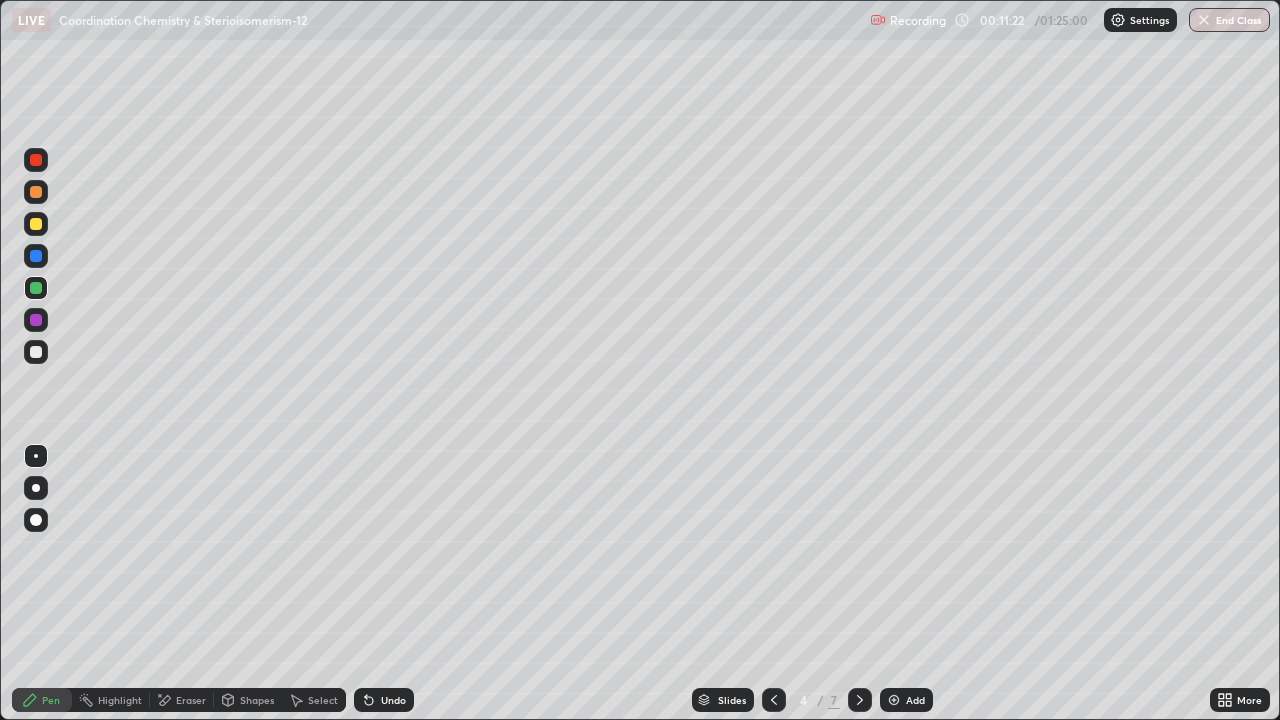 click at bounding box center (36, 320) 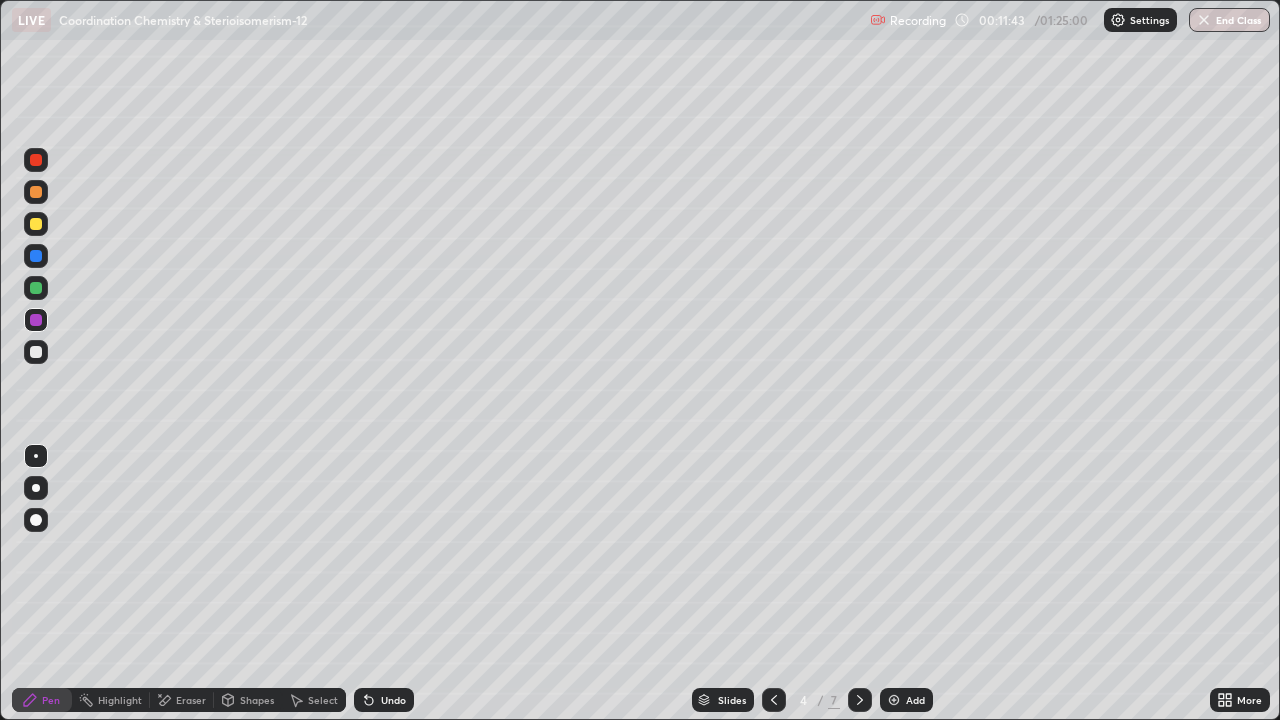 click on "Select" at bounding box center (314, 700) 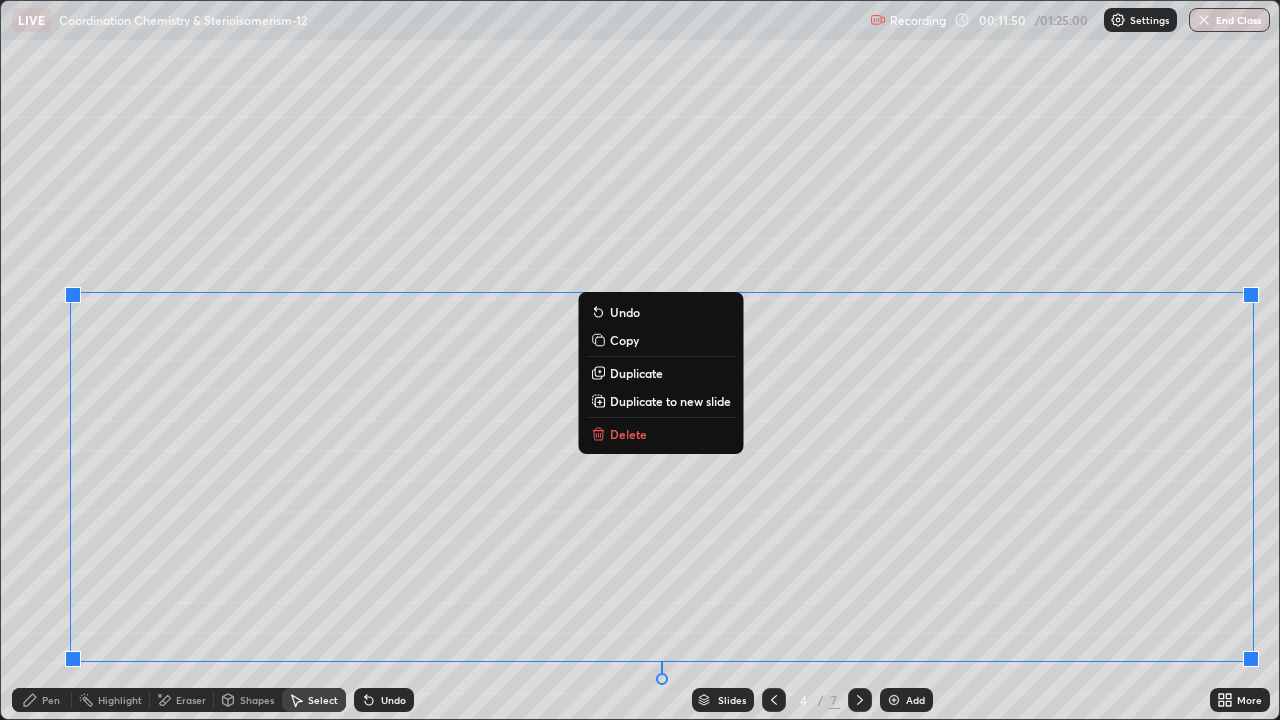click on "Duplicate to new slide" at bounding box center (670, 401) 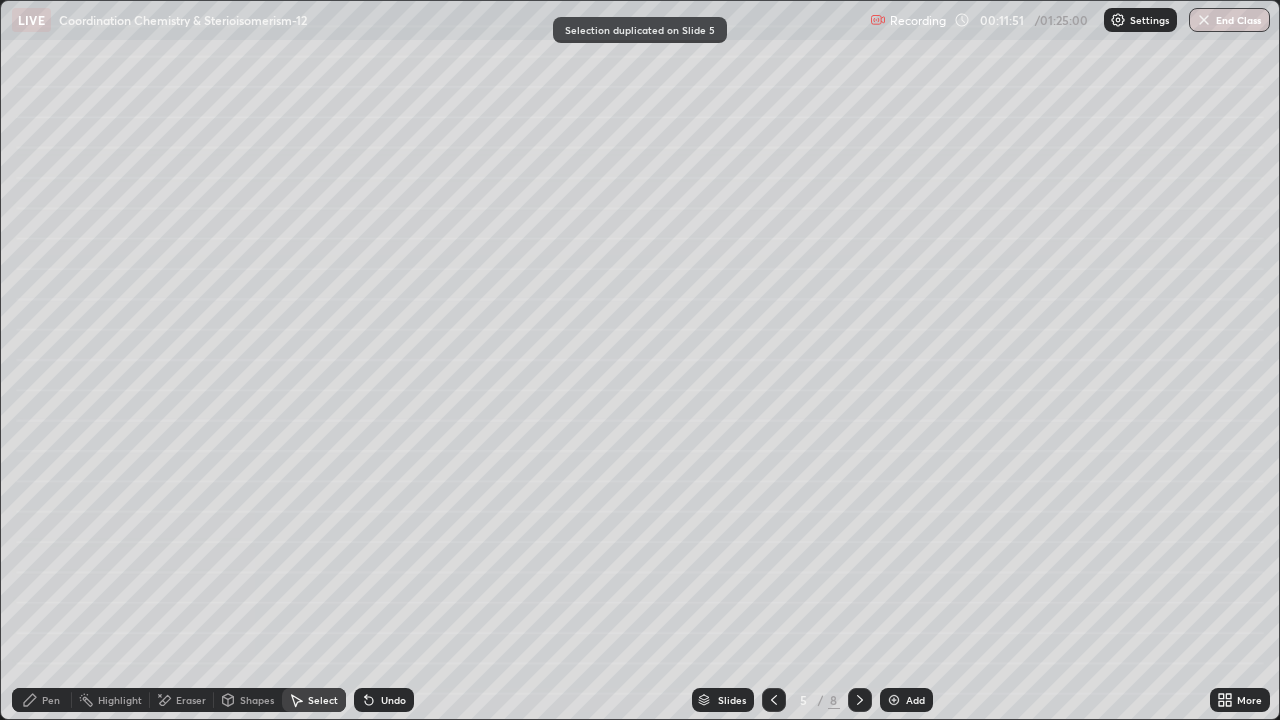 click on "Pen" at bounding box center [51, 700] 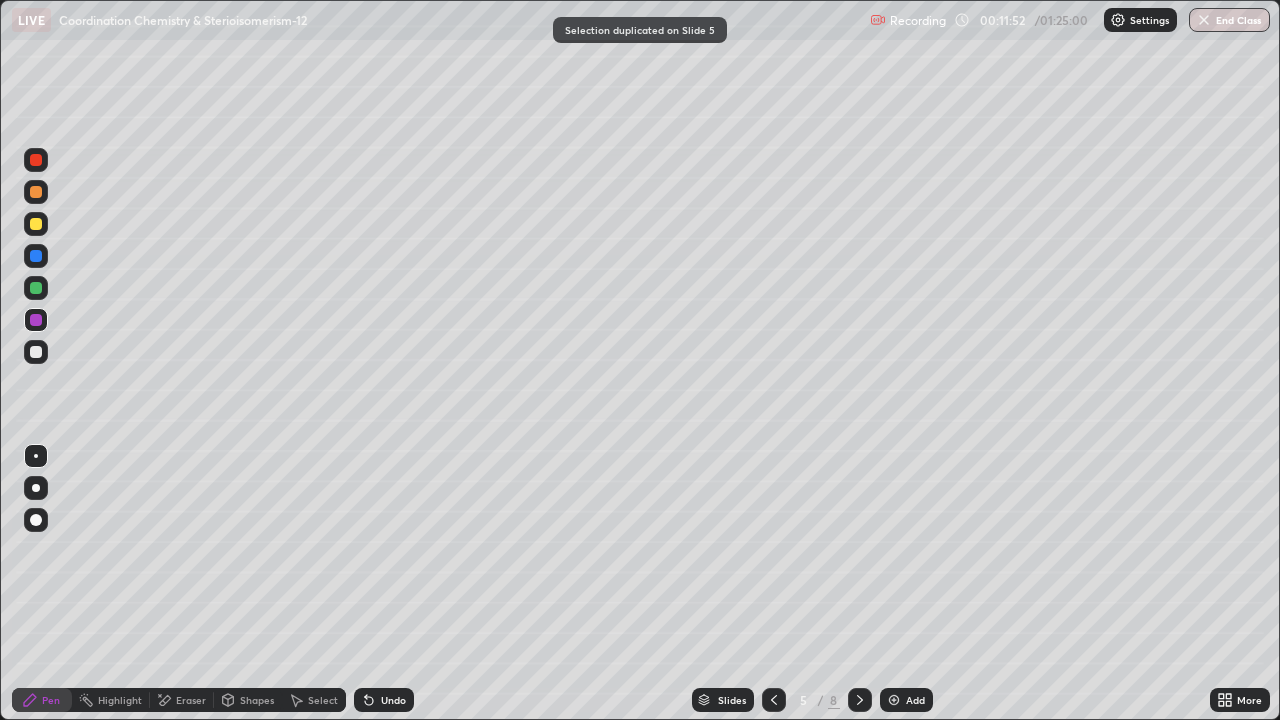 click at bounding box center (36, 288) 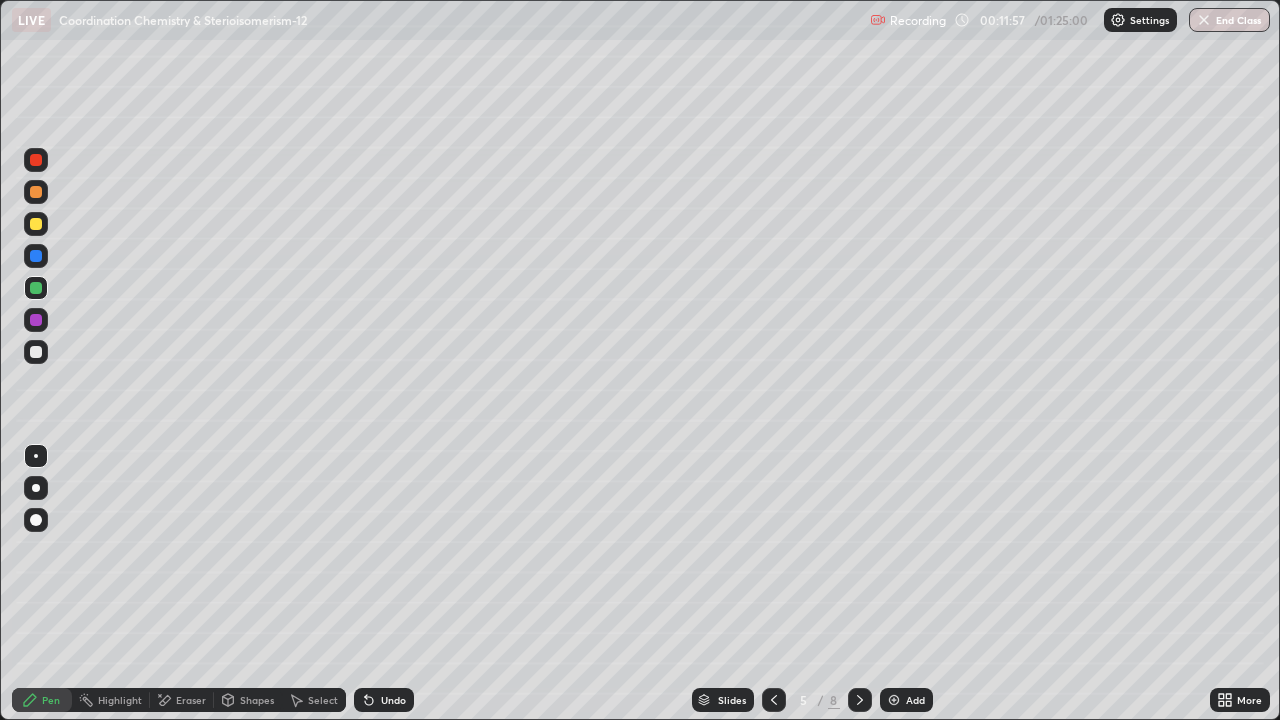 click at bounding box center [36, 256] 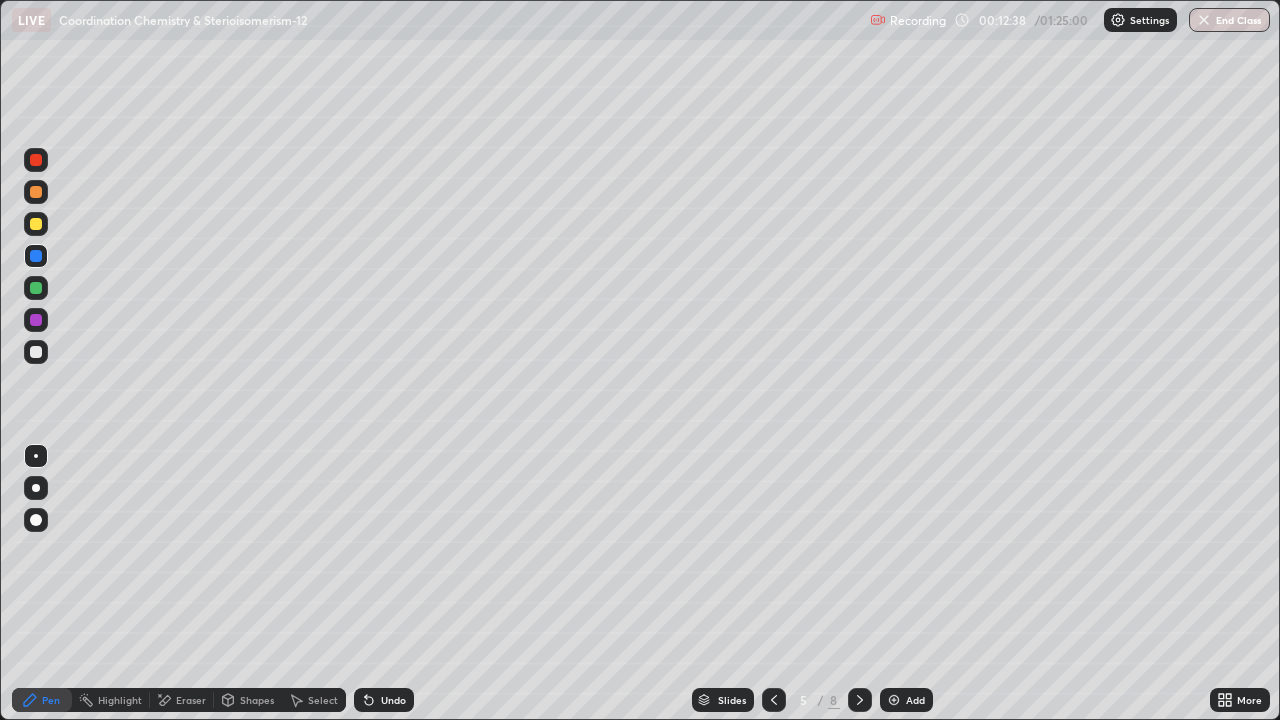 click at bounding box center (36, 160) 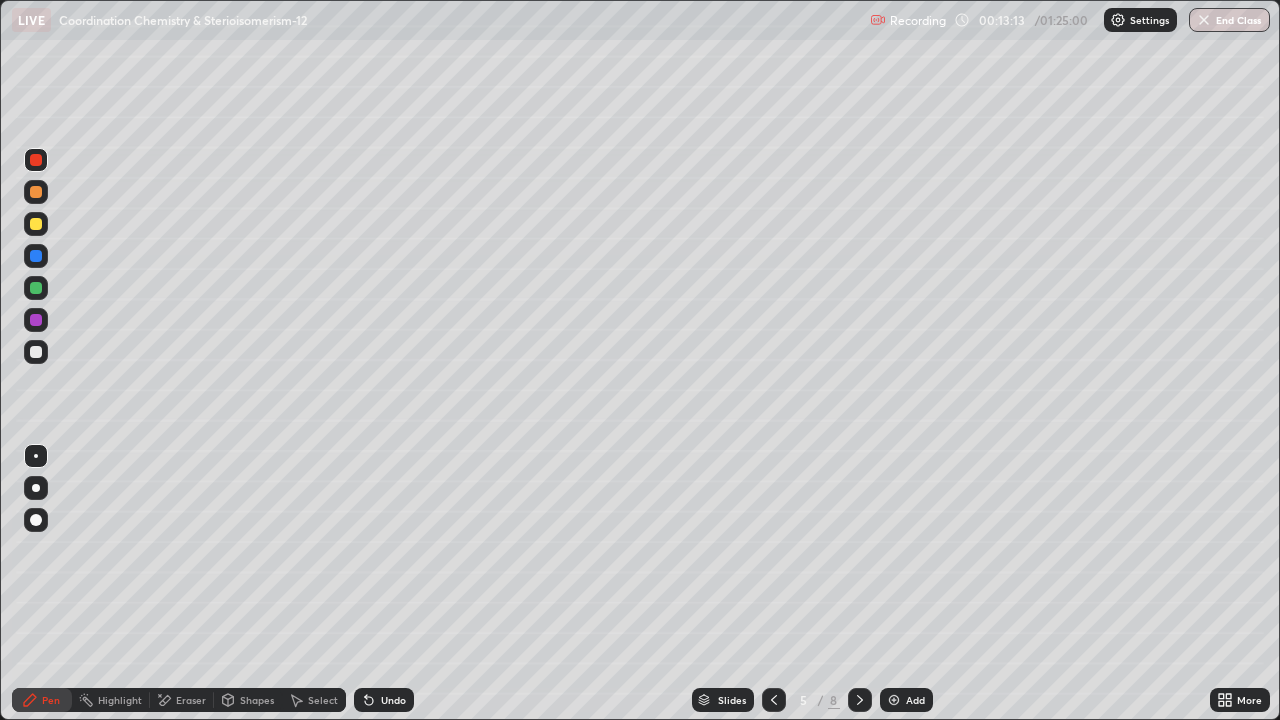 click at bounding box center [36, 224] 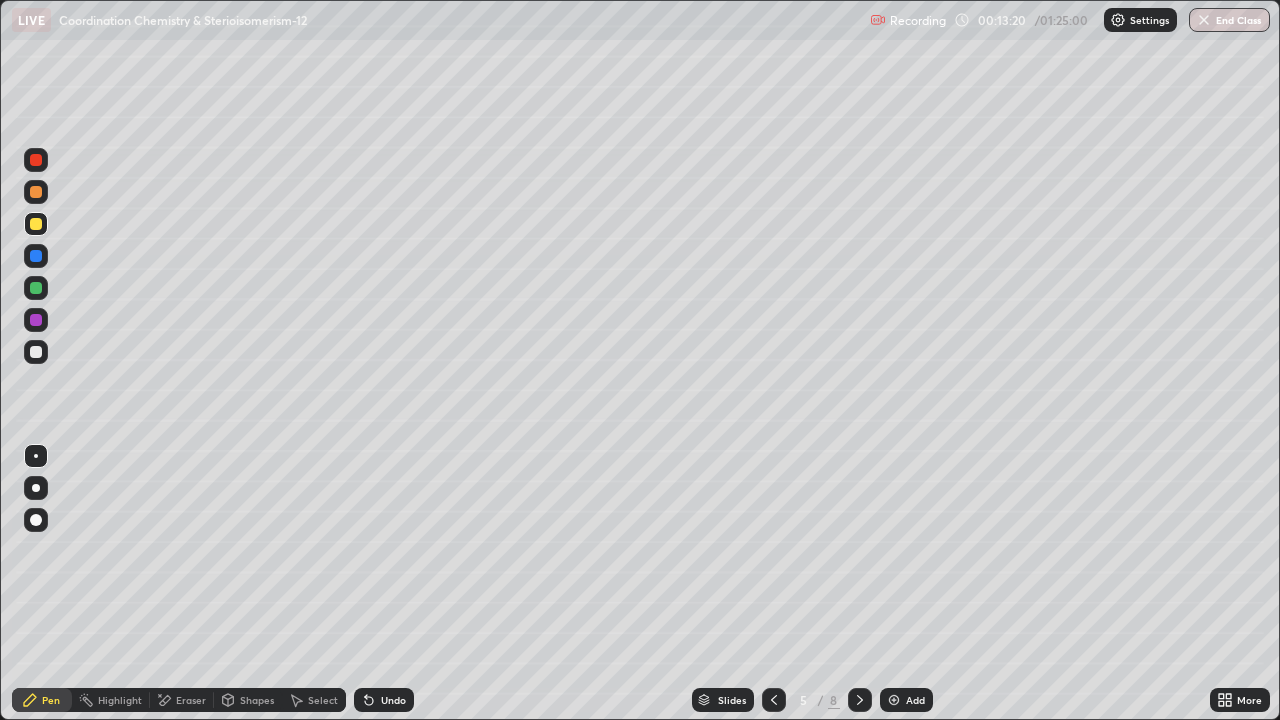 click on "Eraser" at bounding box center [191, 700] 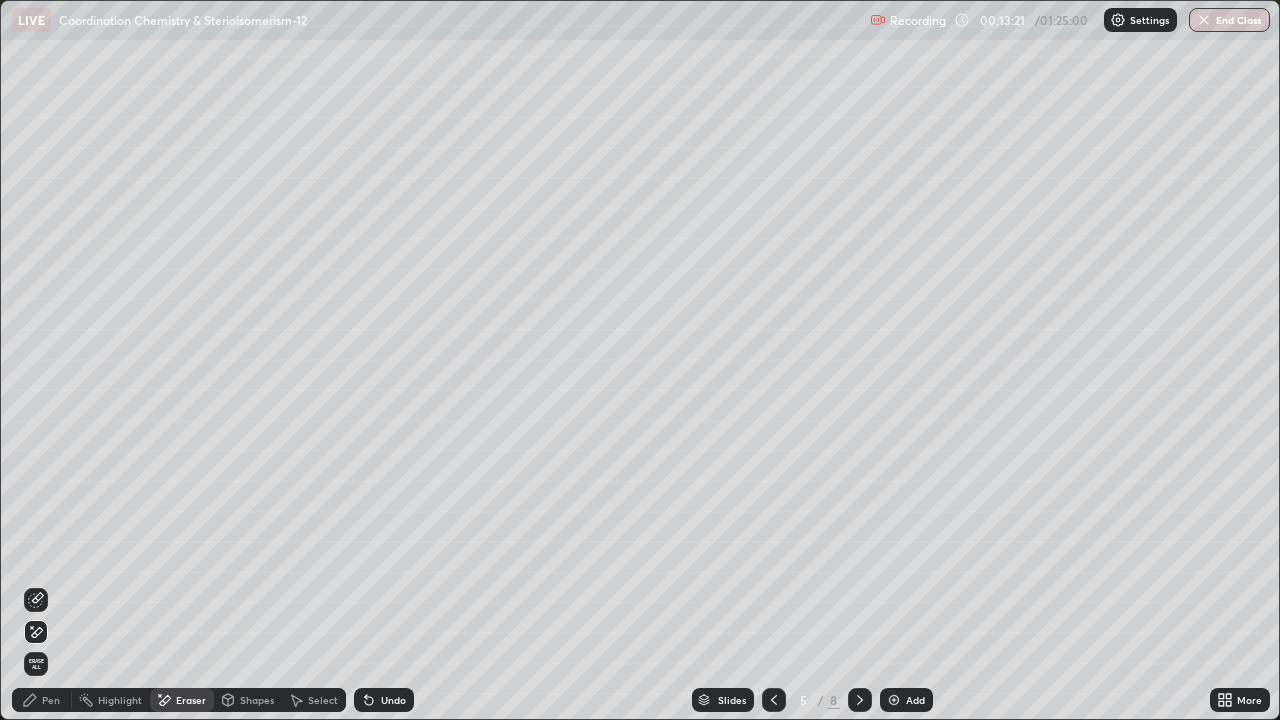 click on "Pen" at bounding box center [42, 700] 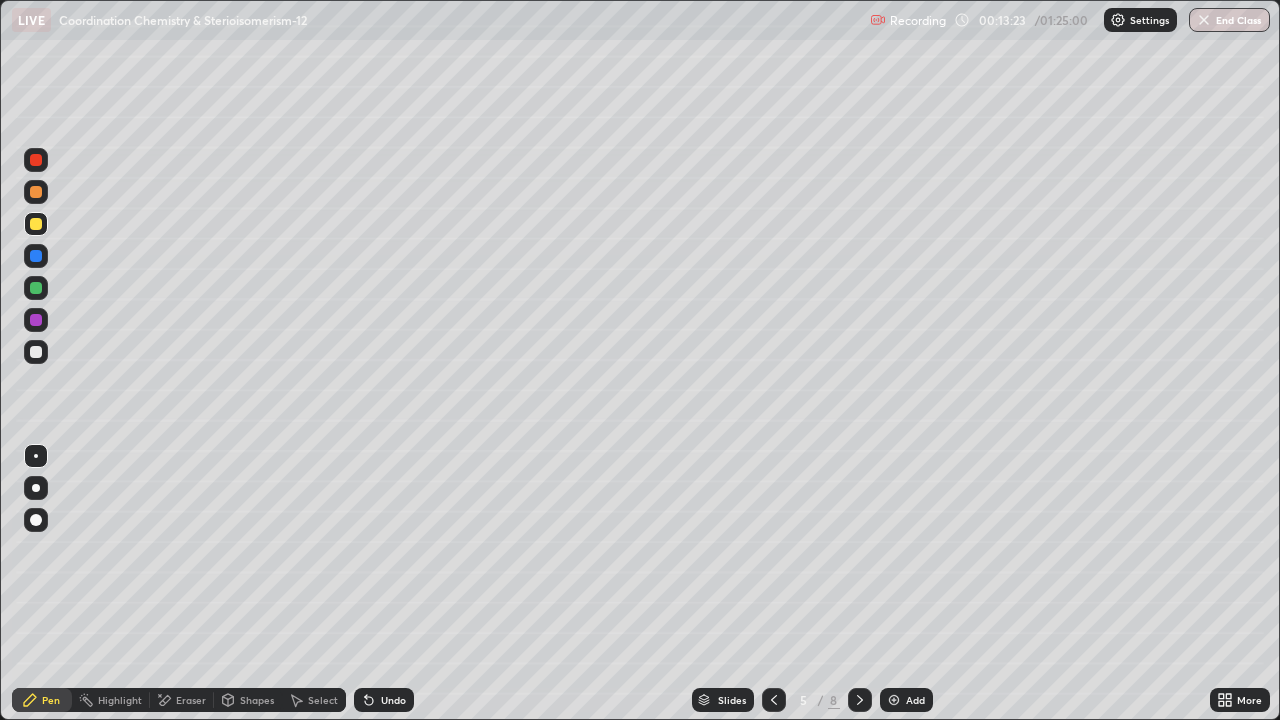 click at bounding box center [36, 320] 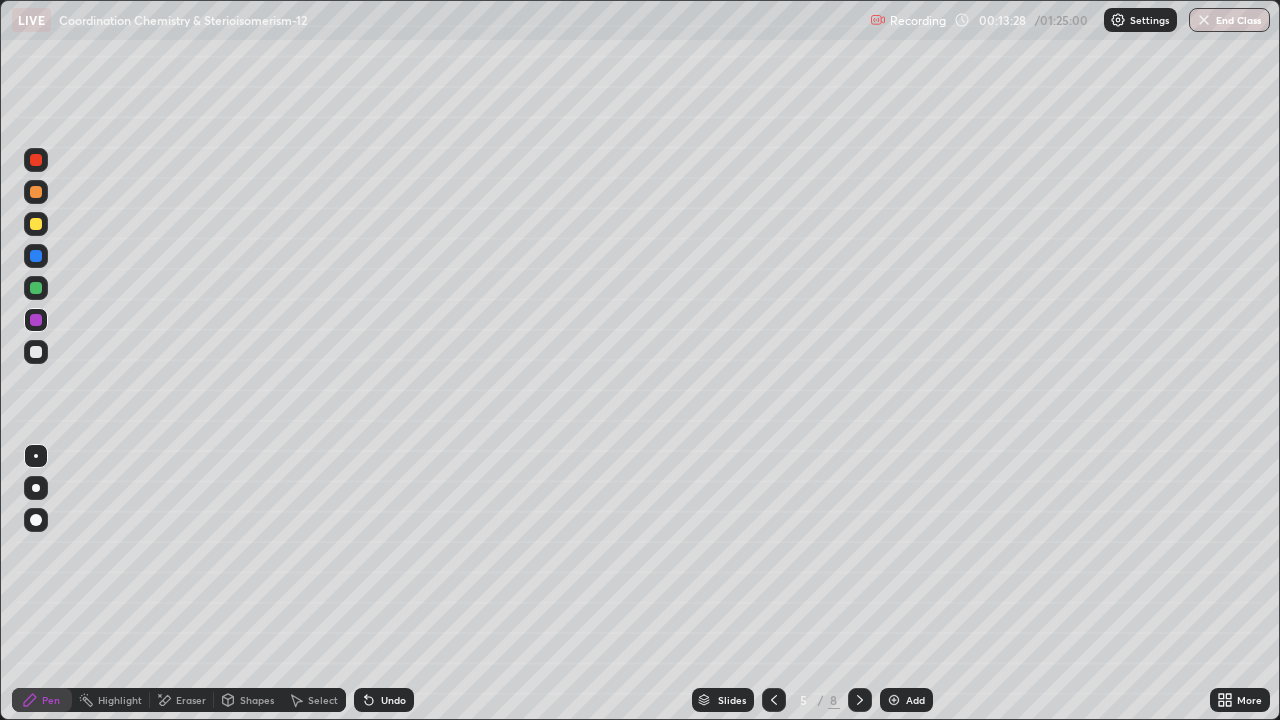 click at bounding box center (36, 352) 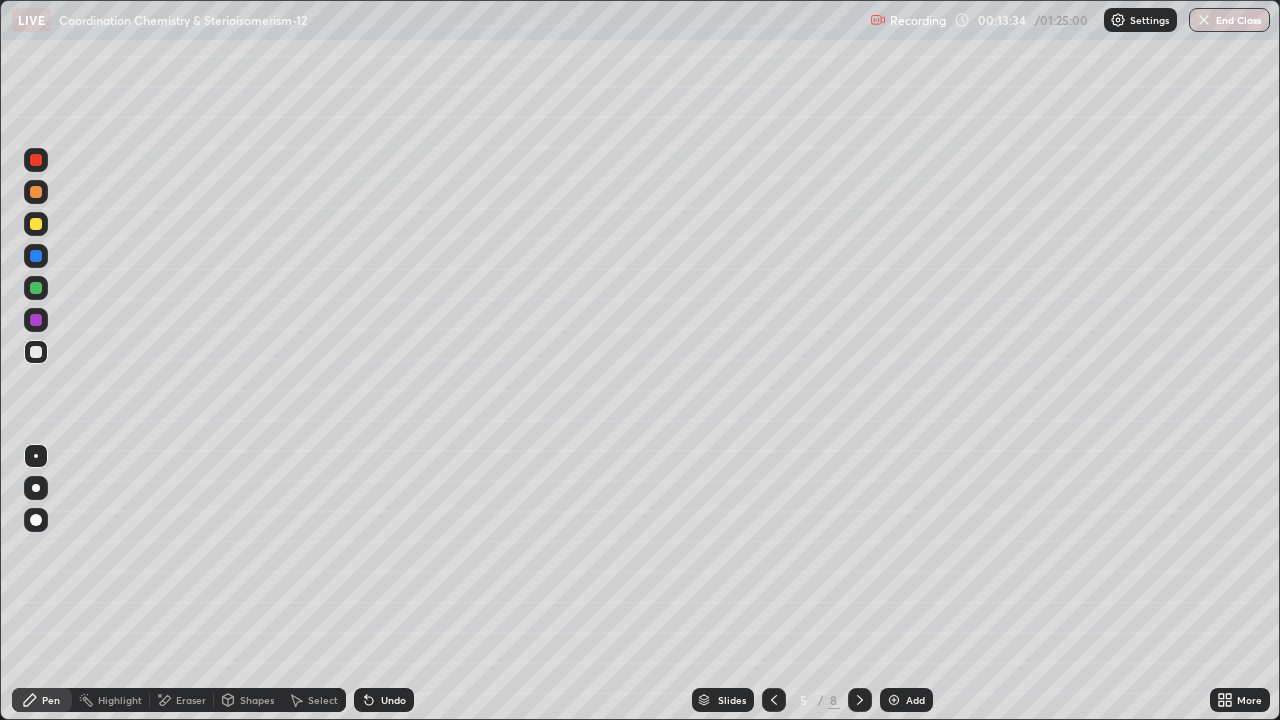 click at bounding box center (36, 320) 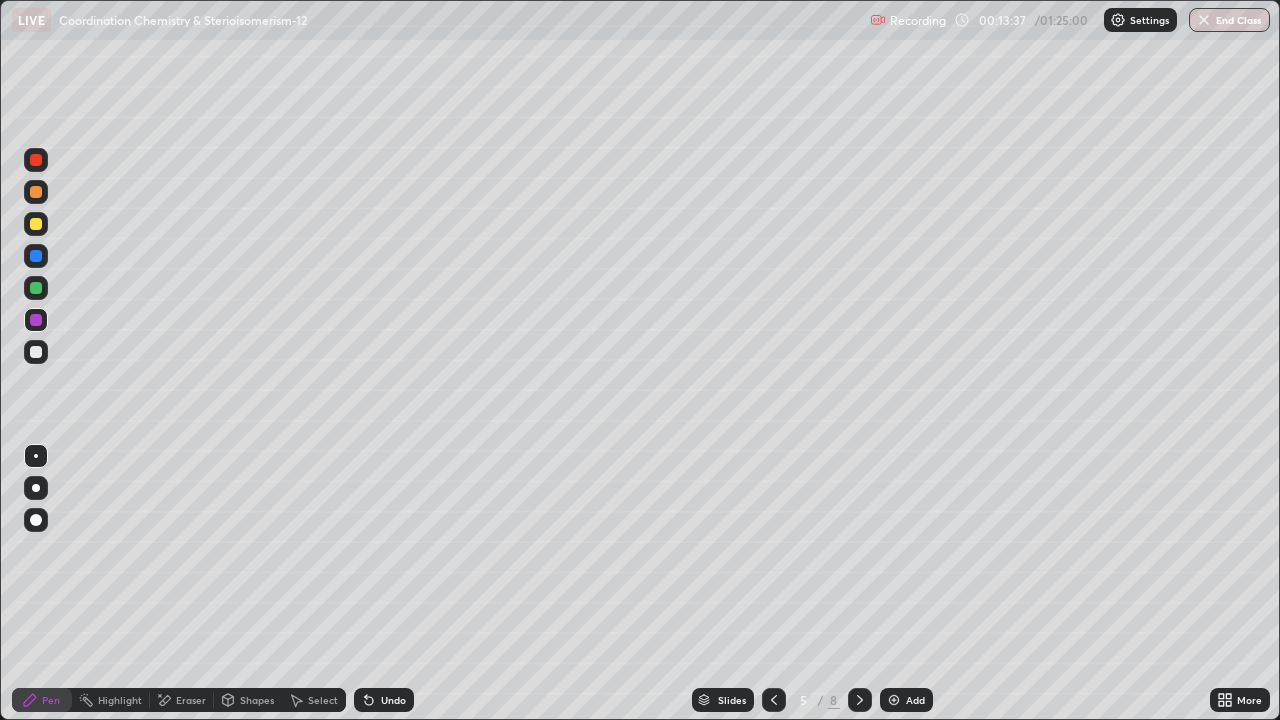 click at bounding box center (36, 352) 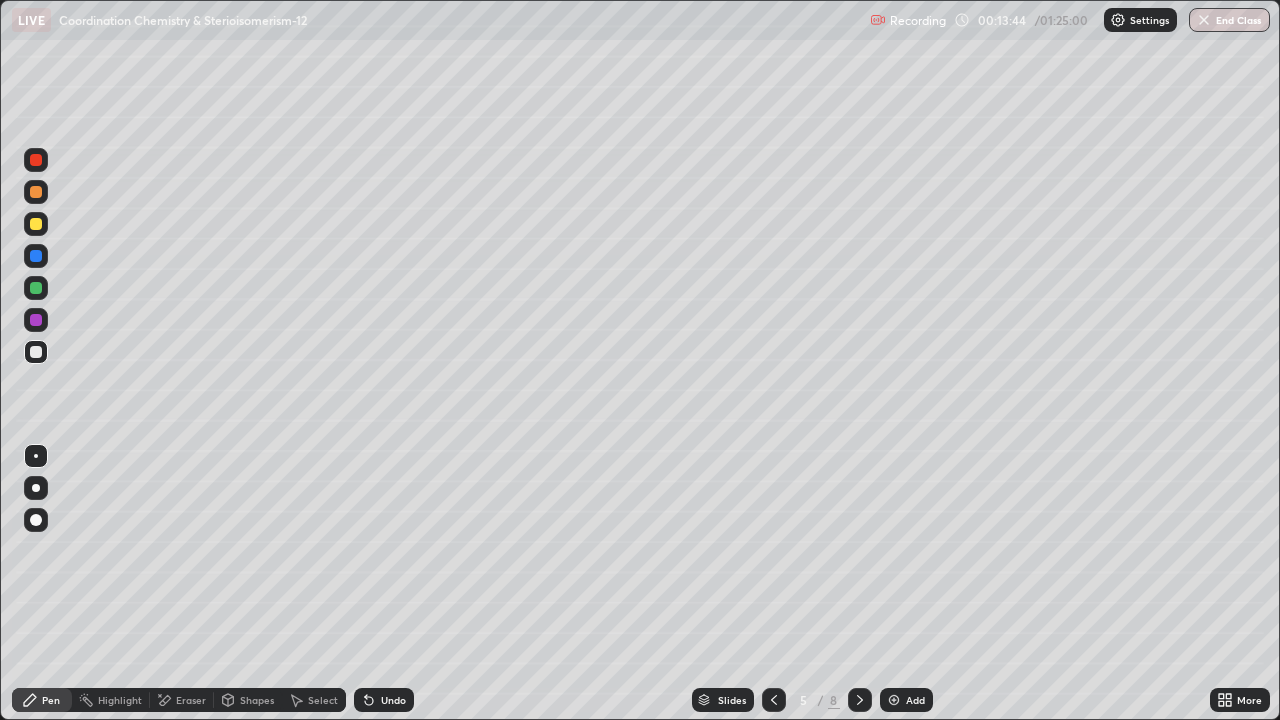 click at bounding box center (36, 320) 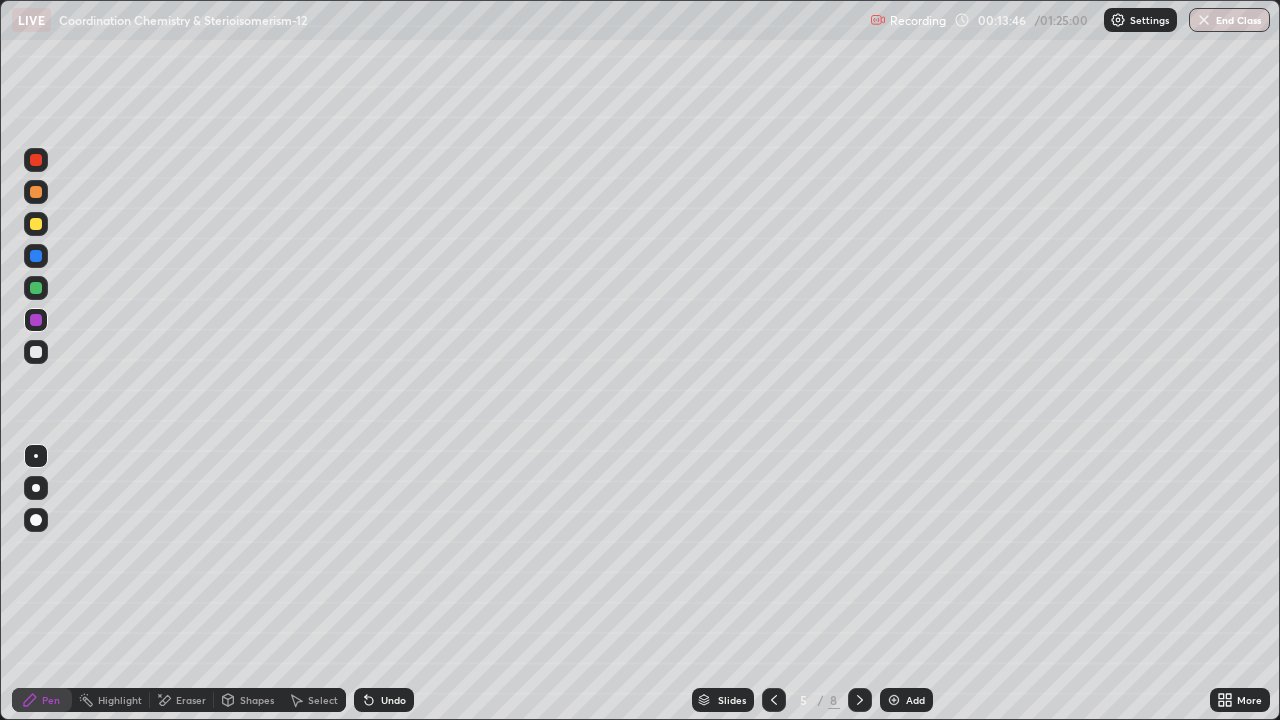 click at bounding box center (36, 352) 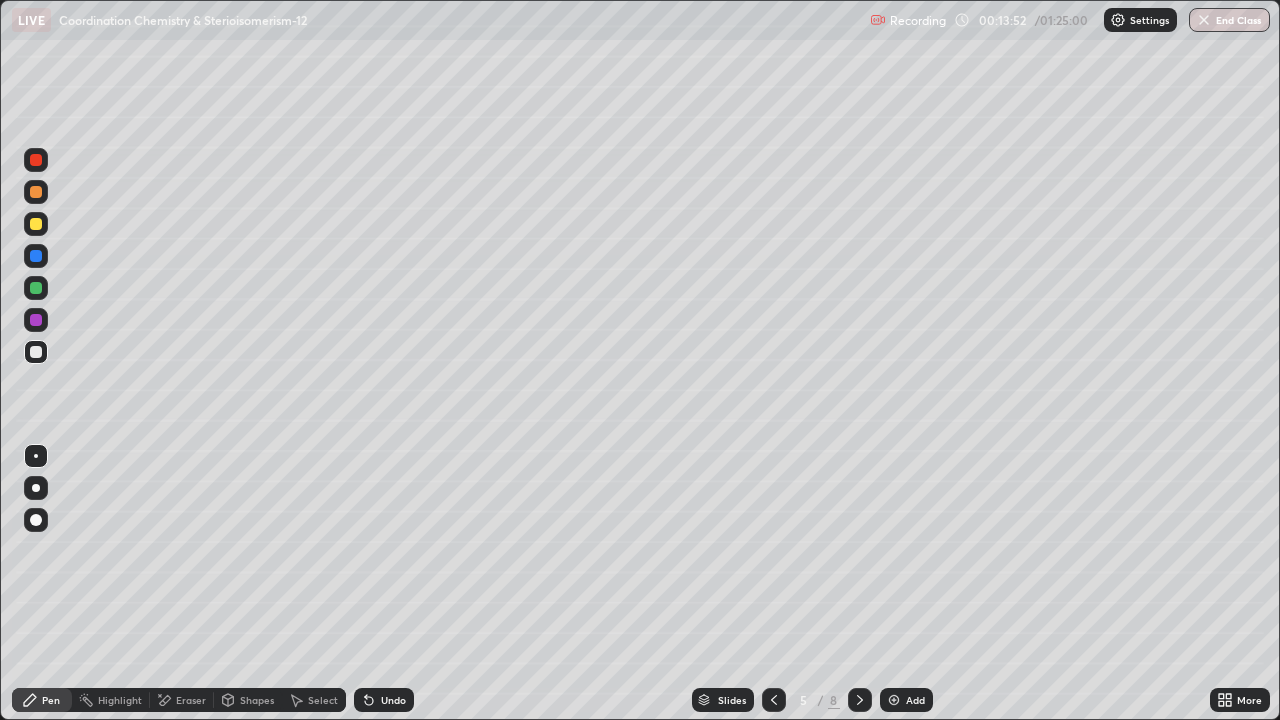 click at bounding box center [36, 320] 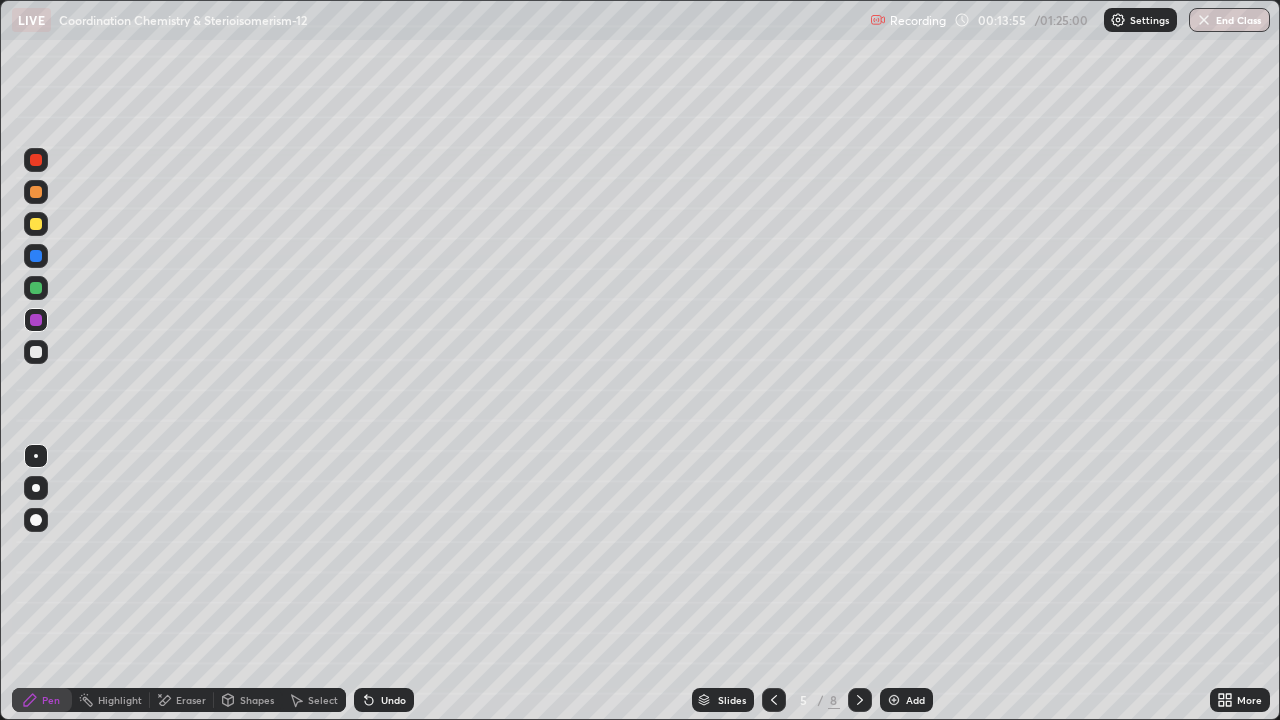 click at bounding box center (36, 352) 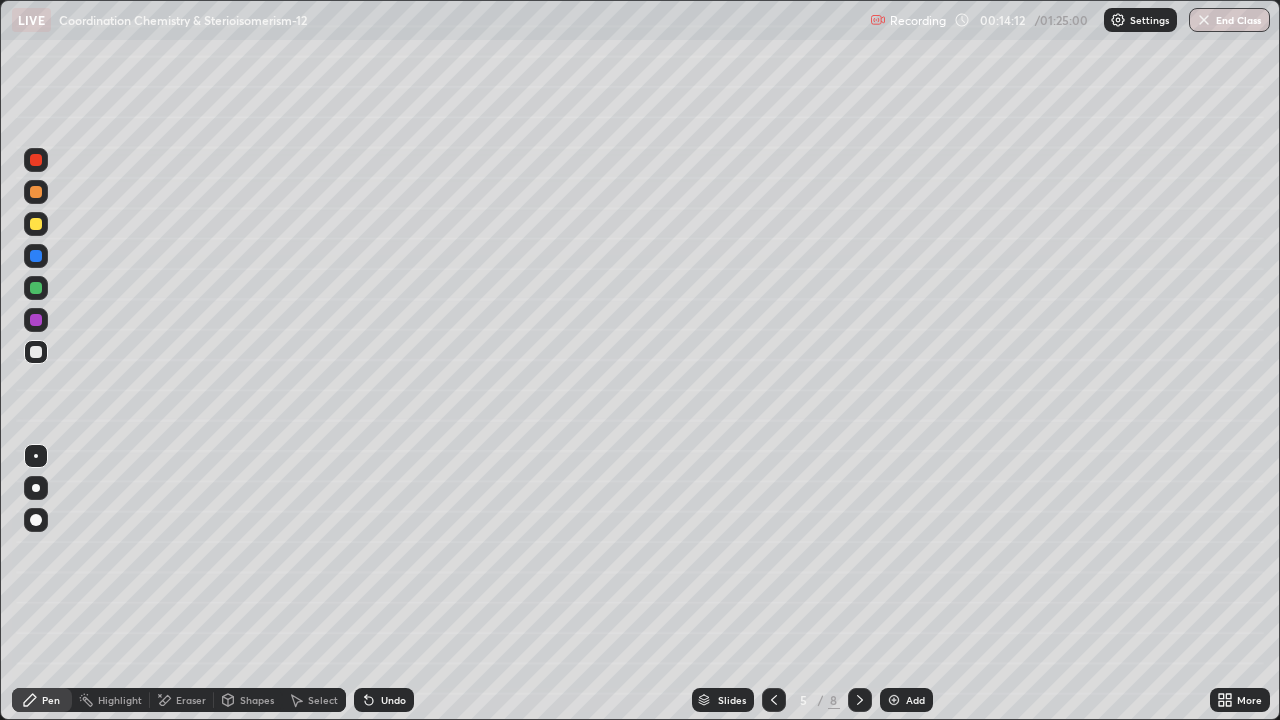 click at bounding box center [36, 320] 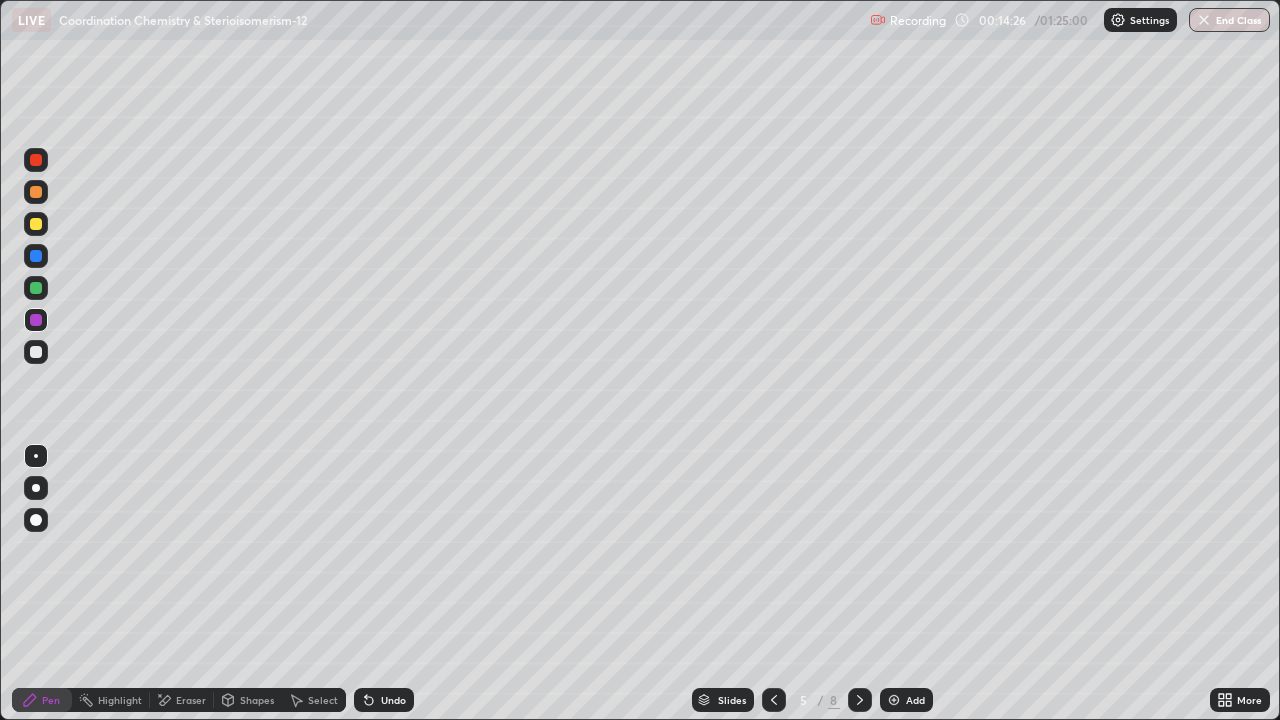 click at bounding box center (36, 352) 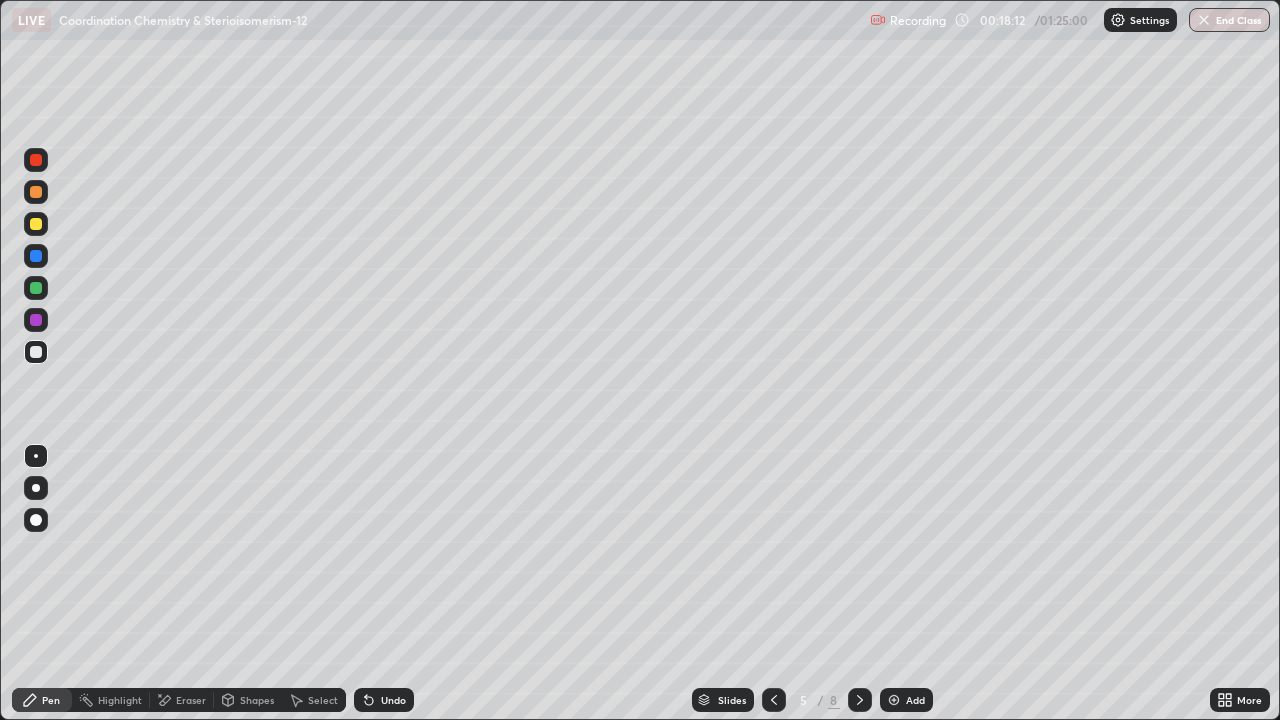 click 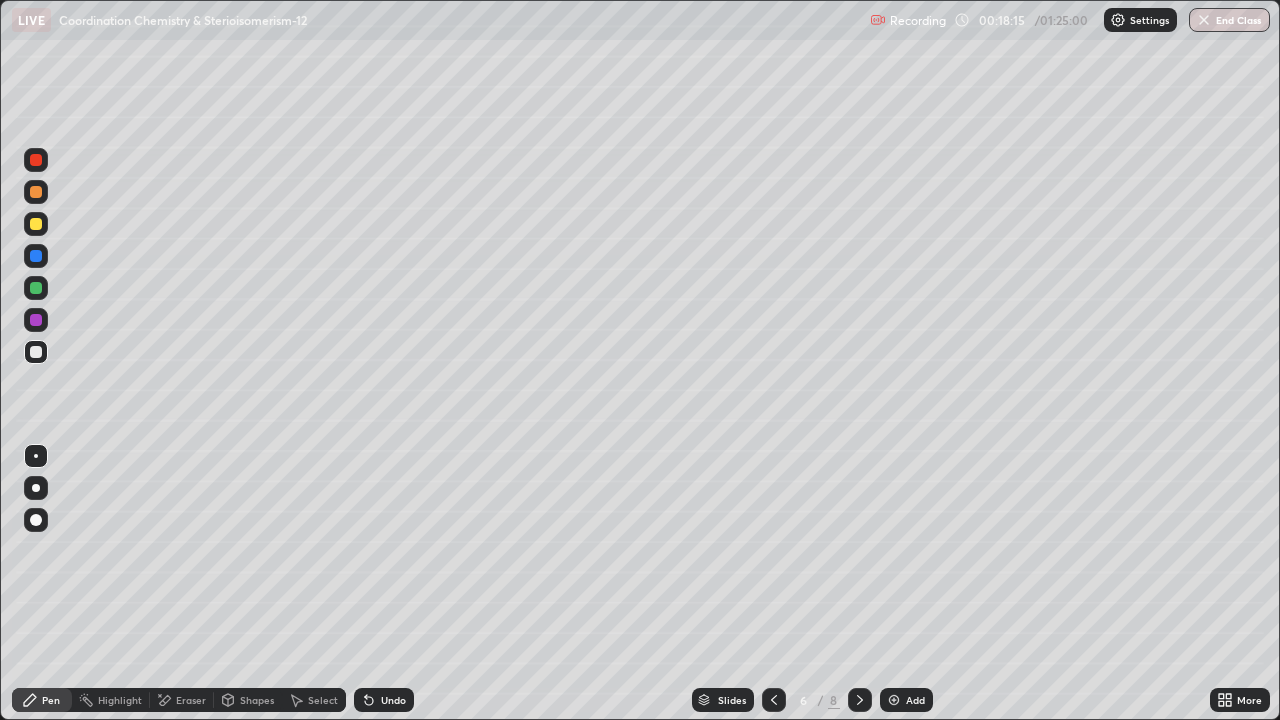 click at bounding box center [36, 224] 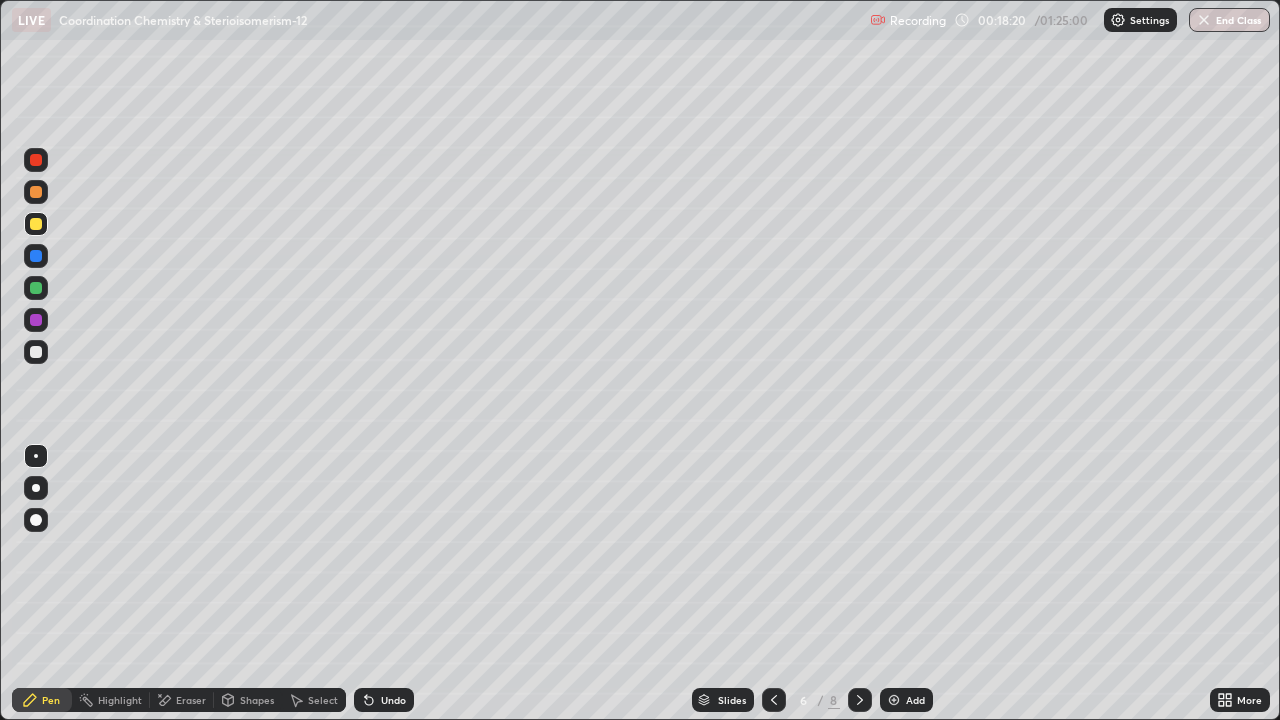 click at bounding box center (36, 192) 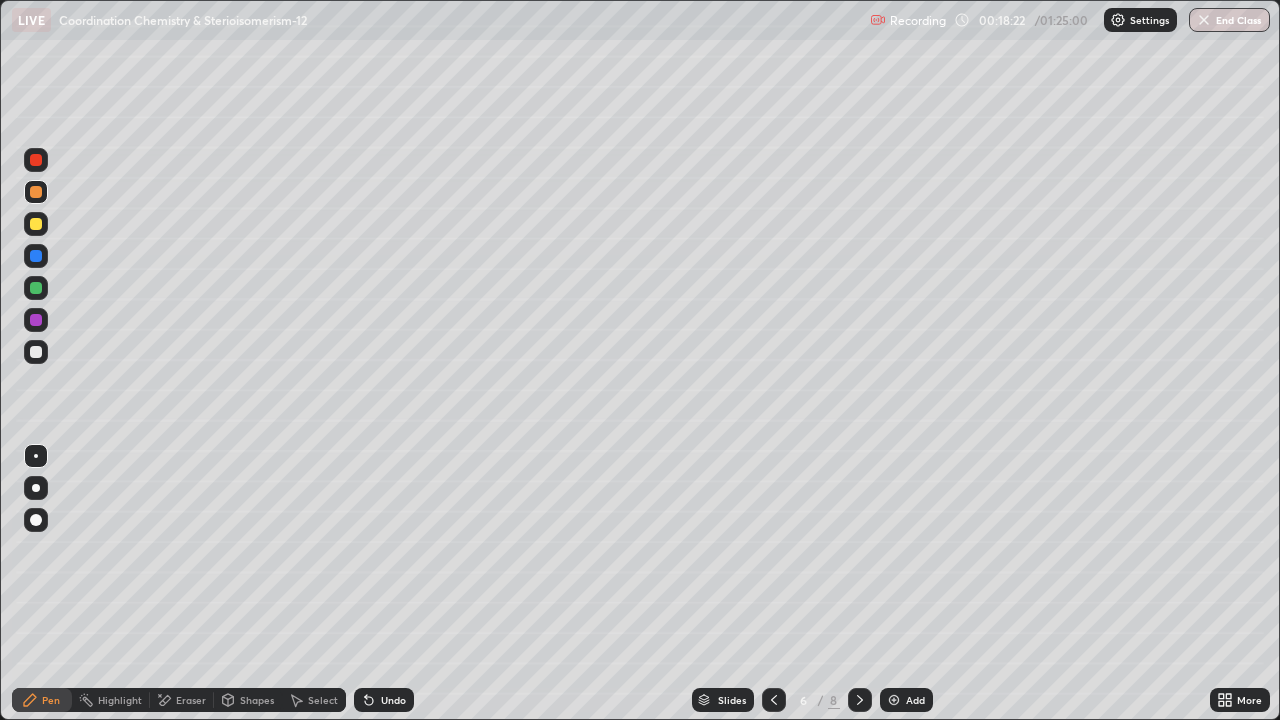 click at bounding box center [36, 224] 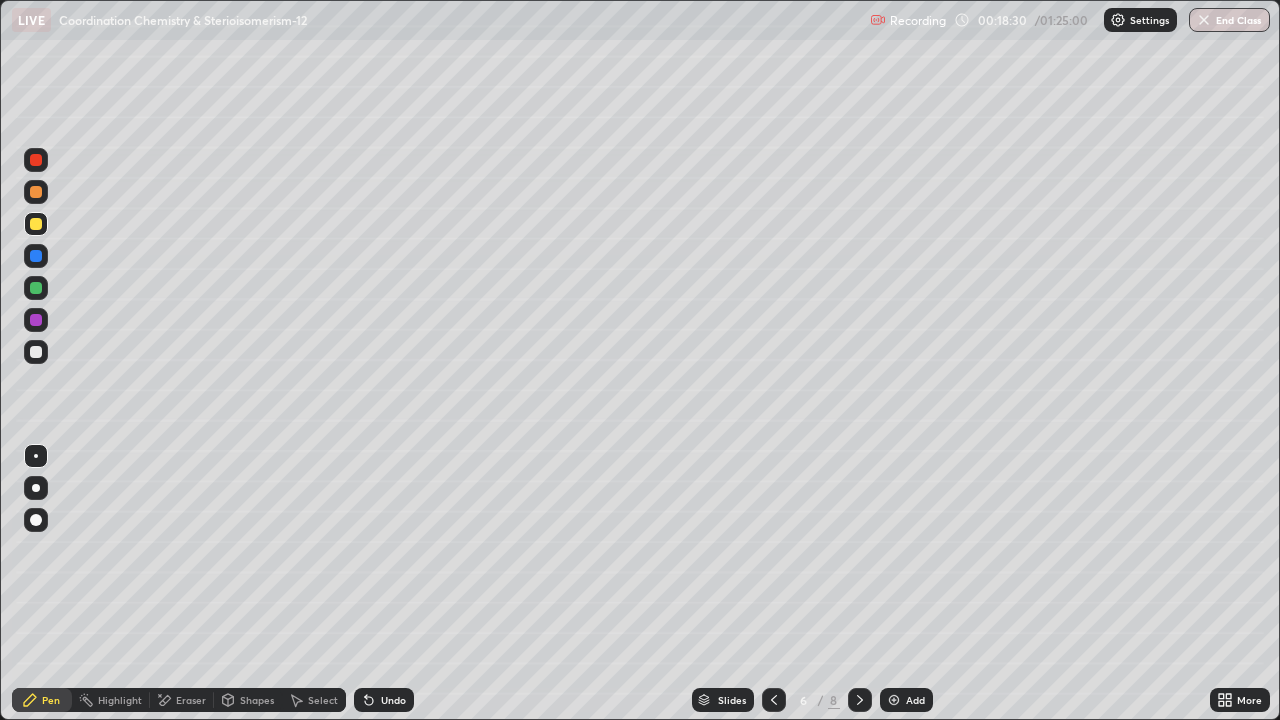 click at bounding box center [36, 352] 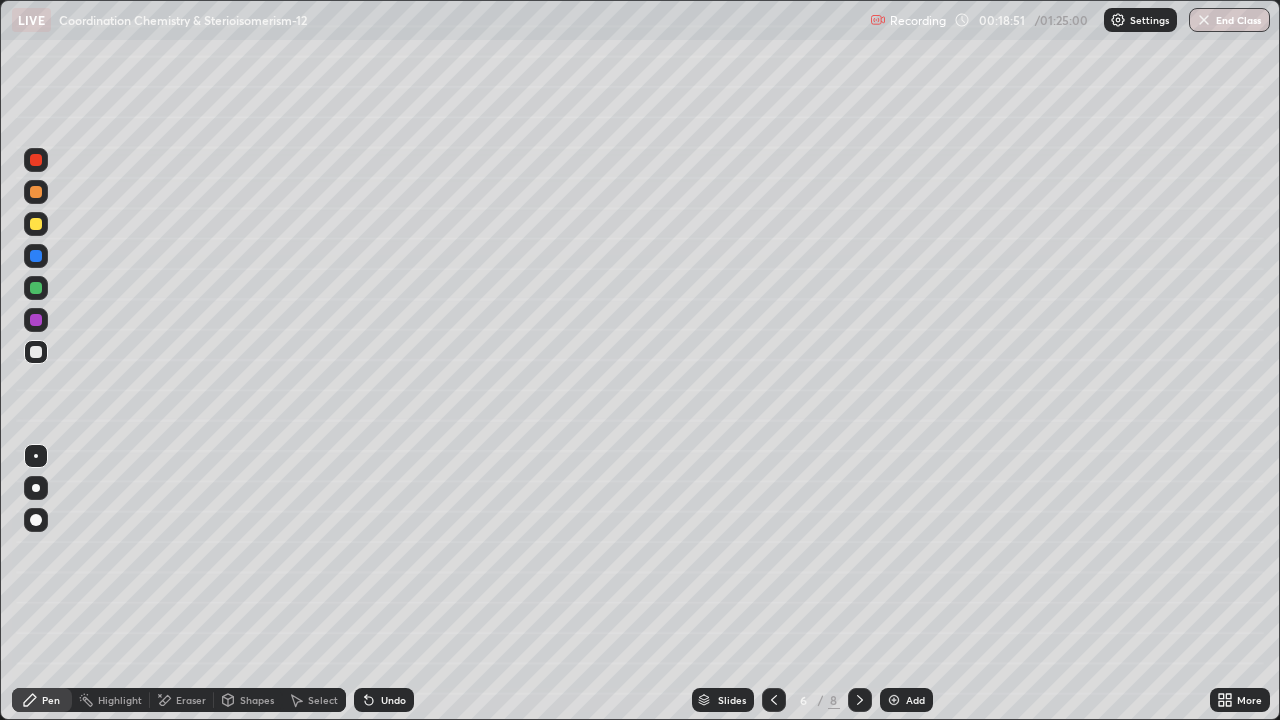 click on "Undo" at bounding box center (384, 700) 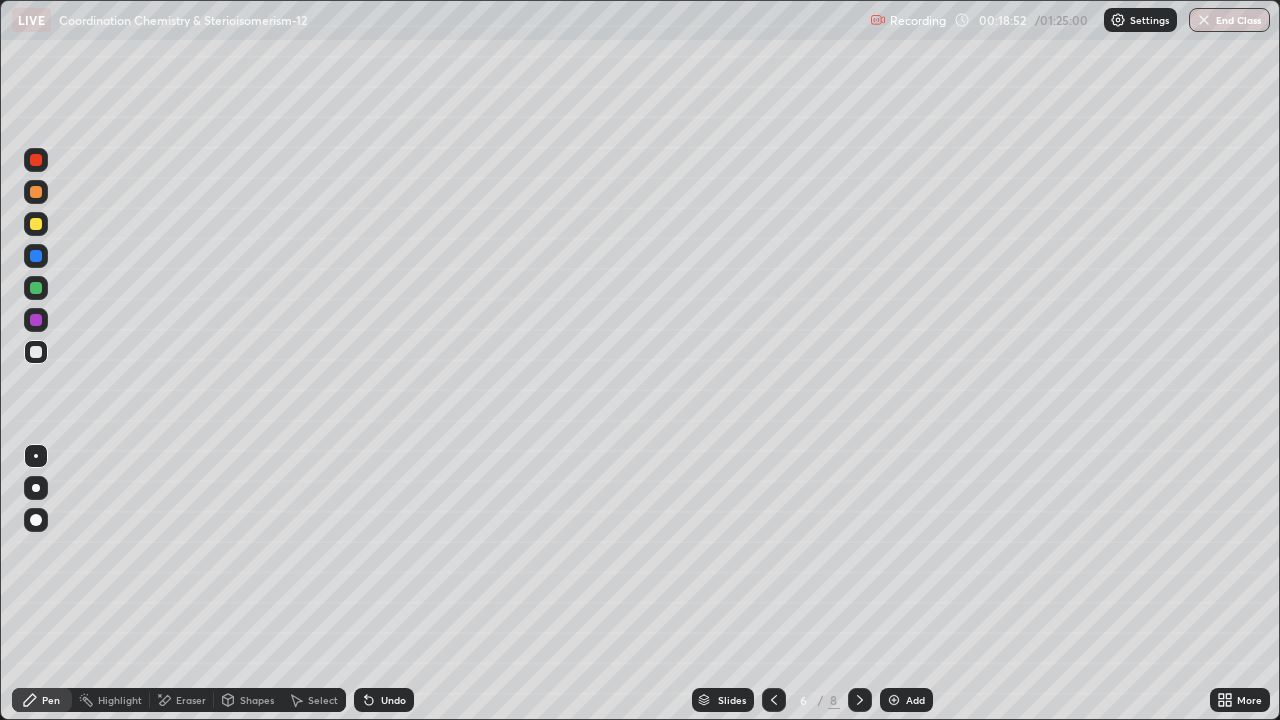 click at bounding box center (36, 320) 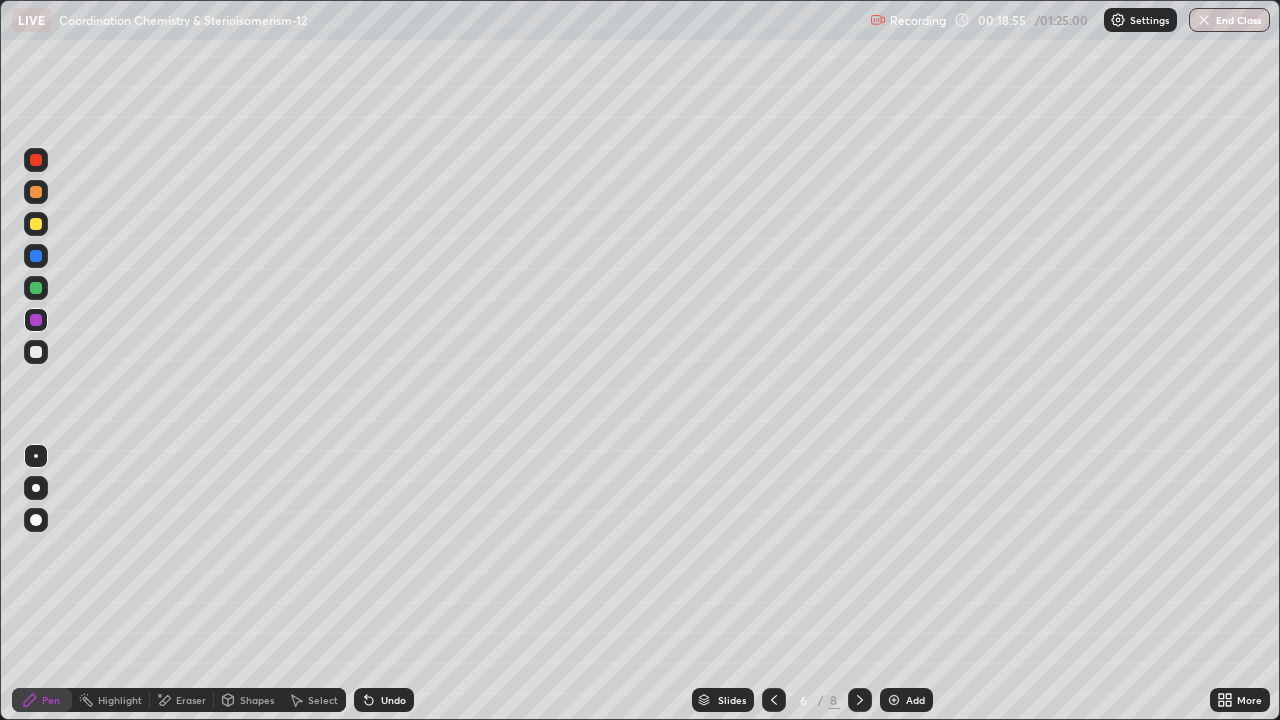 click at bounding box center [36, 352] 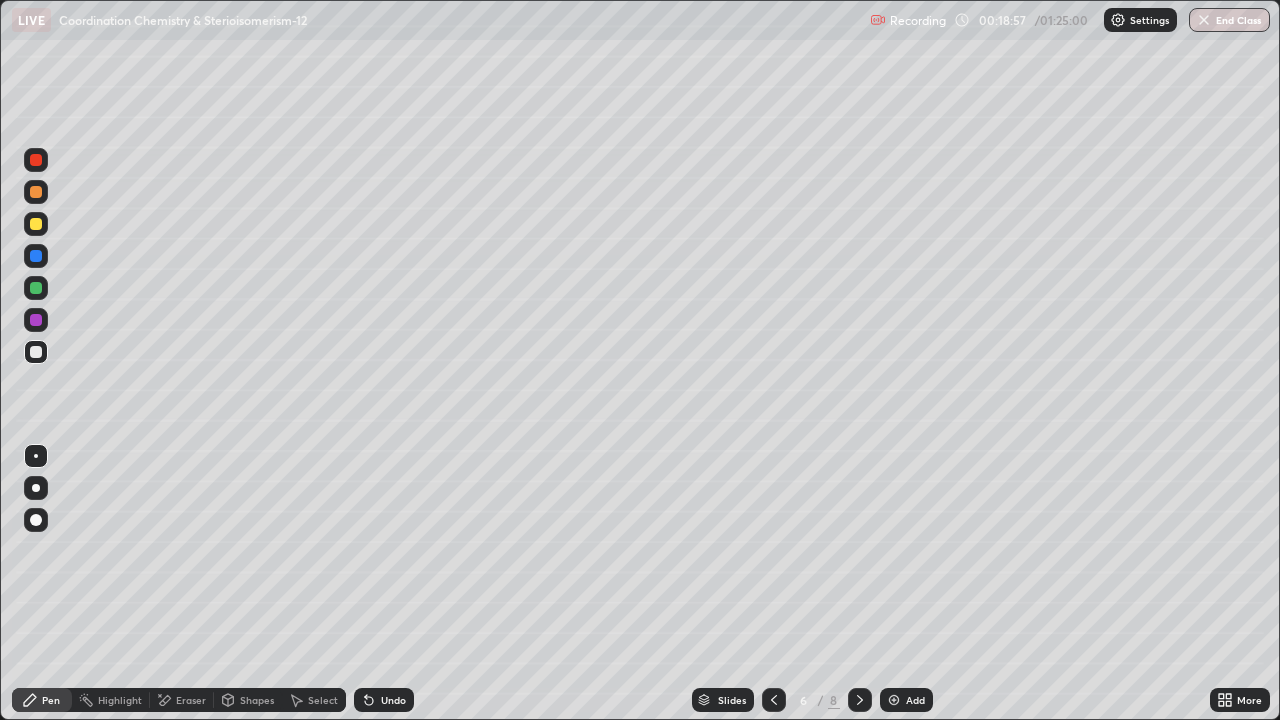 click at bounding box center [36, 192] 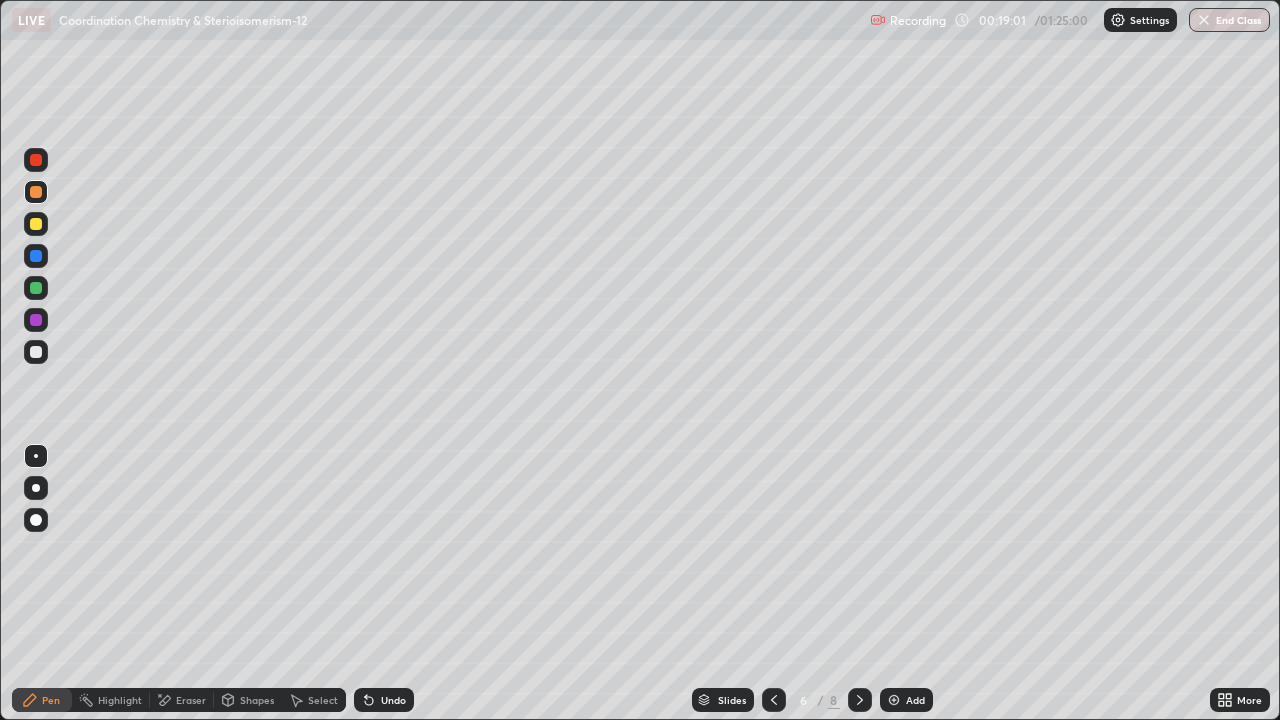 click at bounding box center [36, 224] 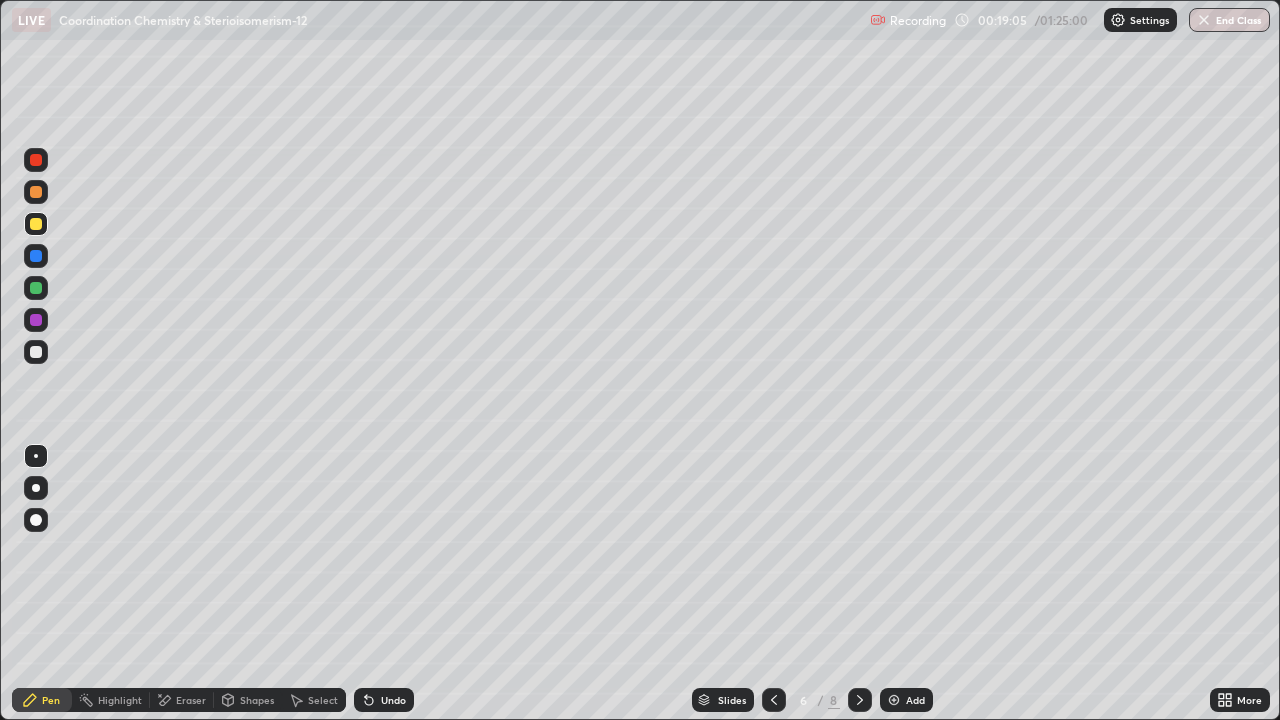 click at bounding box center (36, 352) 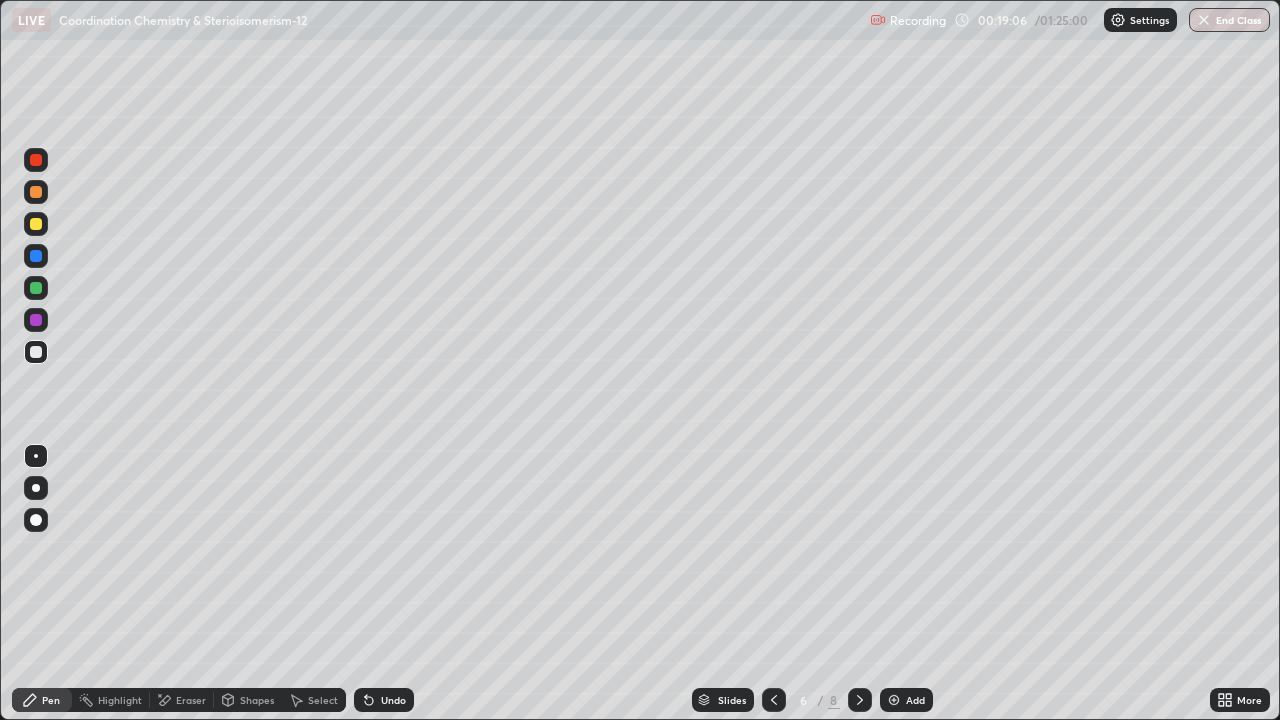 click on "Select" at bounding box center [323, 700] 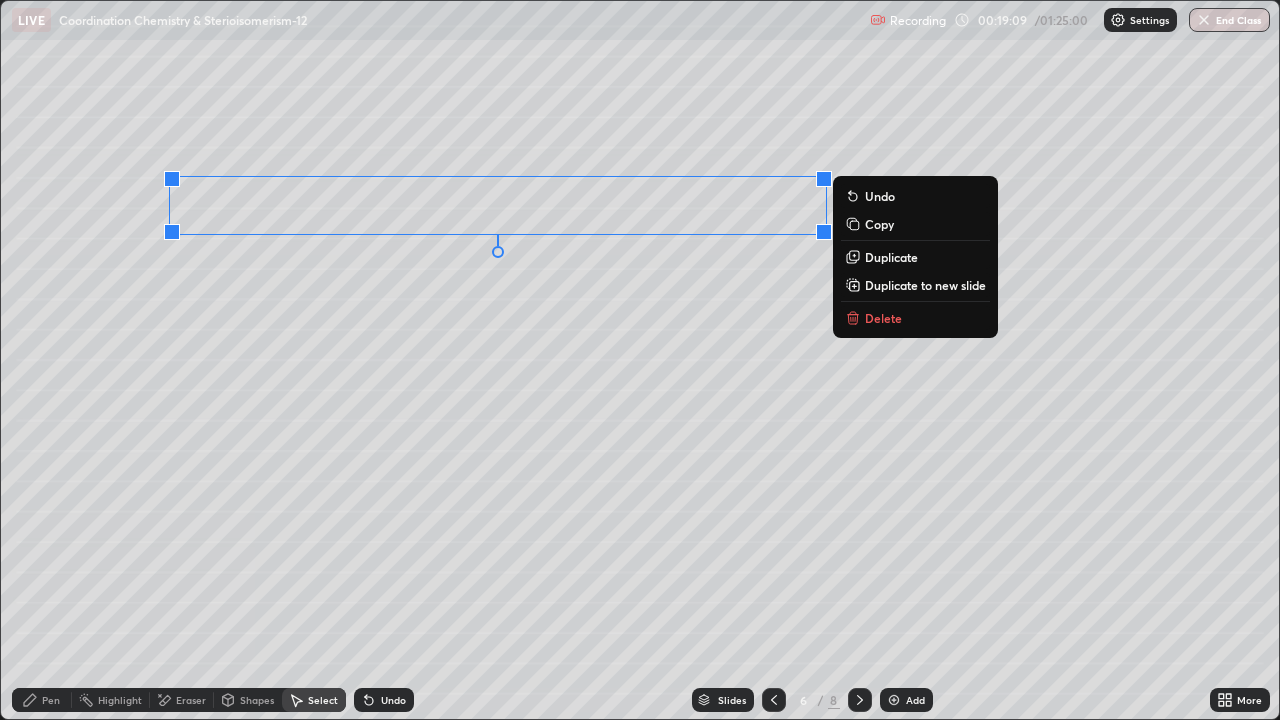 click 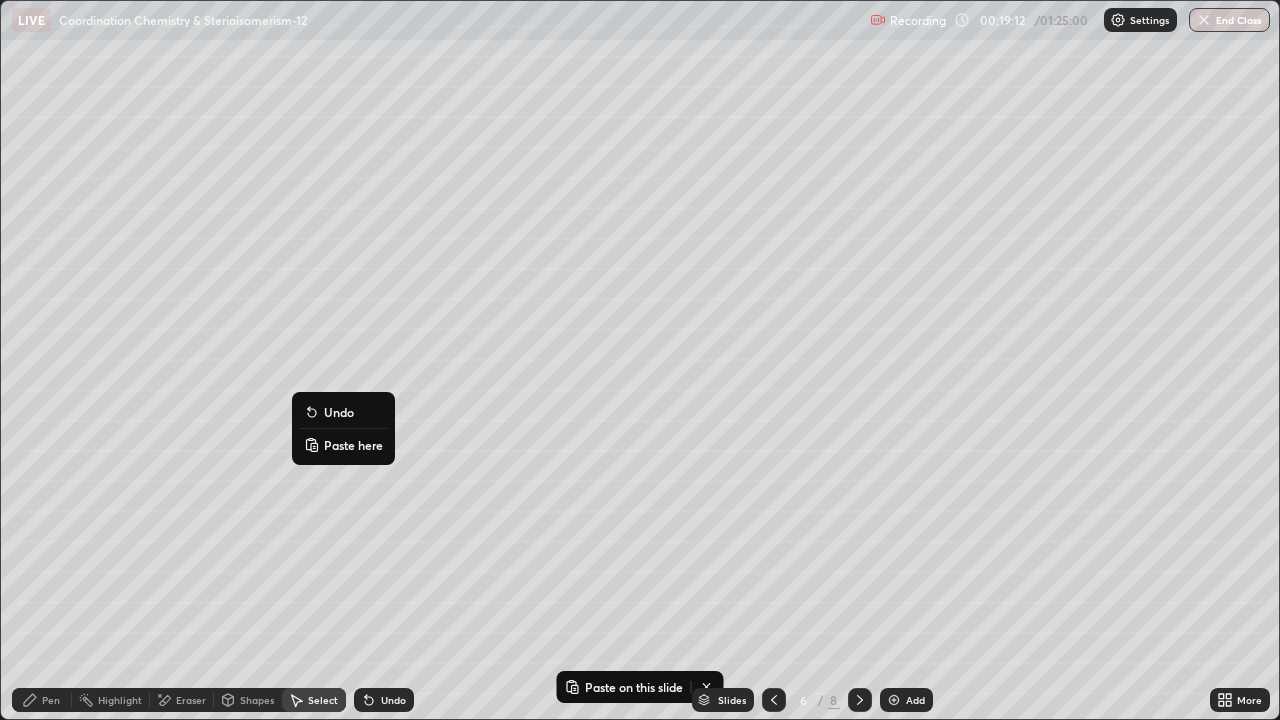 click on "Paste here" at bounding box center (353, 445) 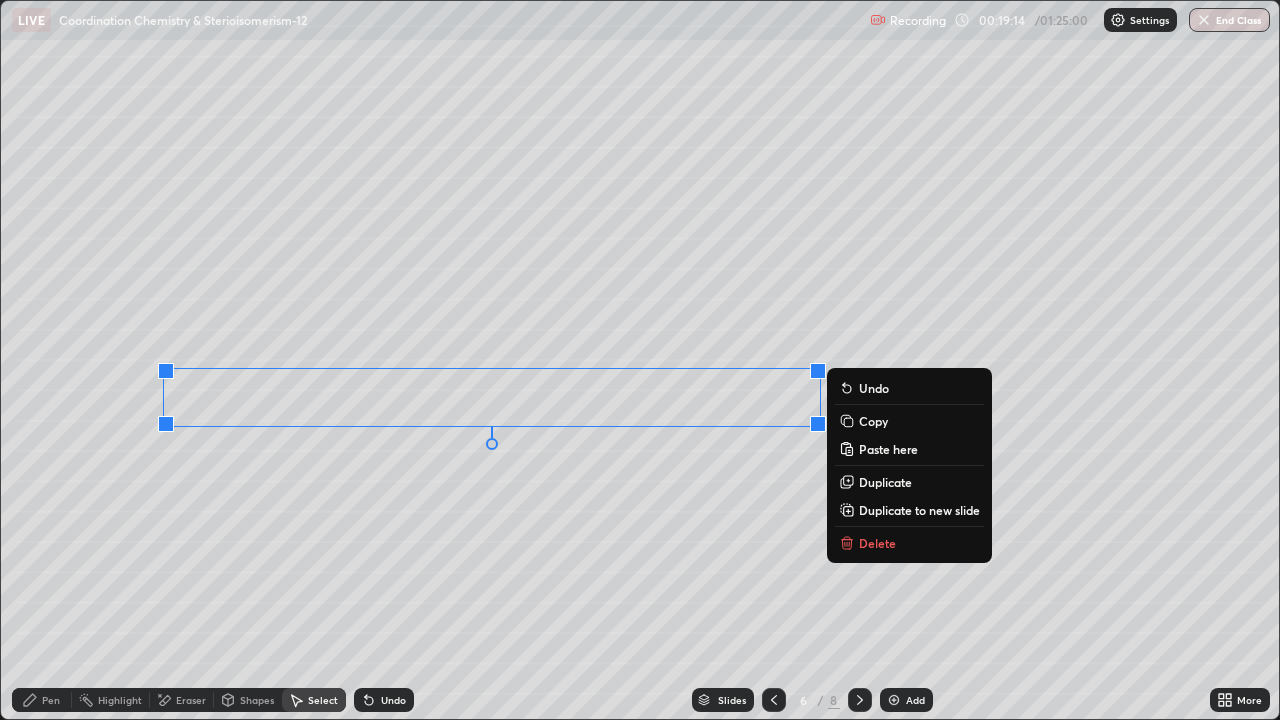 click on "0 ° Undo Copy Paste here Duplicate Duplicate to new slide Delete" at bounding box center (640, 360) 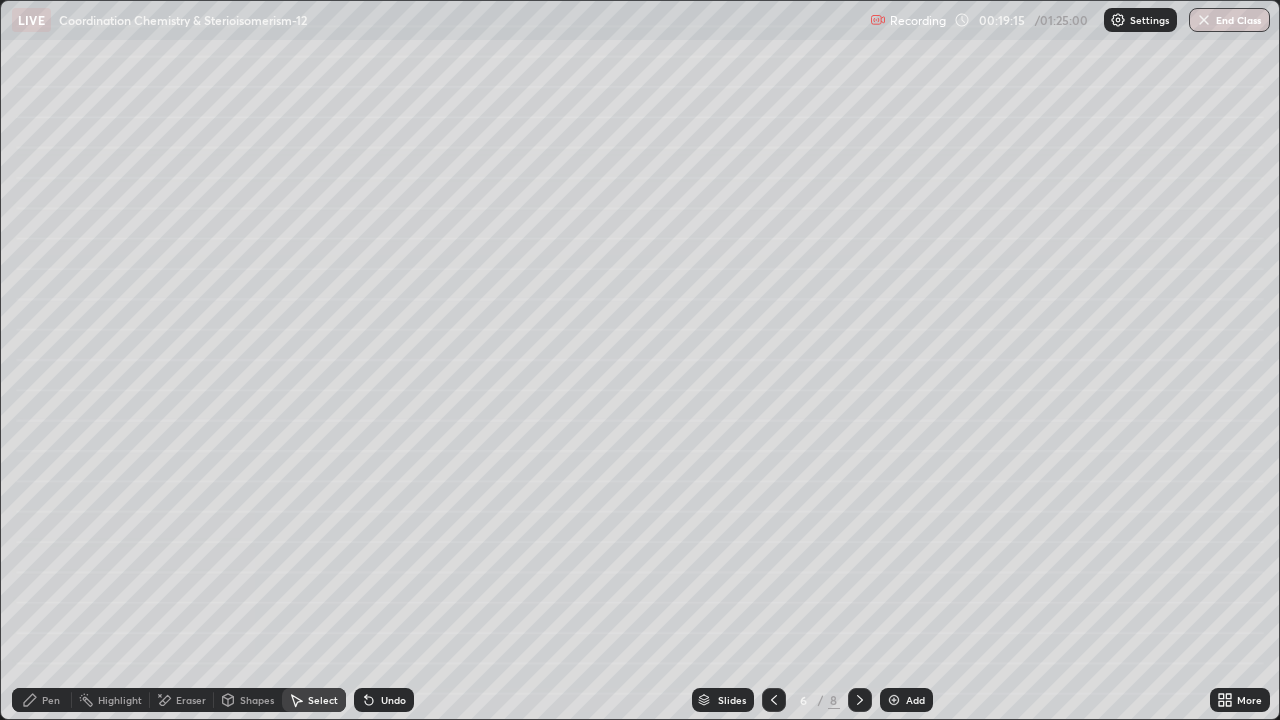 click on "Pen" at bounding box center (51, 700) 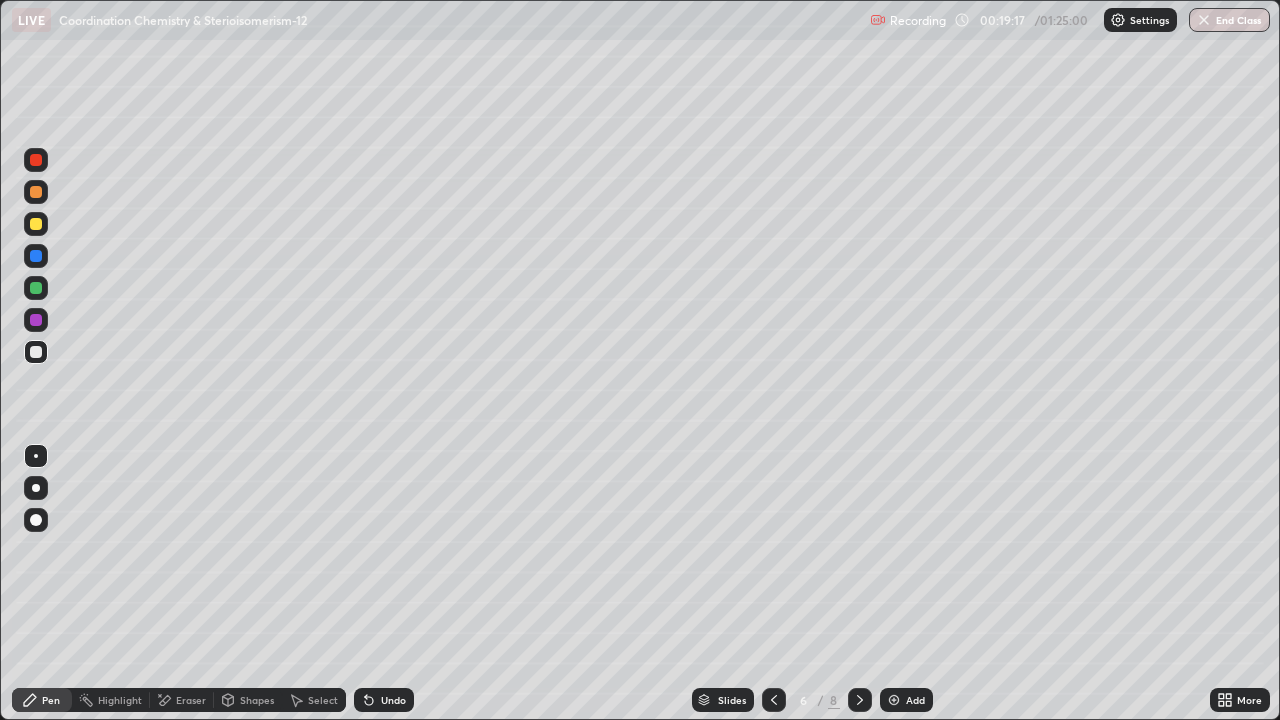click on "Eraser" at bounding box center [191, 700] 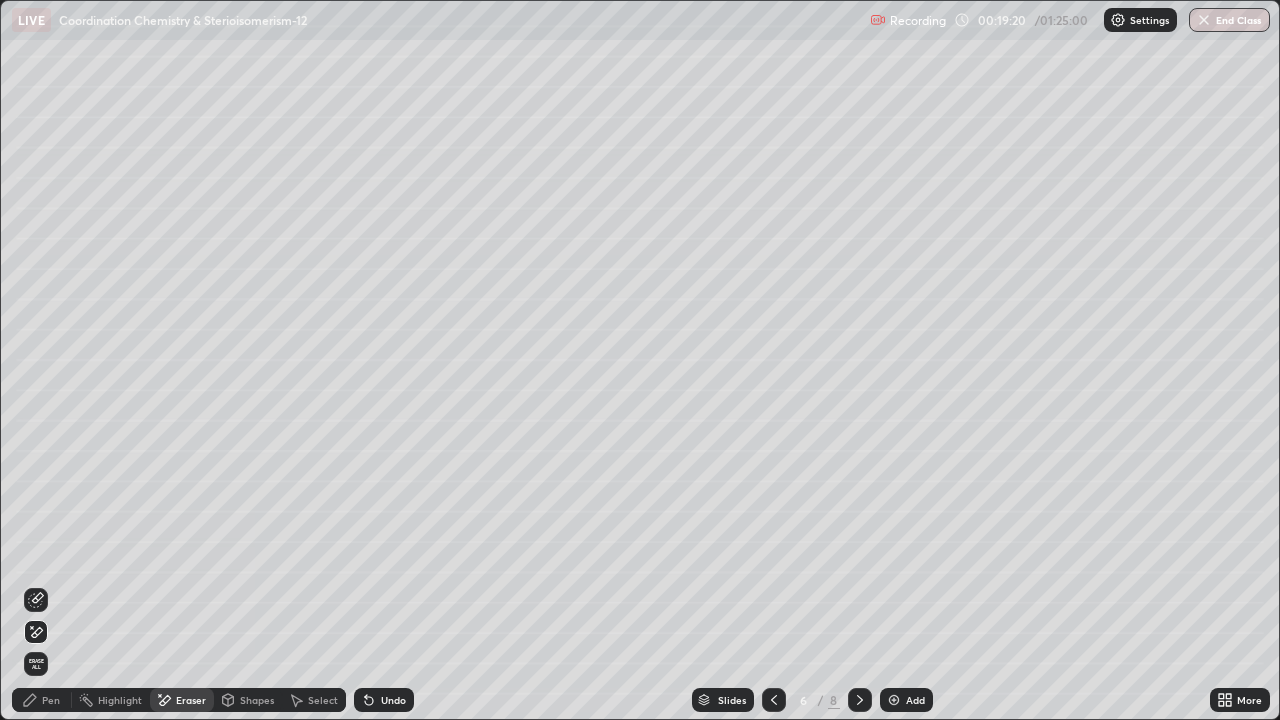 click on "Pen" at bounding box center (42, 700) 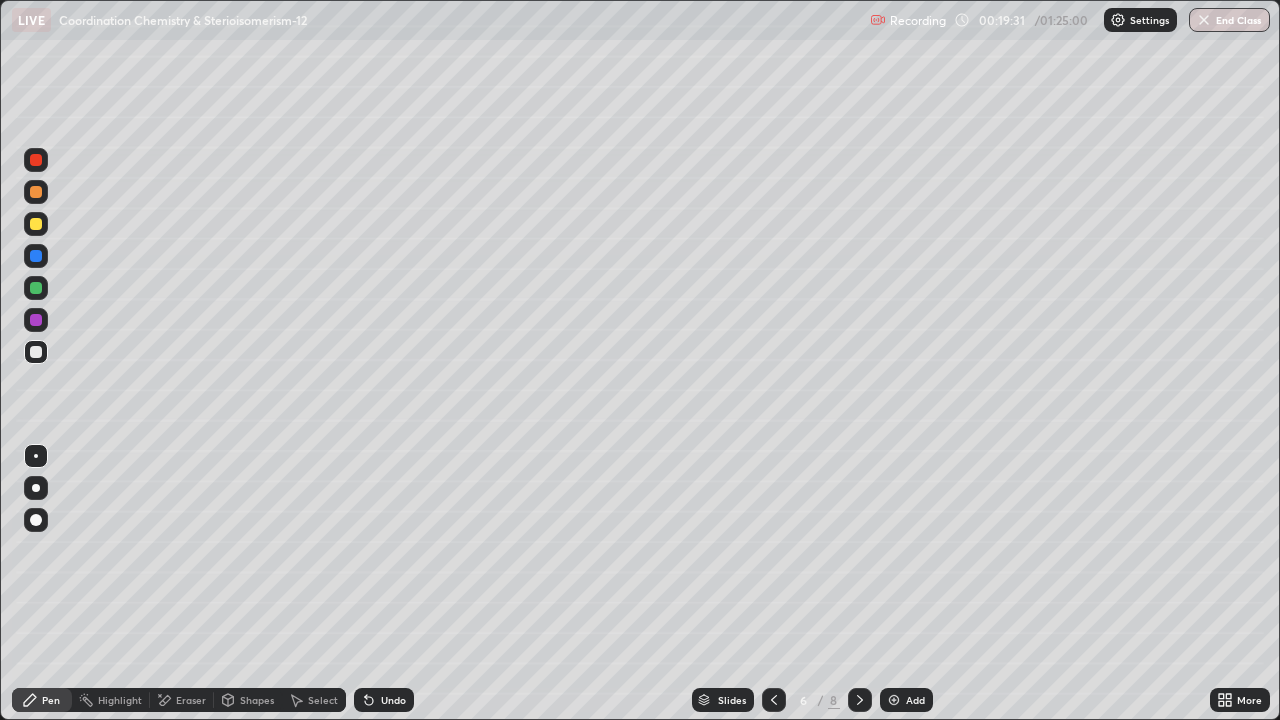 click at bounding box center [36, 320] 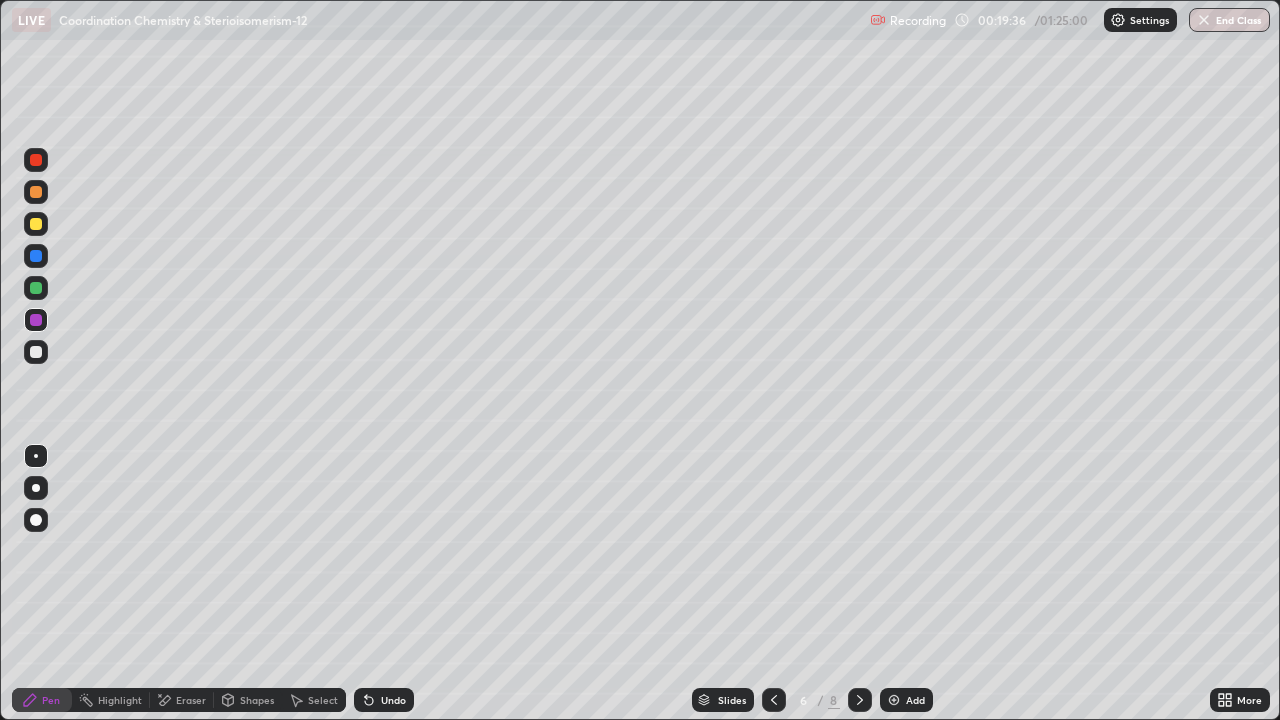 click at bounding box center [36, 288] 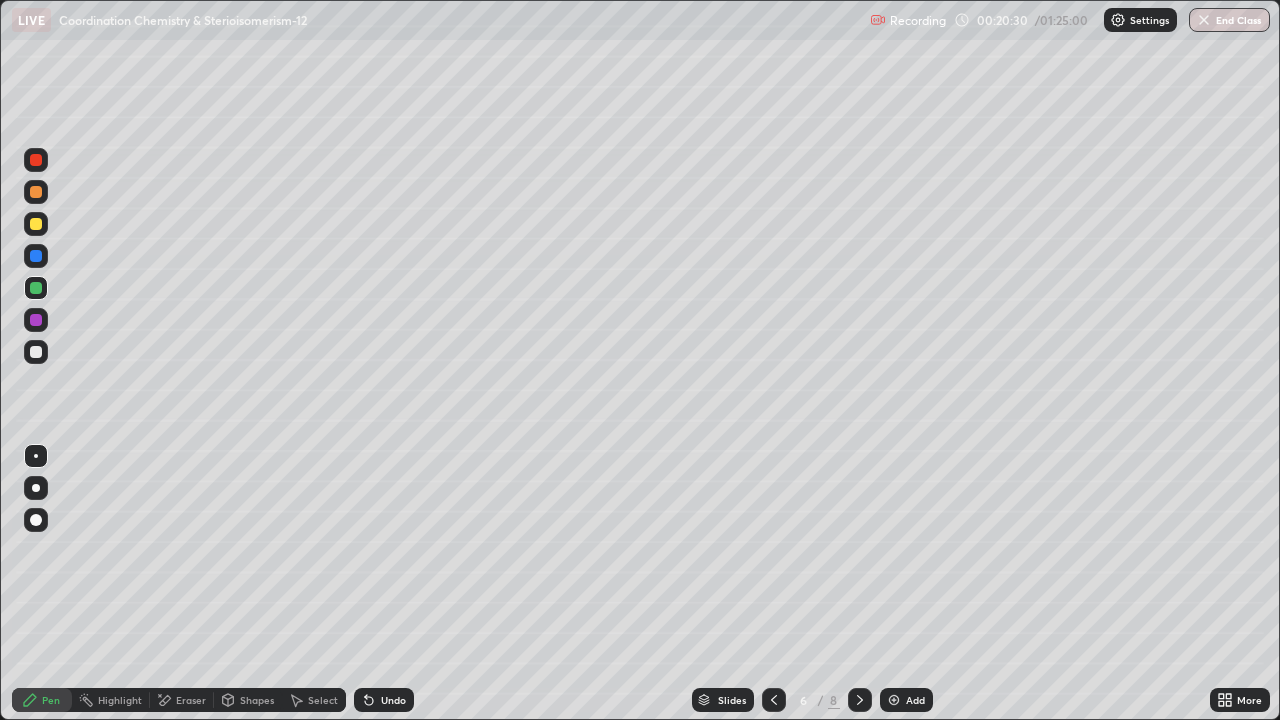click on "Eraser" at bounding box center (191, 700) 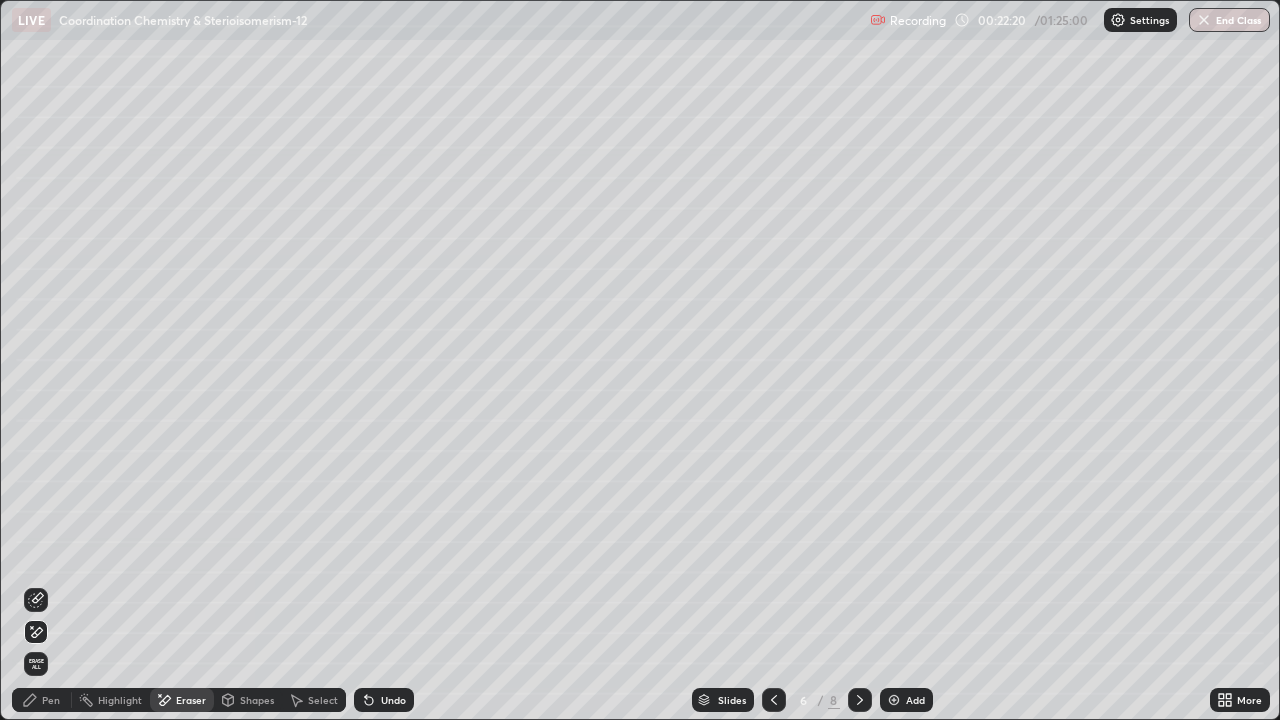 click 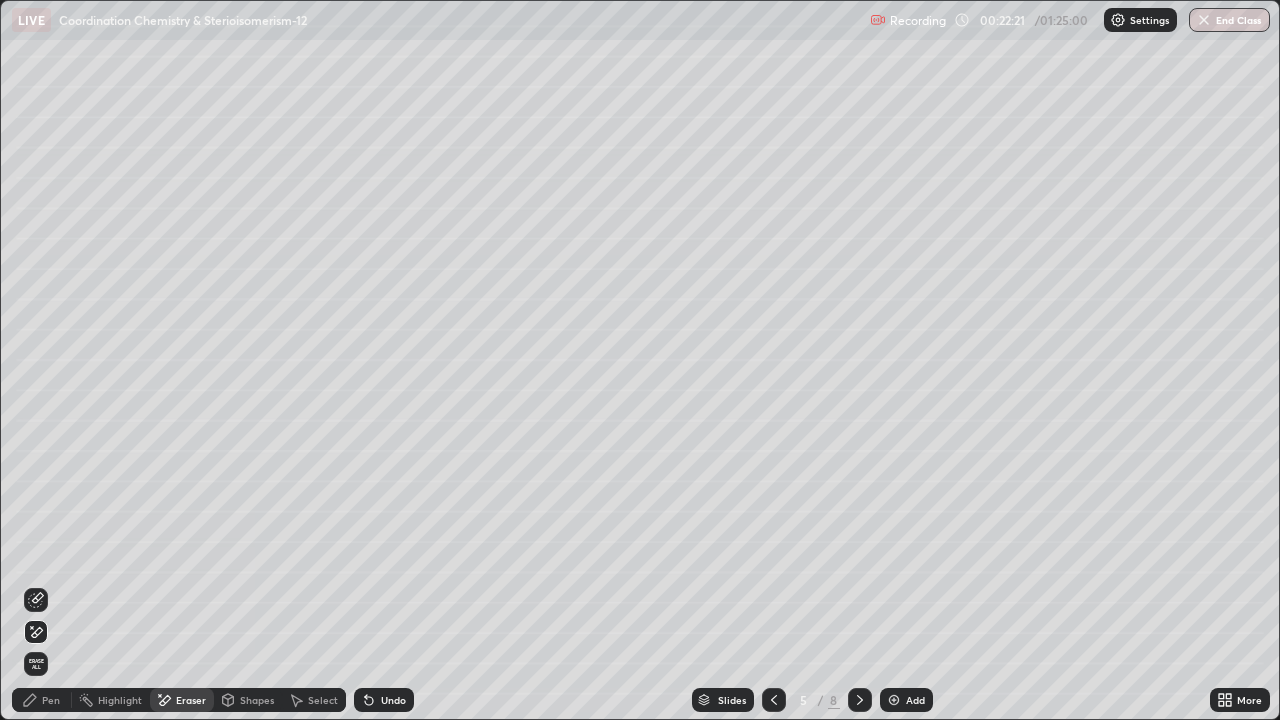click 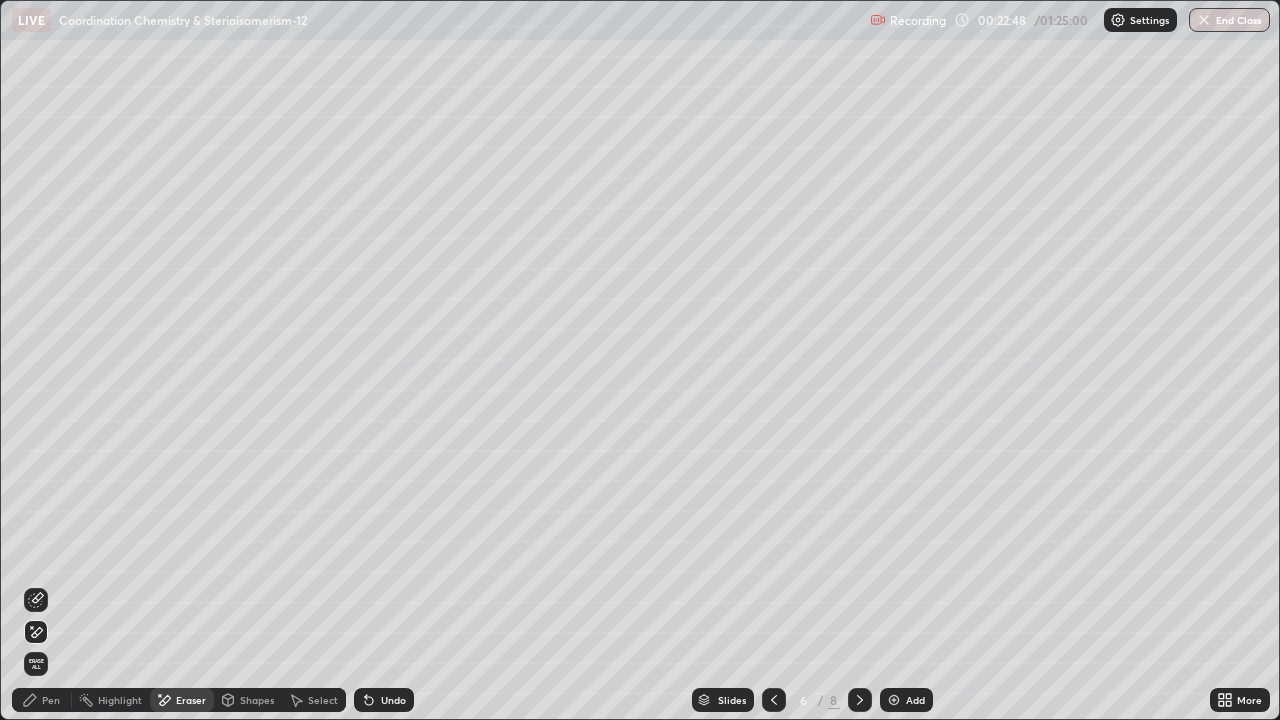 click at bounding box center (774, 700) 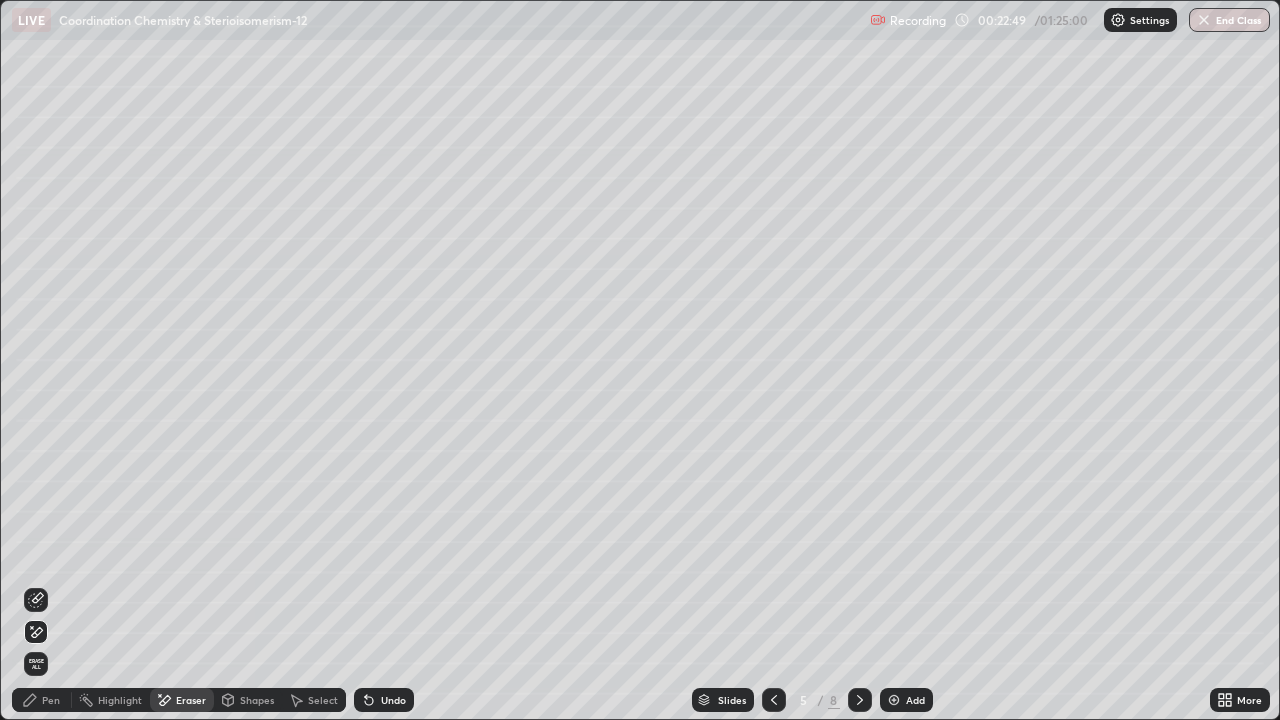 click at bounding box center [774, 700] 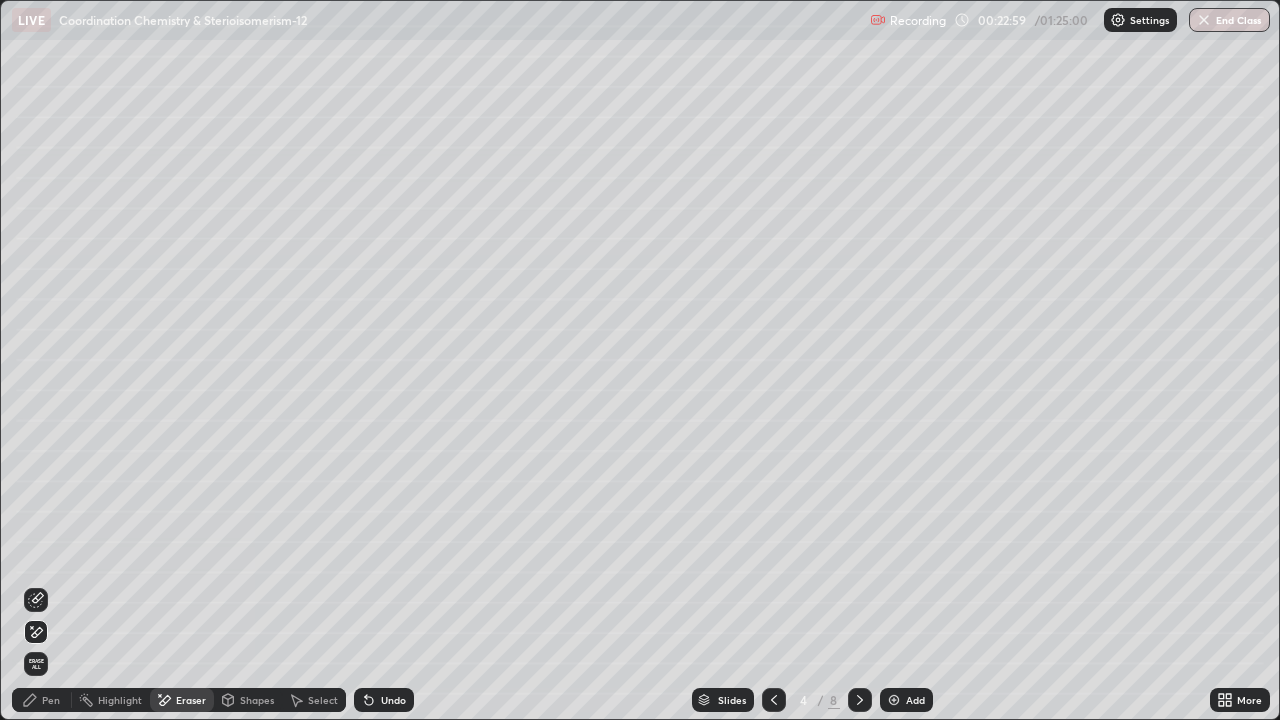 click on "Pen" at bounding box center (42, 700) 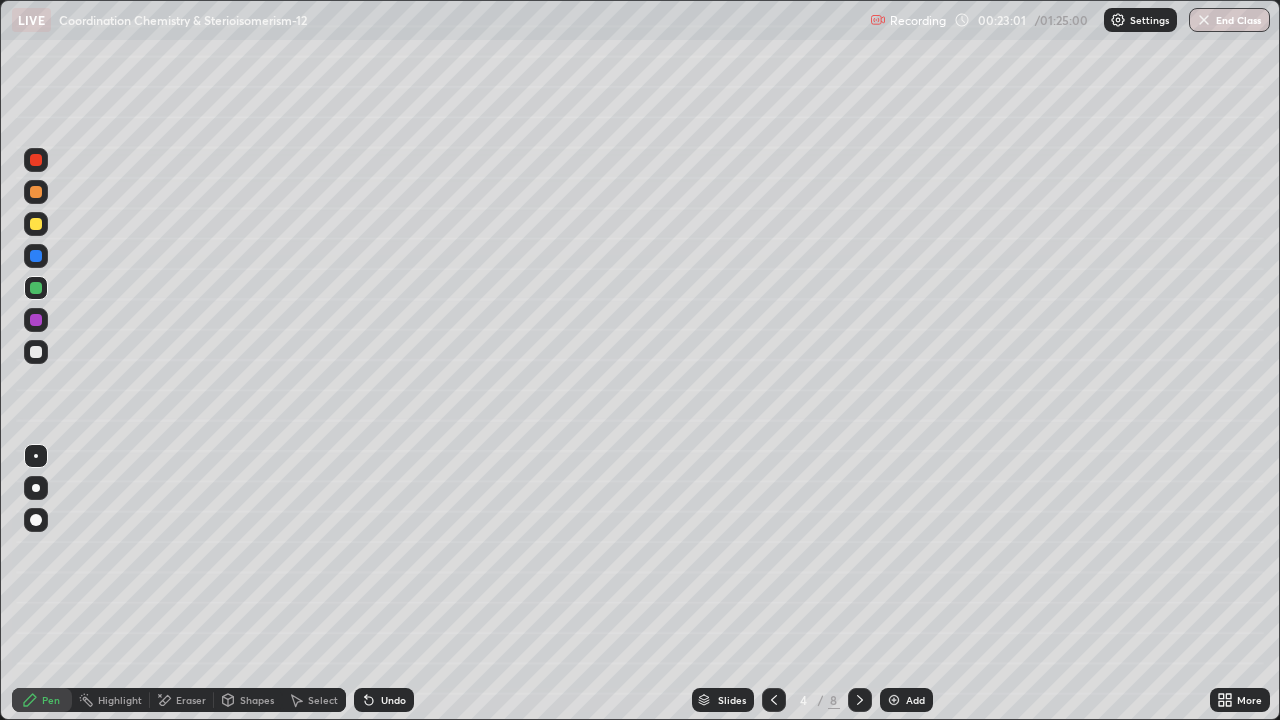 click at bounding box center (36, 192) 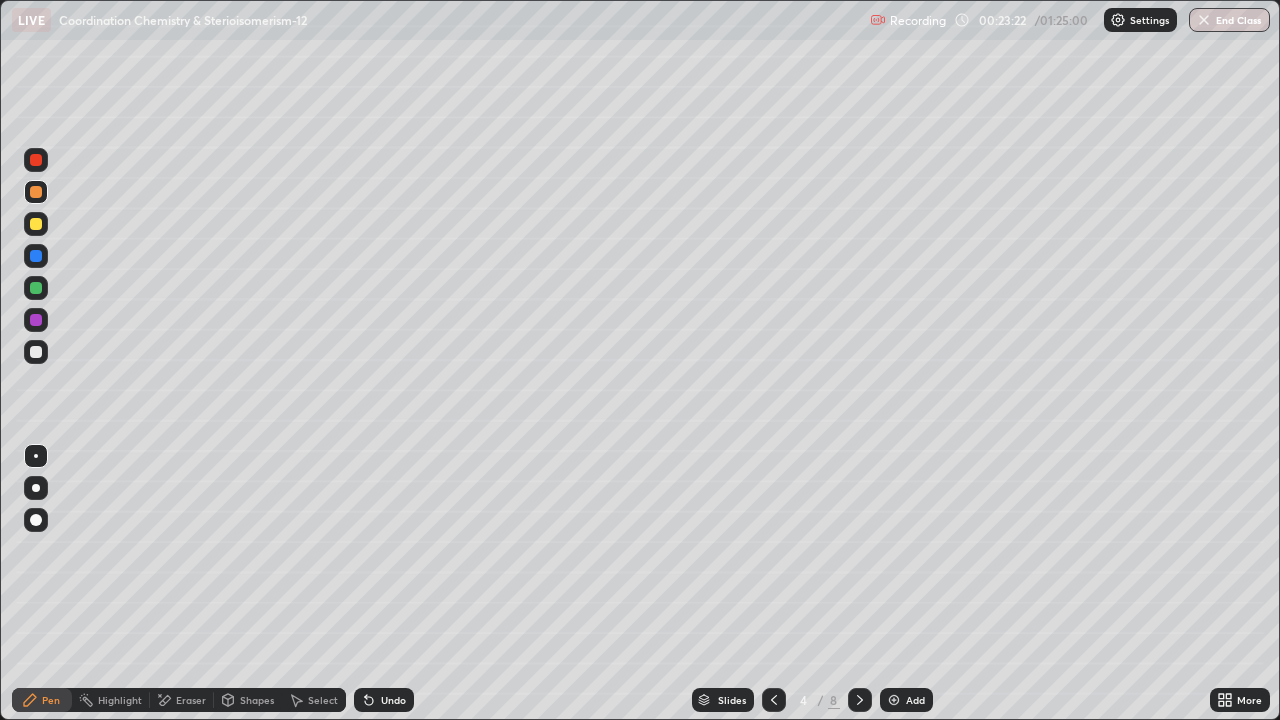 click on "Highlight" at bounding box center [111, 700] 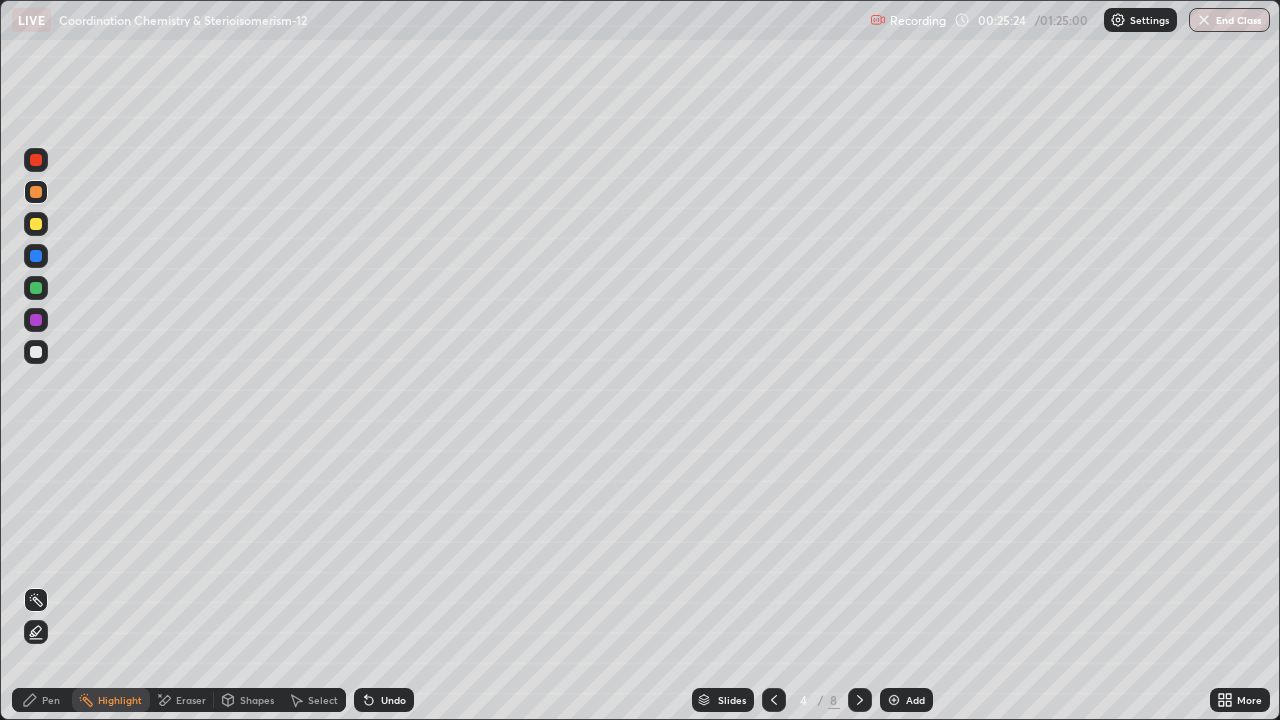 click 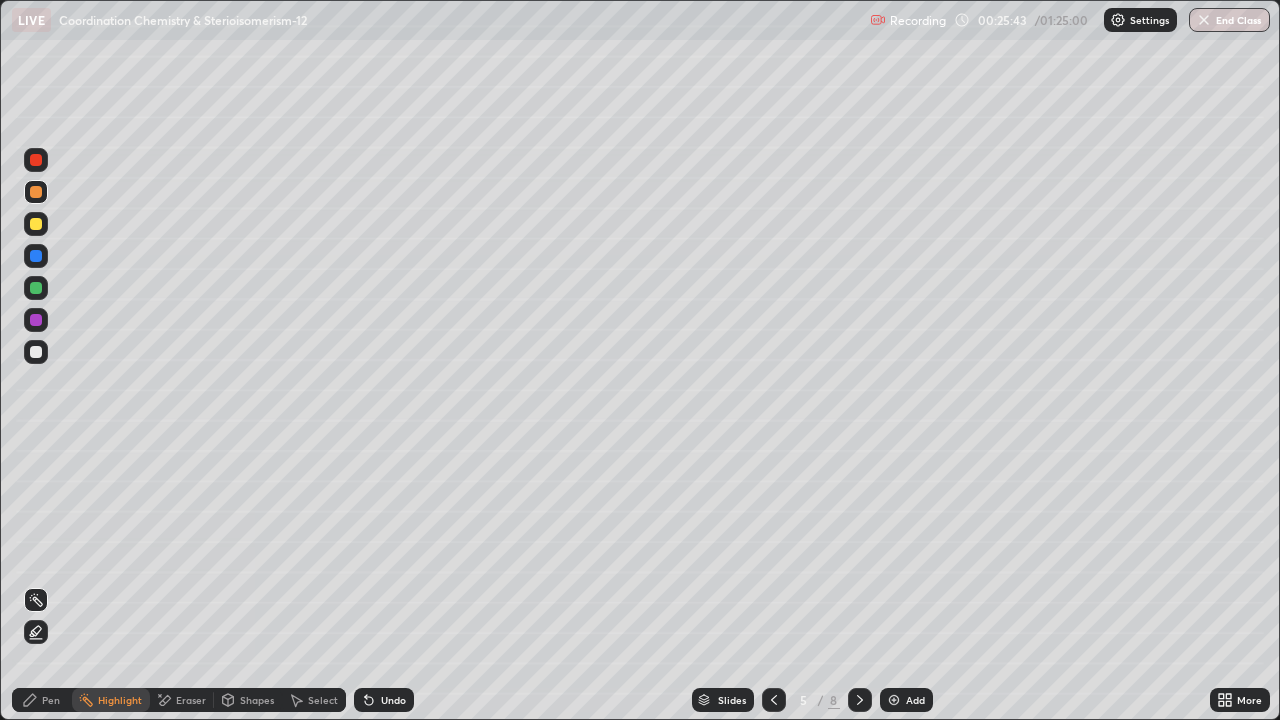 click on "Eraser" at bounding box center [191, 700] 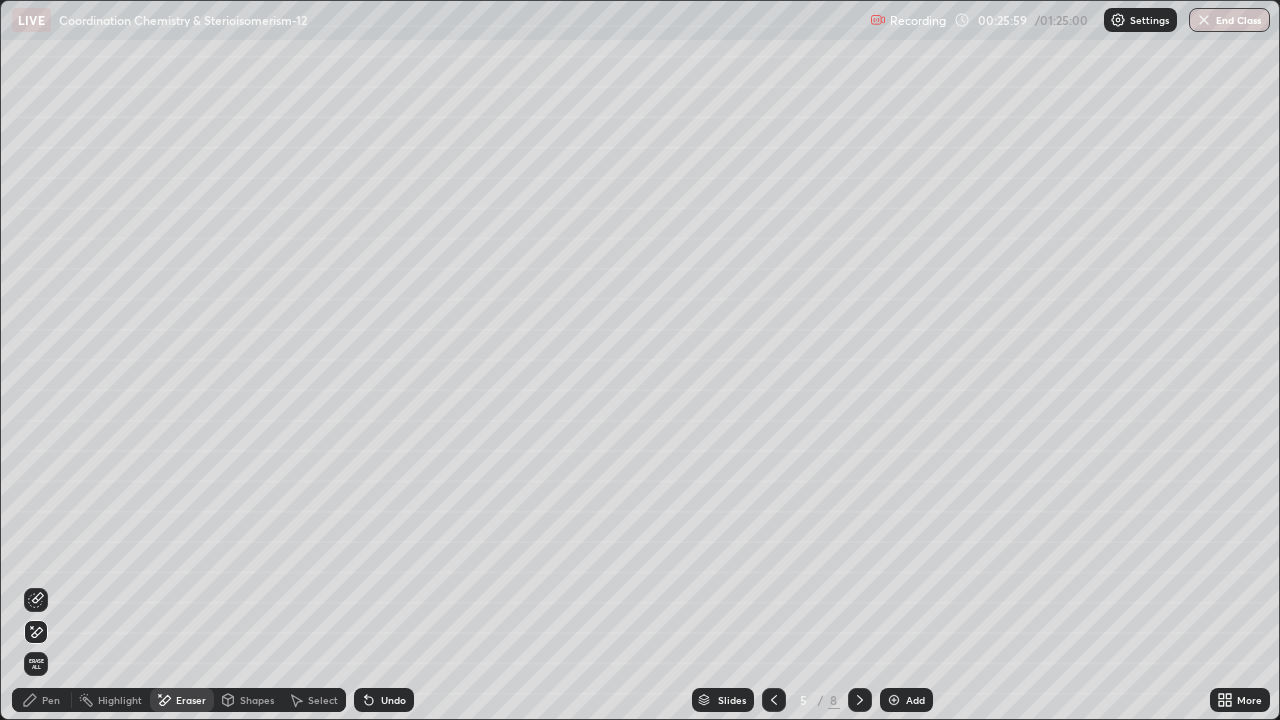 click 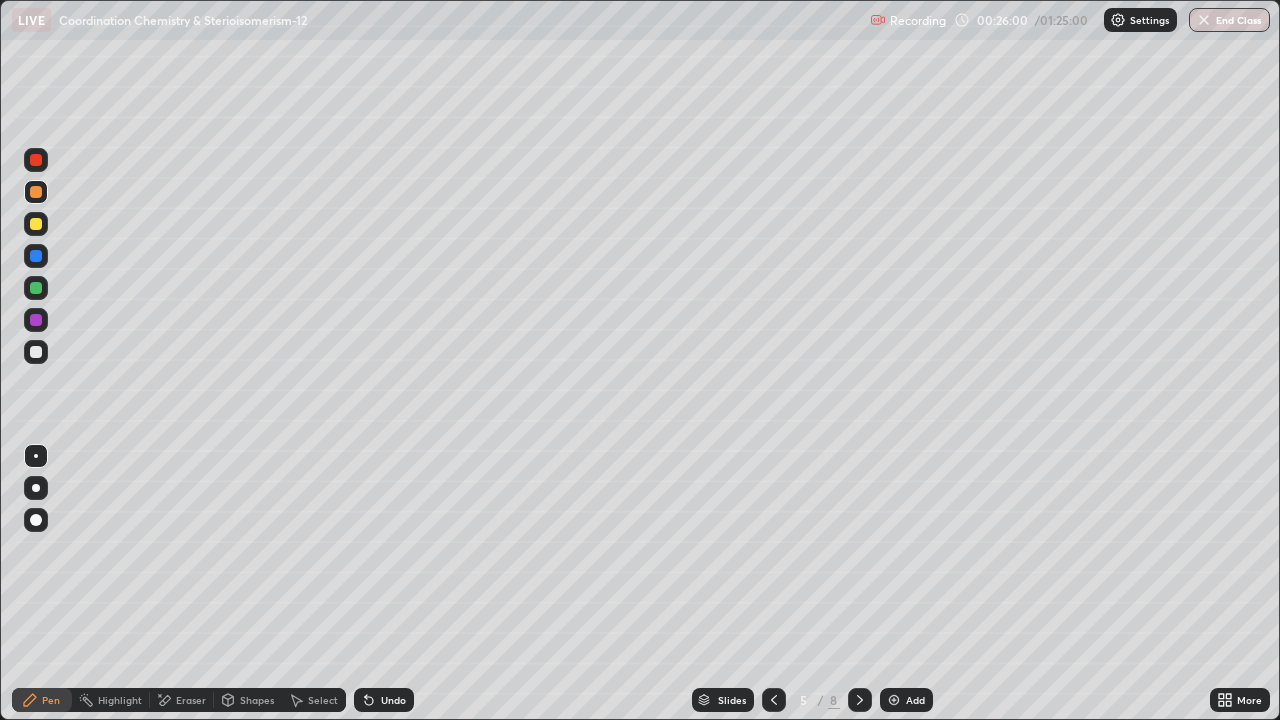 click 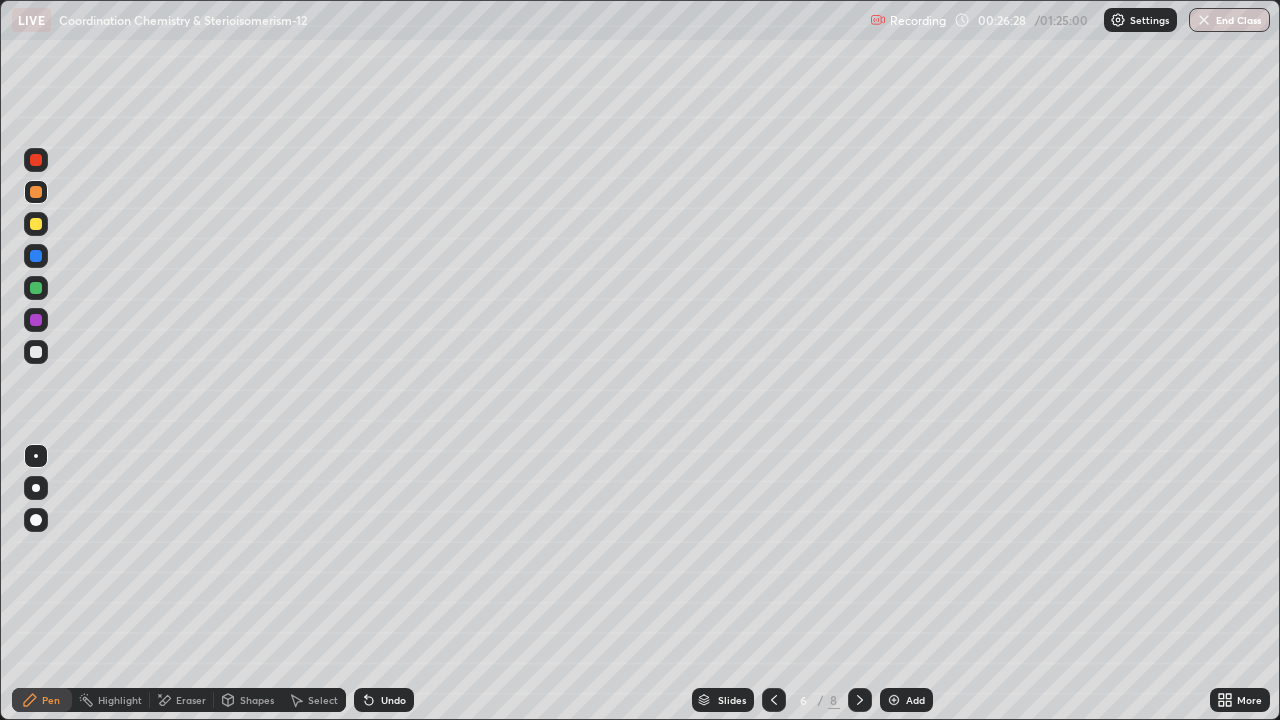 click 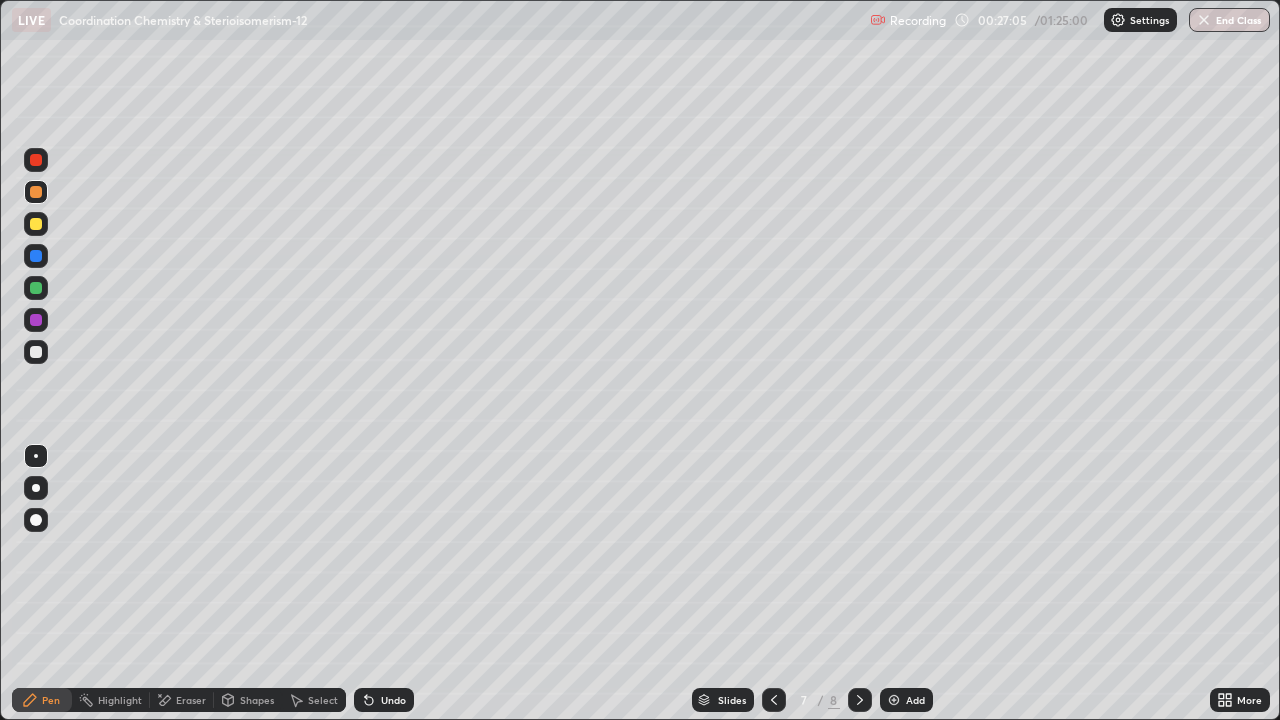 click at bounding box center (36, 288) 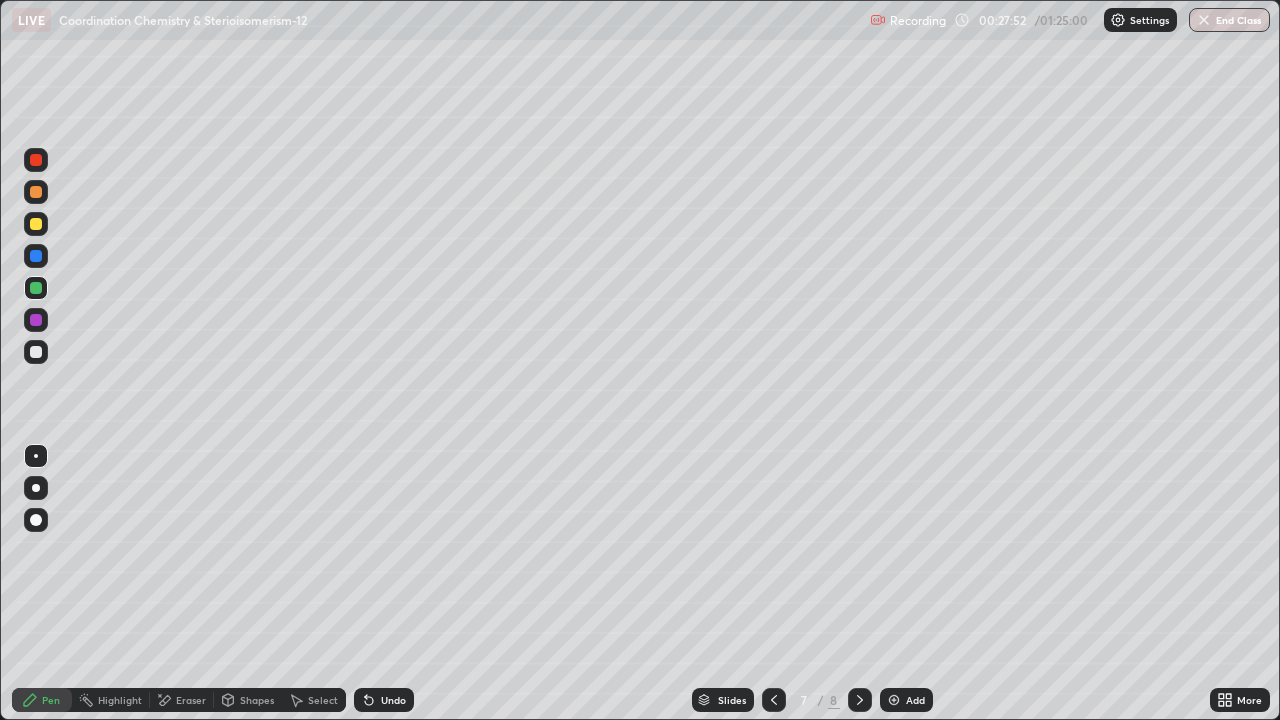 click at bounding box center [36, 256] 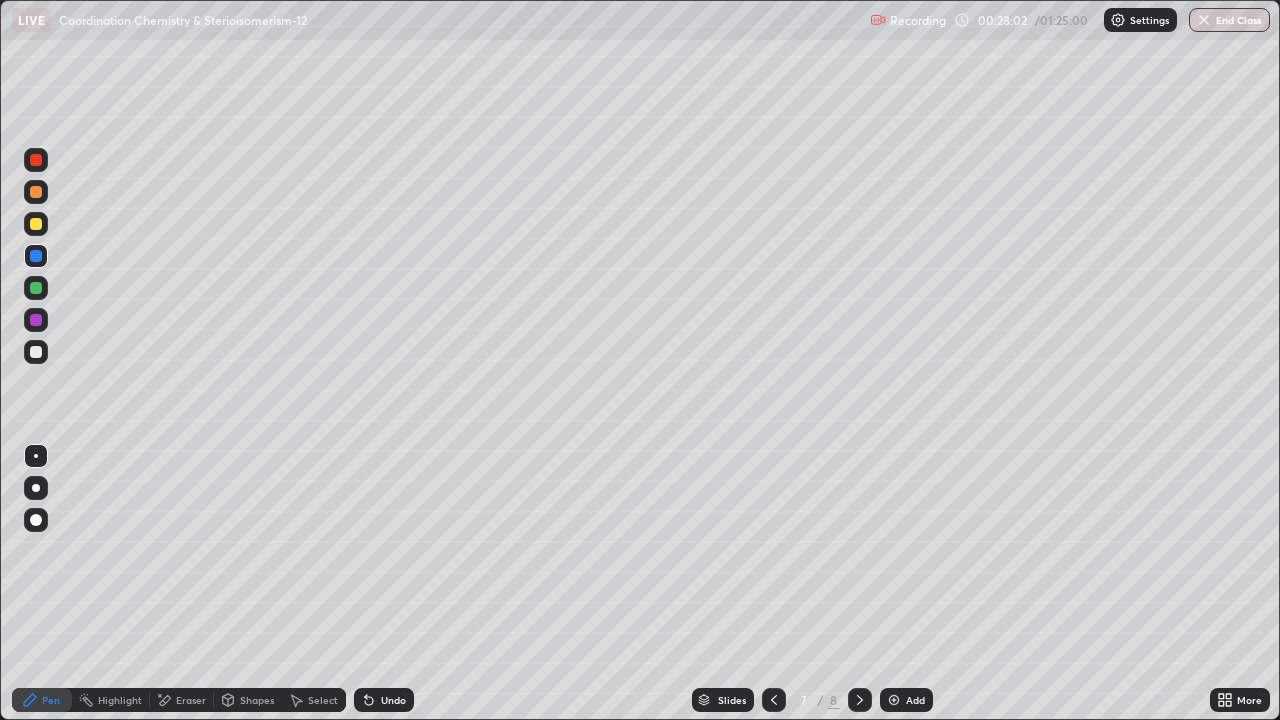 click at bounding box center (36, 352) 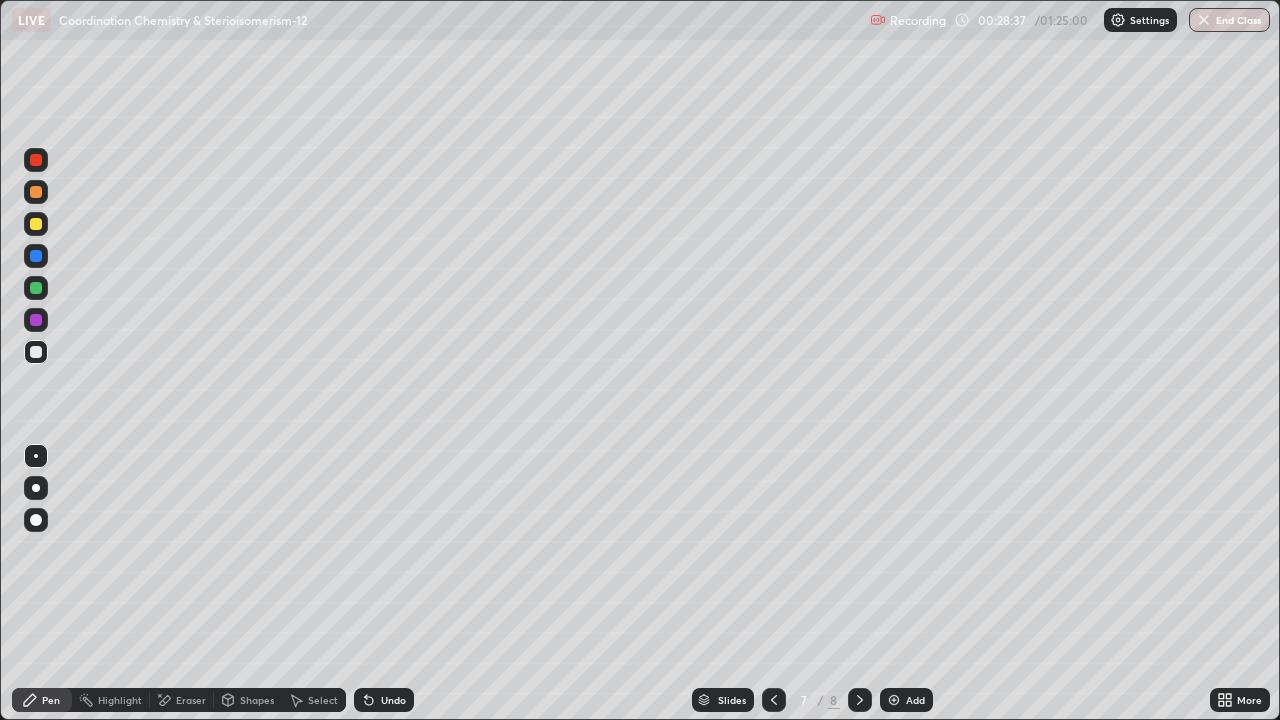 click at bounding box center [36, 256] 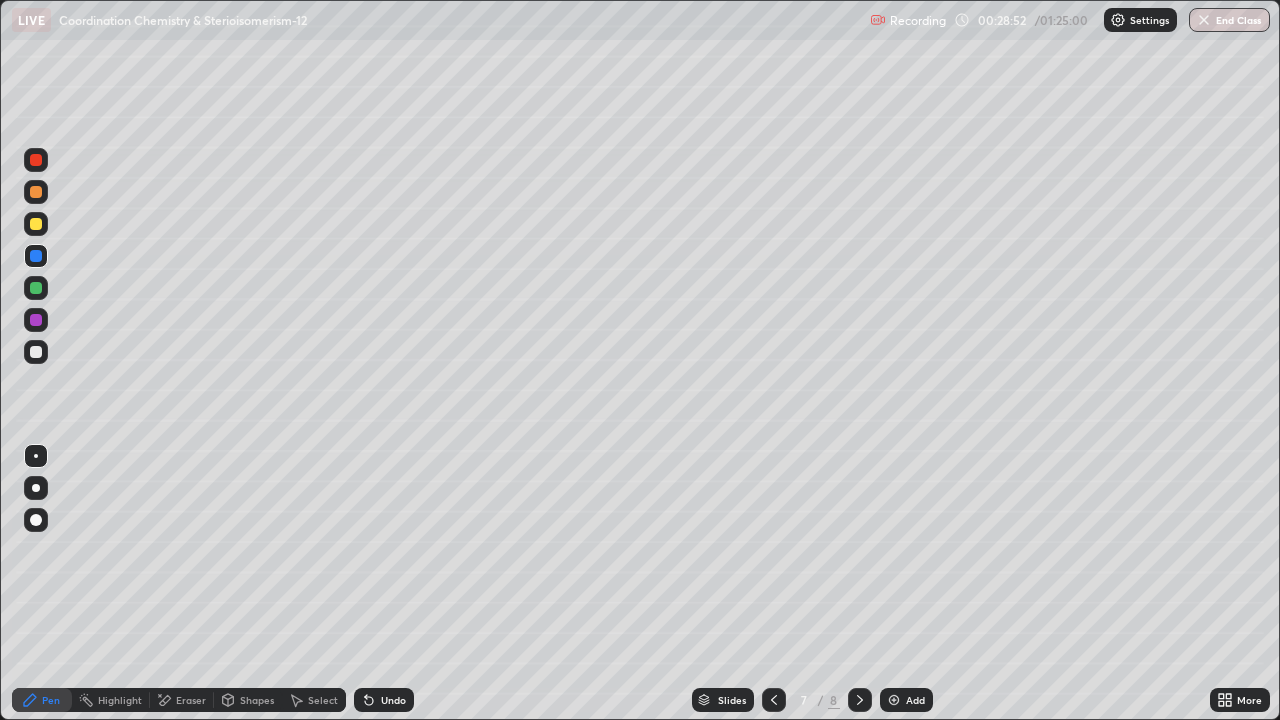 click on "Eraser" at bounding box center (182, 700) 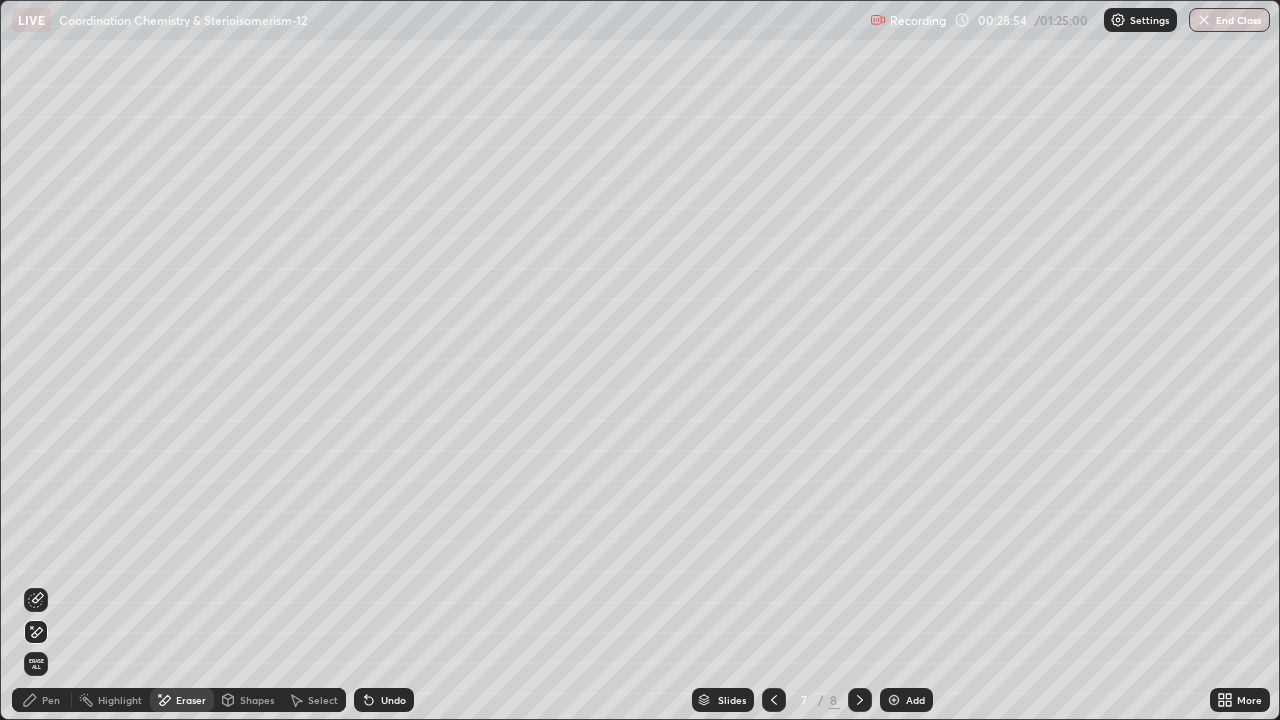click on "Pen" at bounding box center [42, 700] 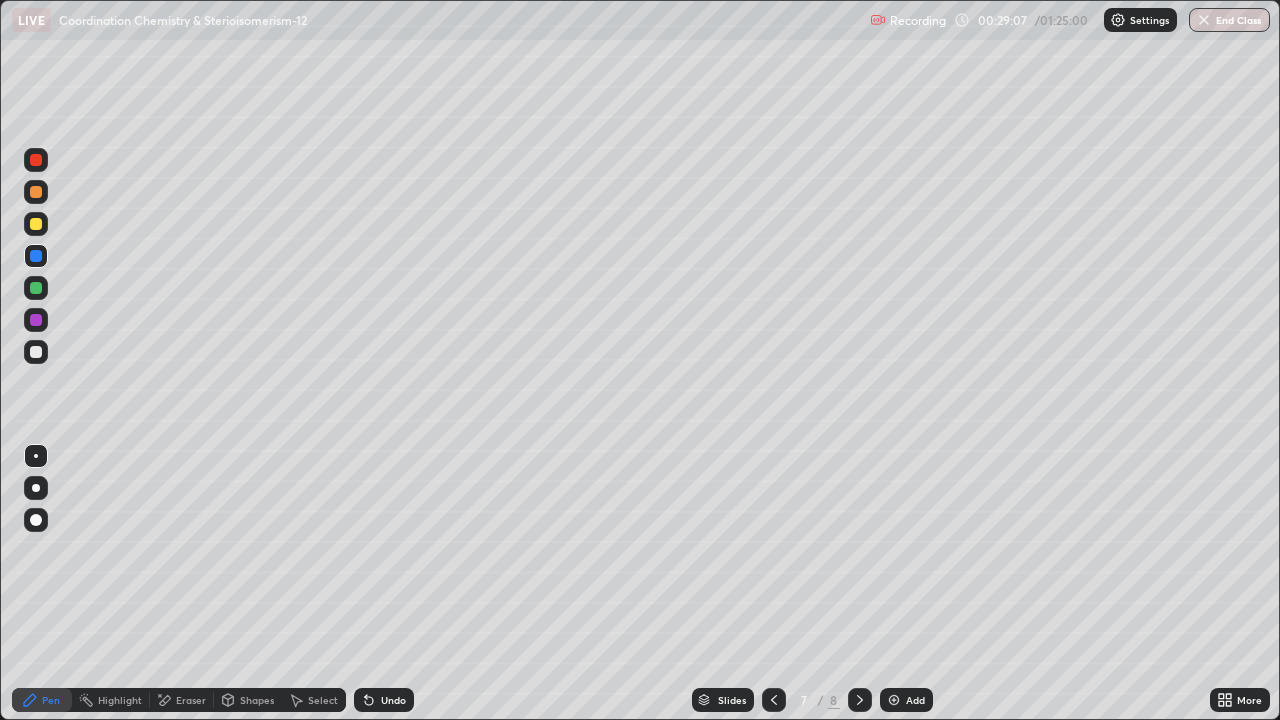 click at bounding box center (36, 192) 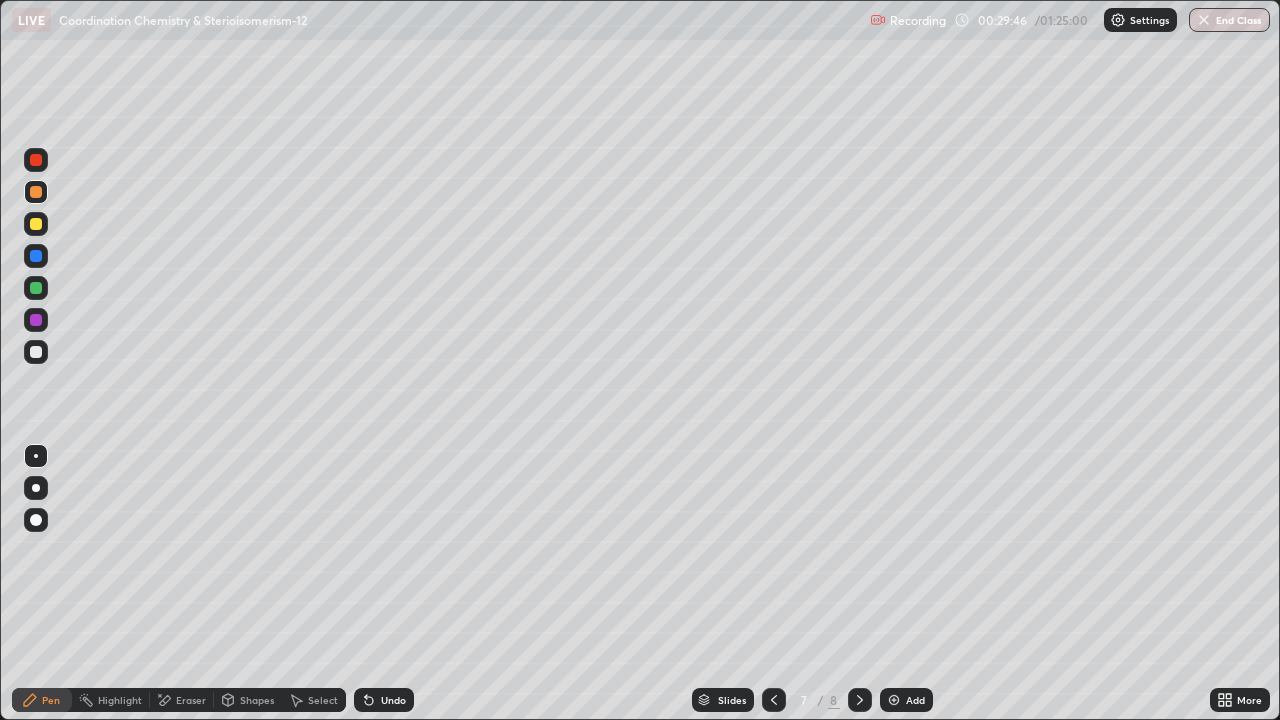 click 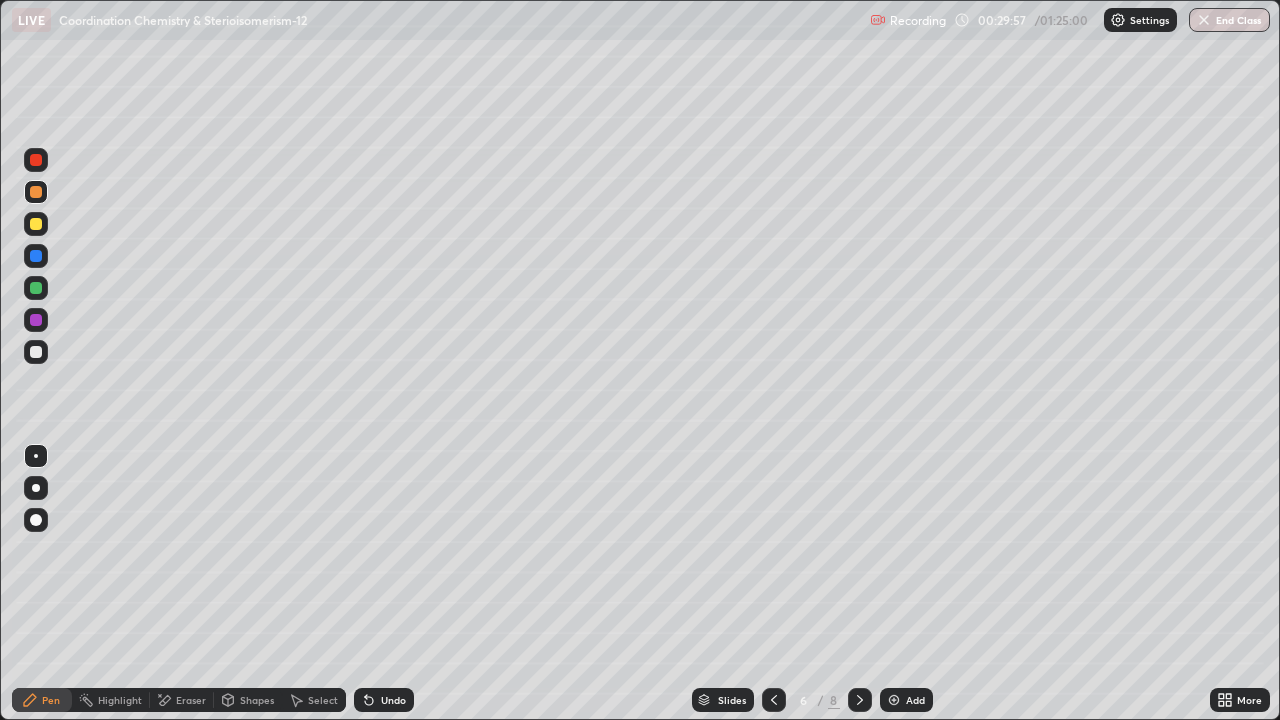 click 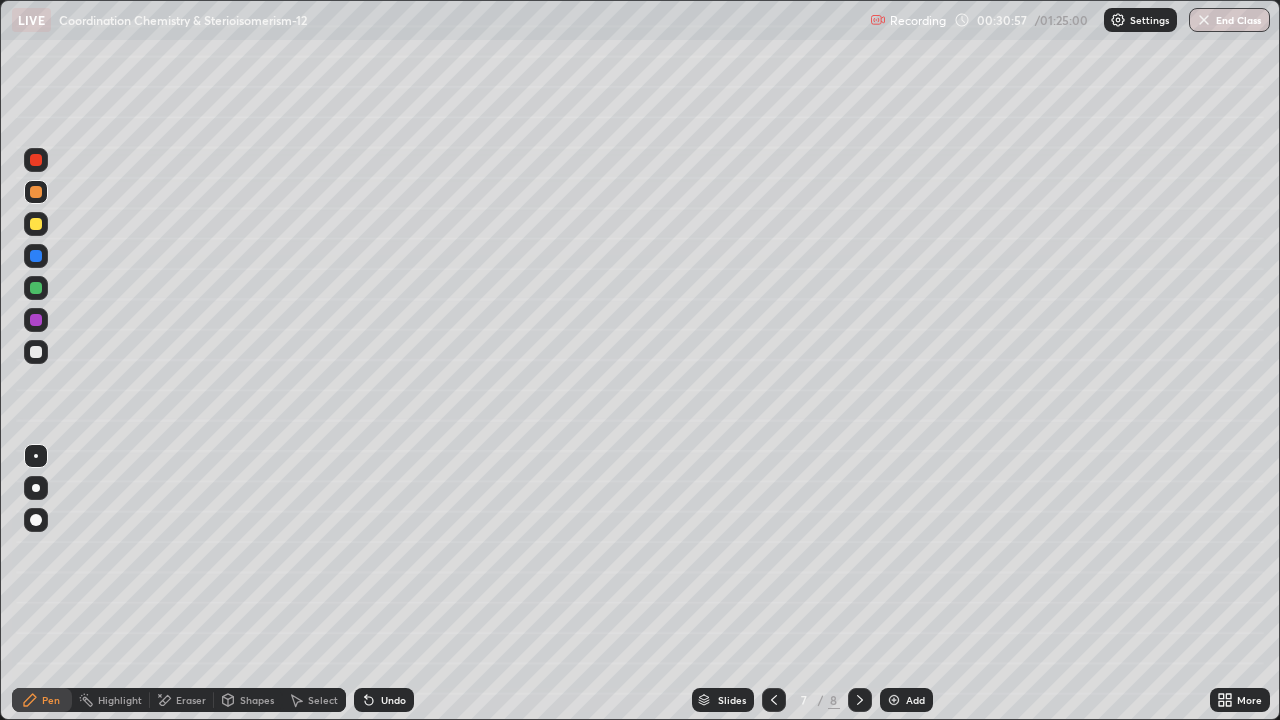 click at bounding box center (36, 224) 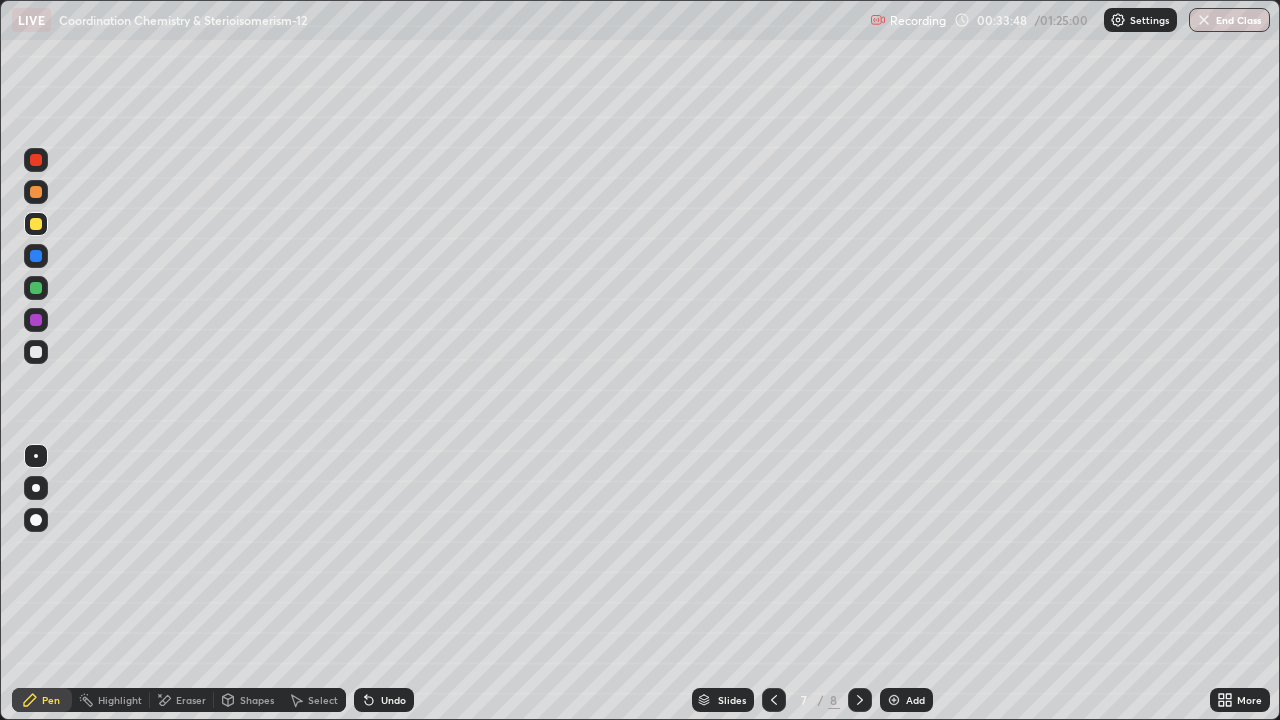 click on "Select" at bounding box center (314, 700) 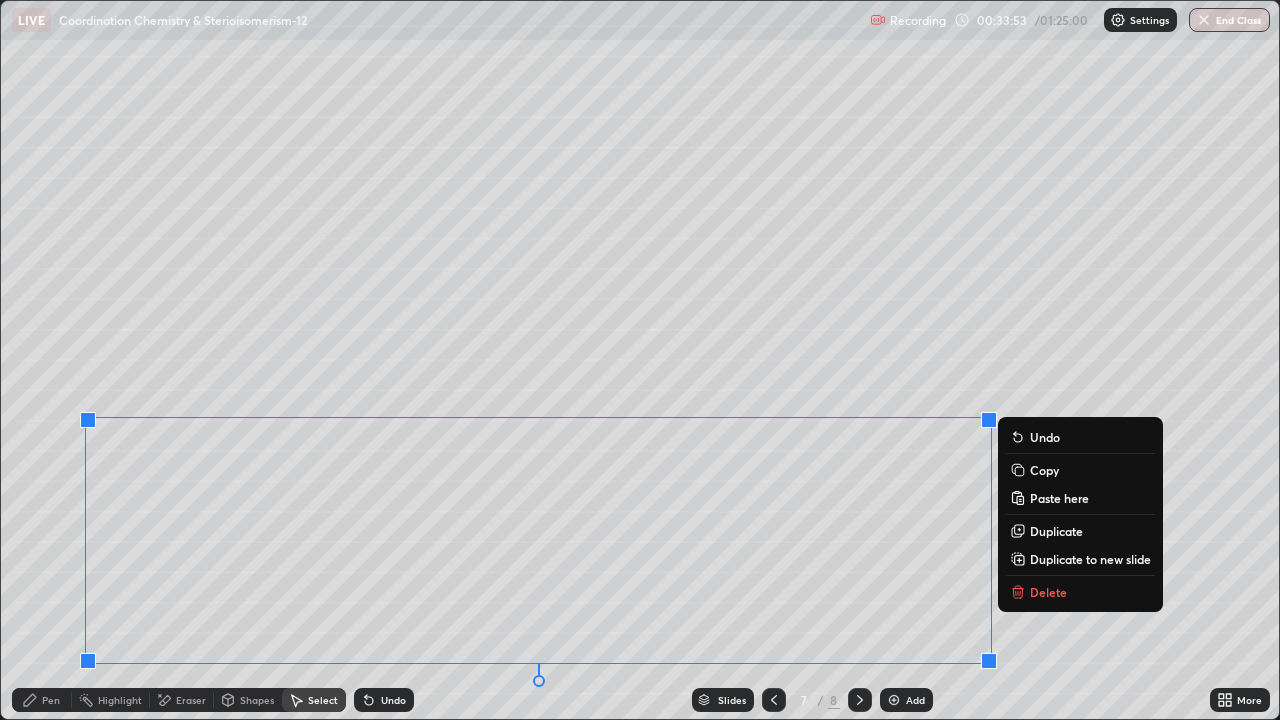 click on "Duplicate to new slide" at bounding box center [1090, 559] 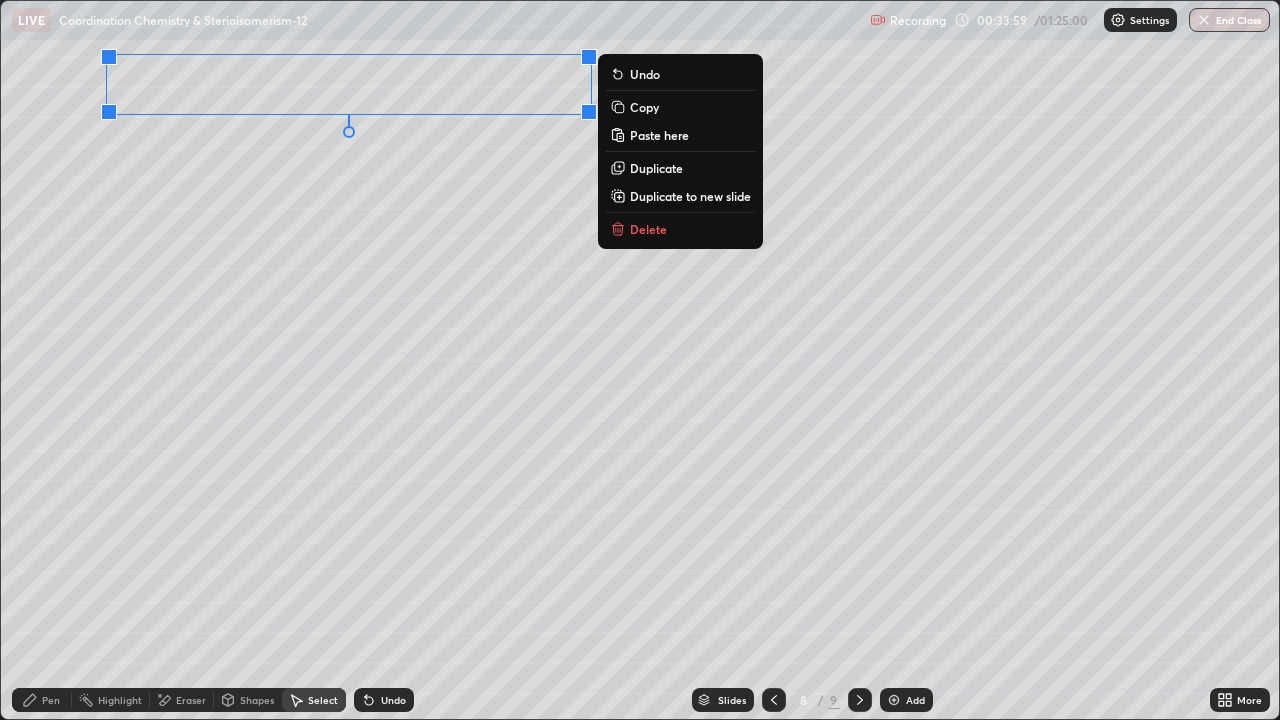 click on "0 ° Undo Copy Paste here Duplicate Duplicate to new slide Delete" at bounding box center [640, 360] 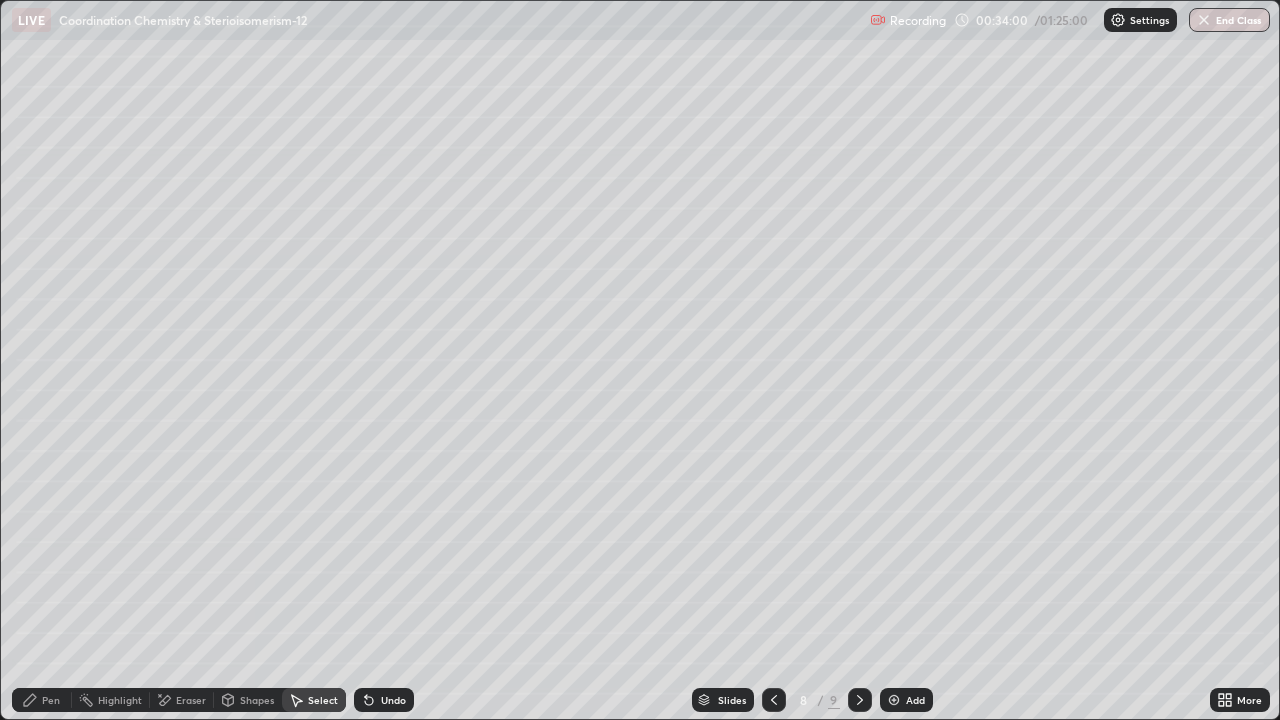 click on "Pen" at bounding box center (51, 700) 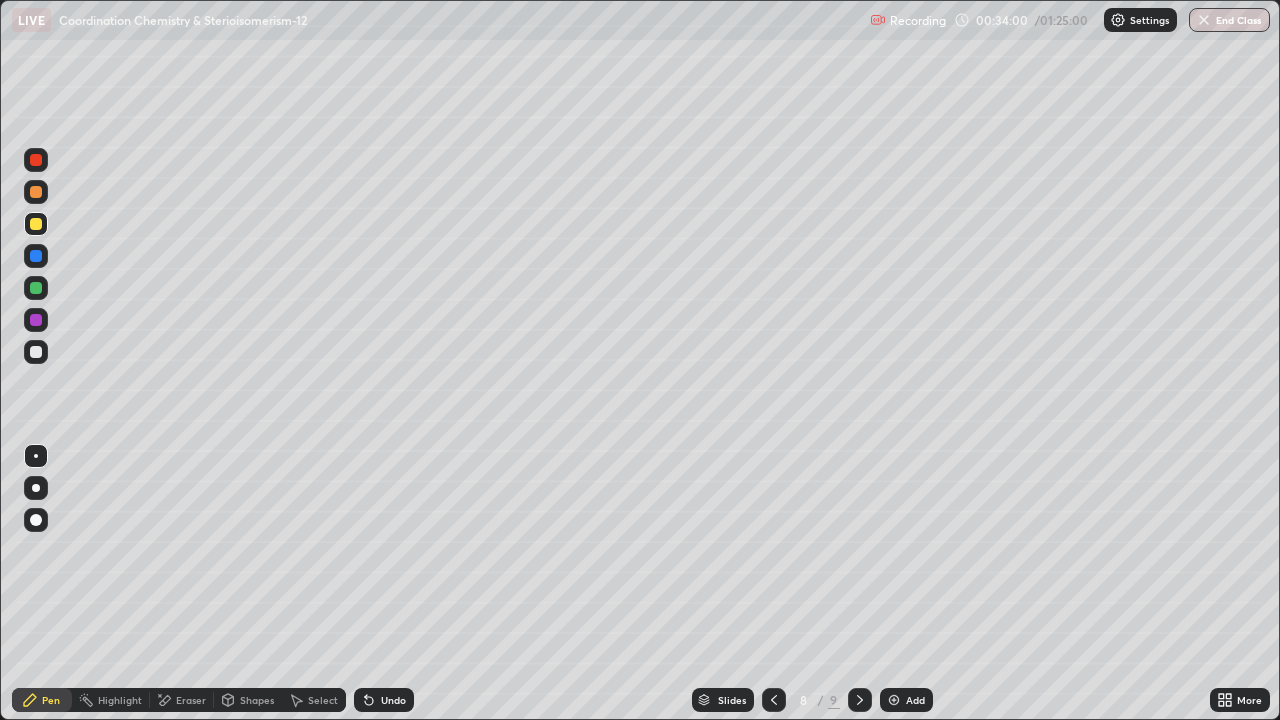 click at bounding box center [36, 256] 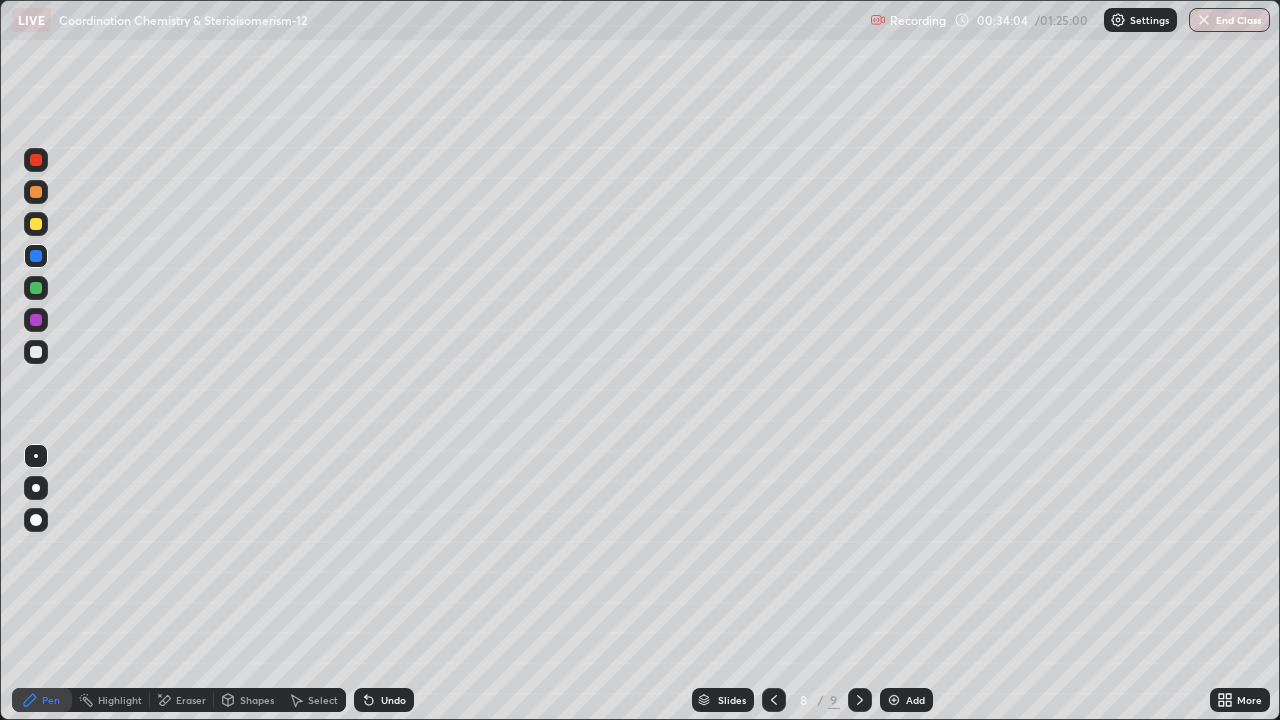 click at bounding box center (36, 192) 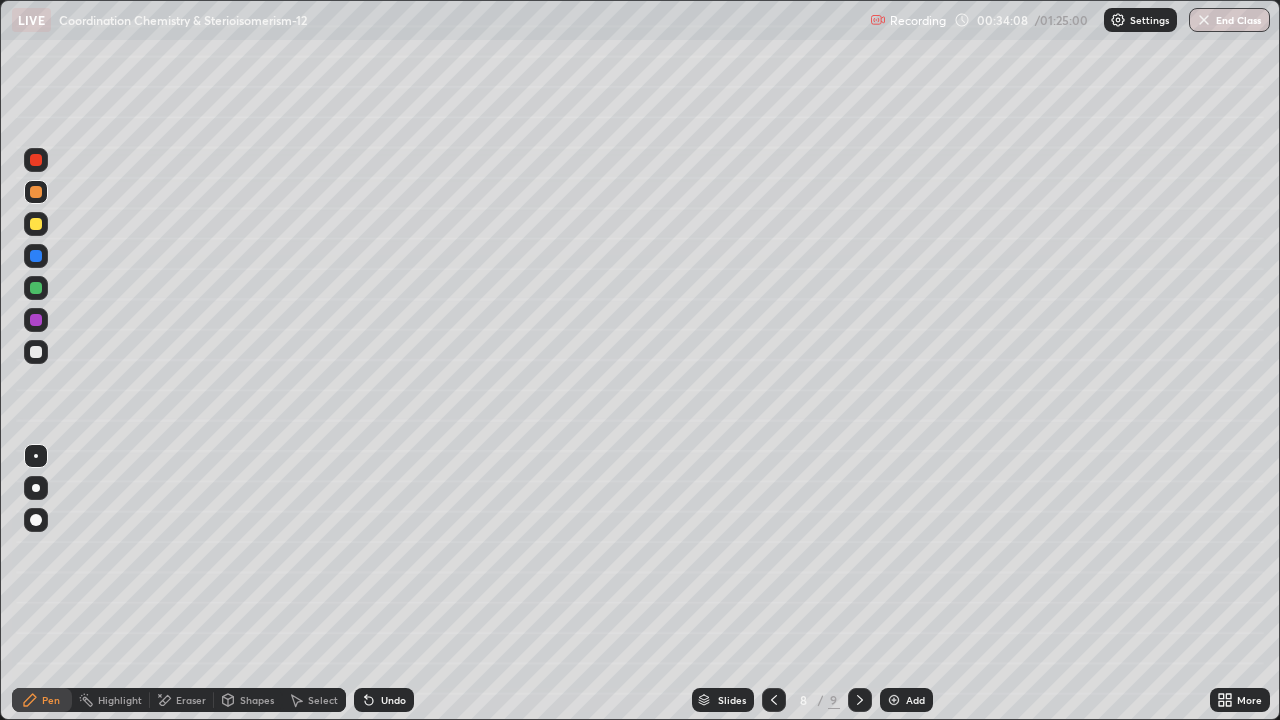 click on "Undo" at bounding box center [384, 700] 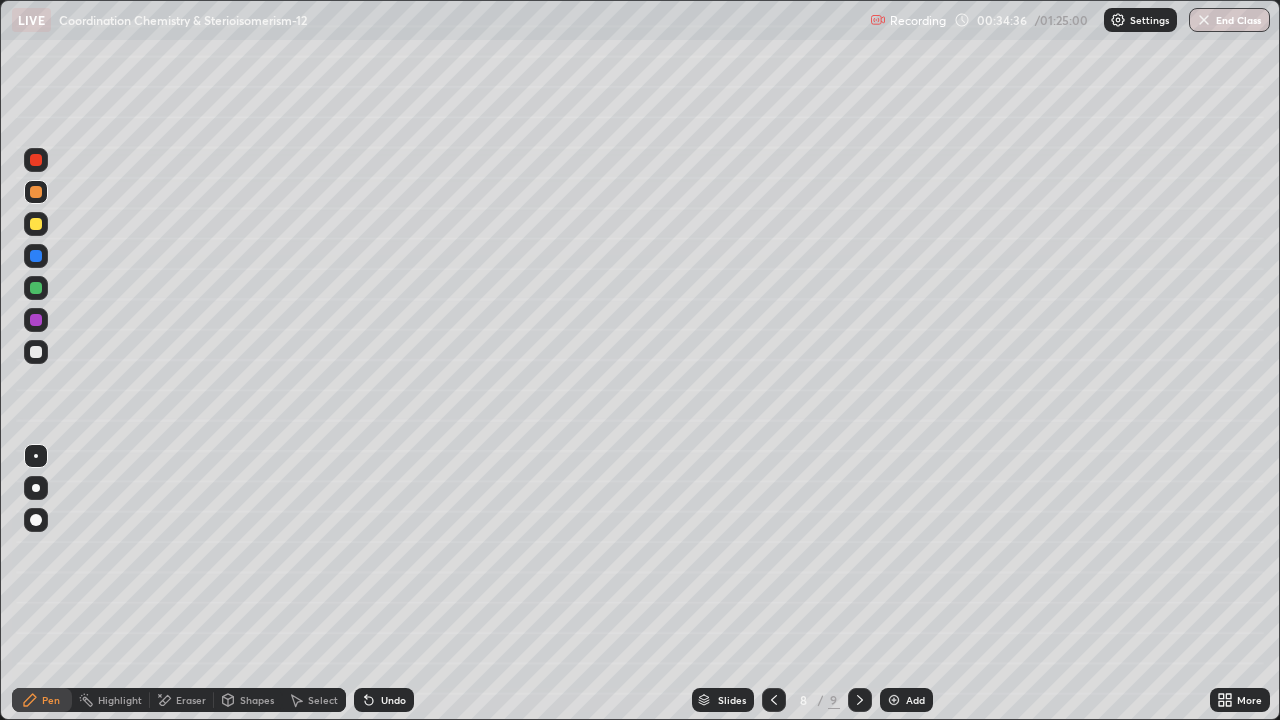 click at bounding box center [36, 352] 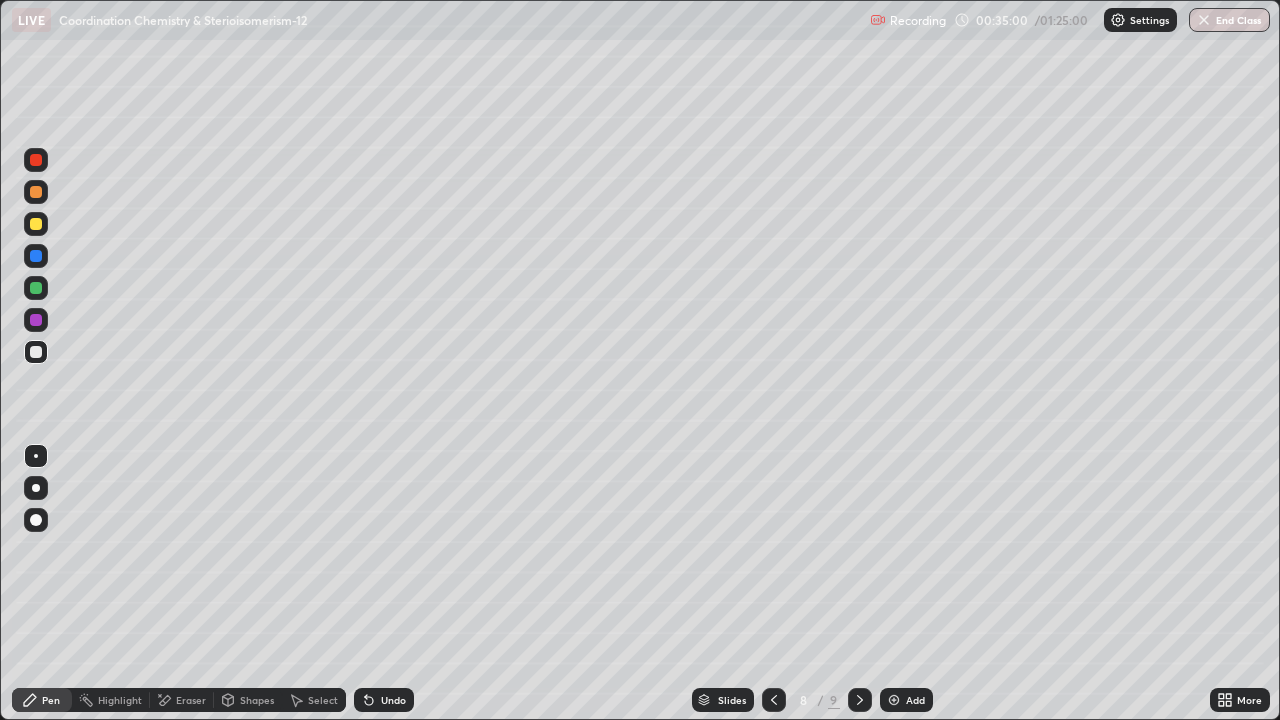 click on "Undo" at bounding box center [384, 700] 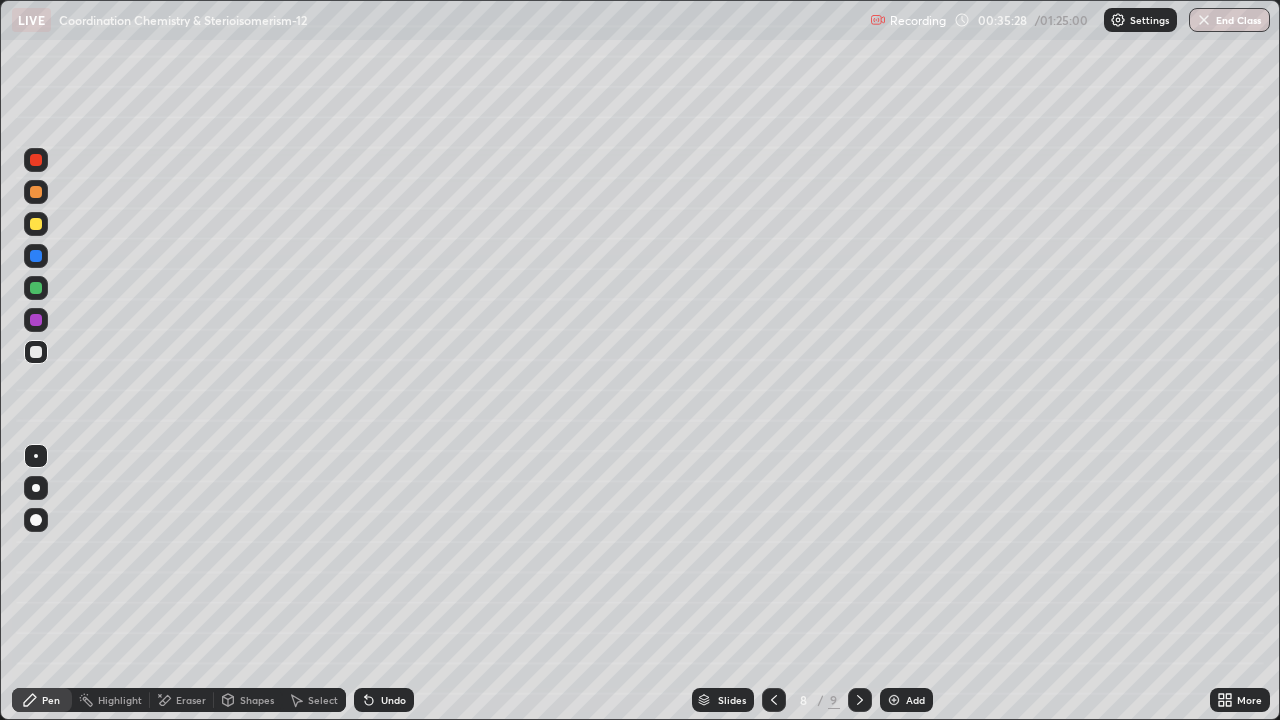 click 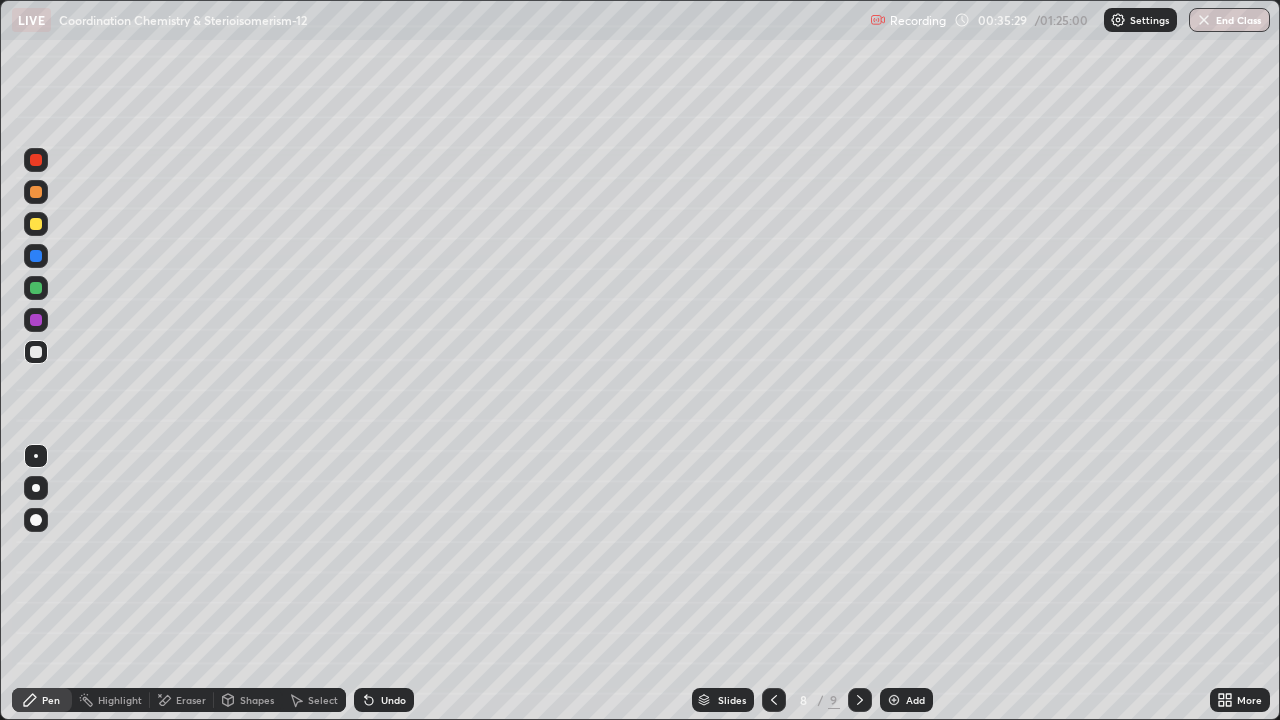 click on "Undo" at bounding box center (393, 700) 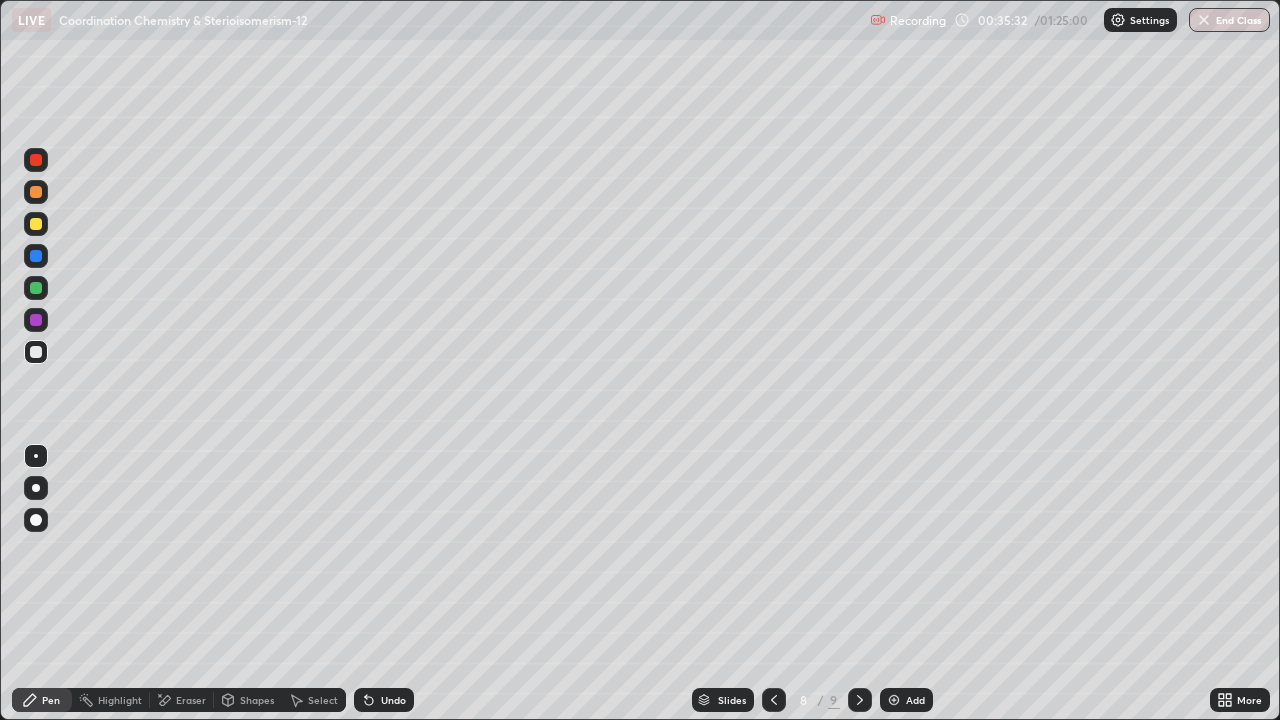 click at bounding box center [36, 224] 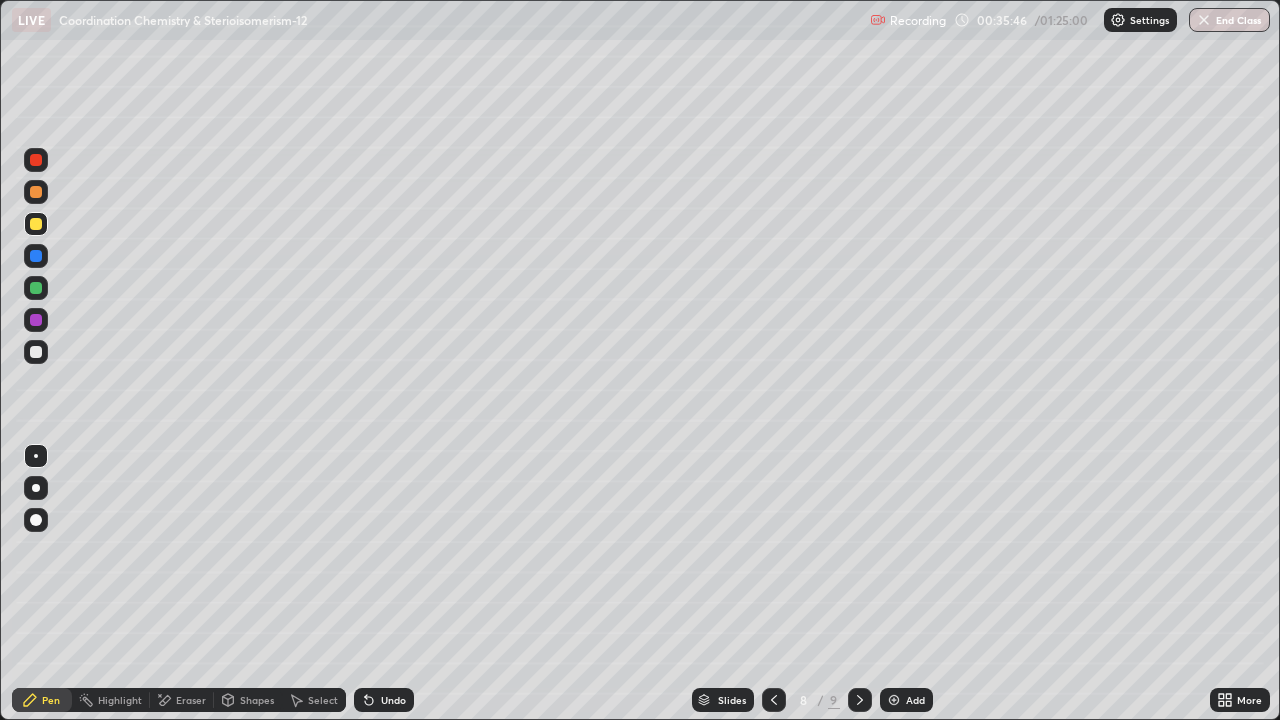 click at bounding box center [36, 288] 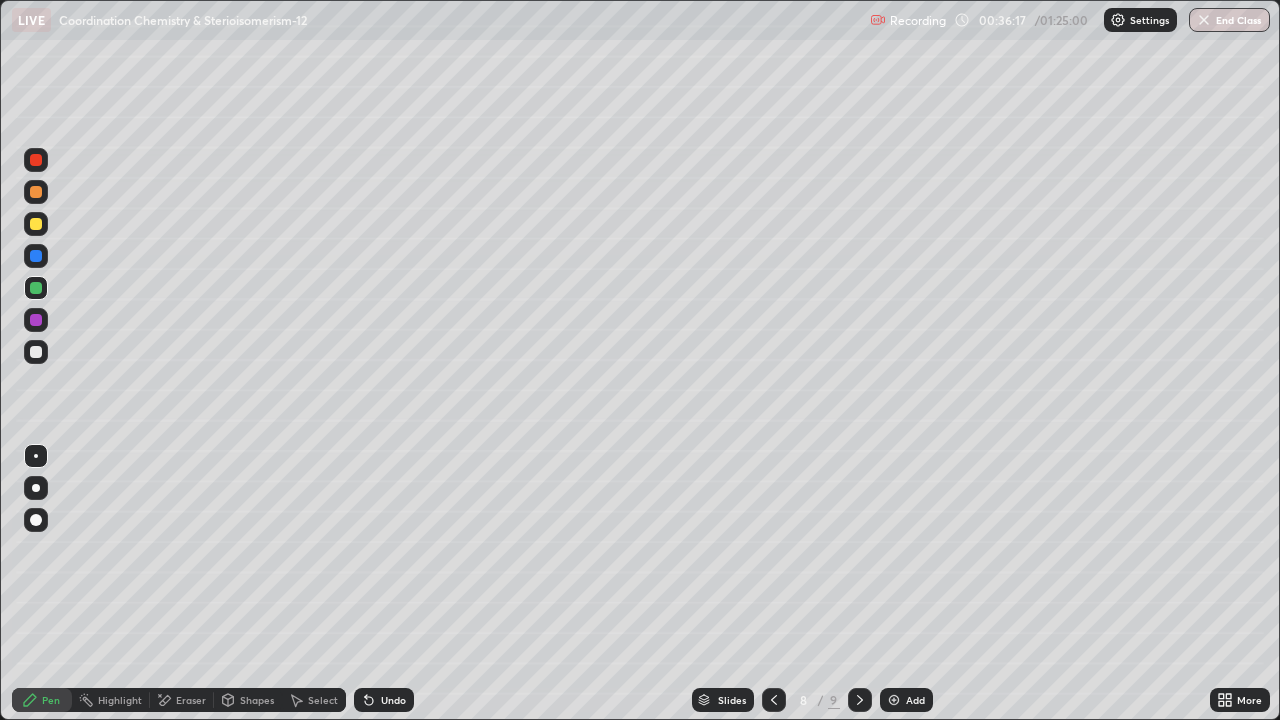 click 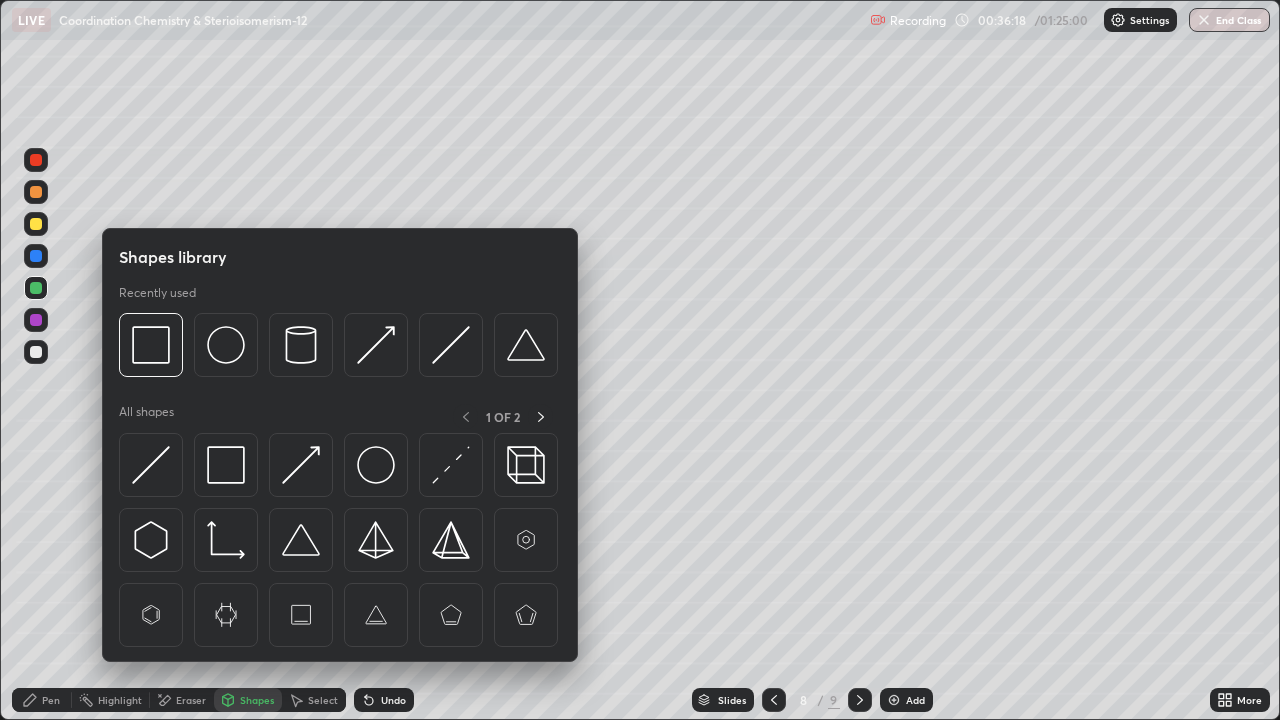 click 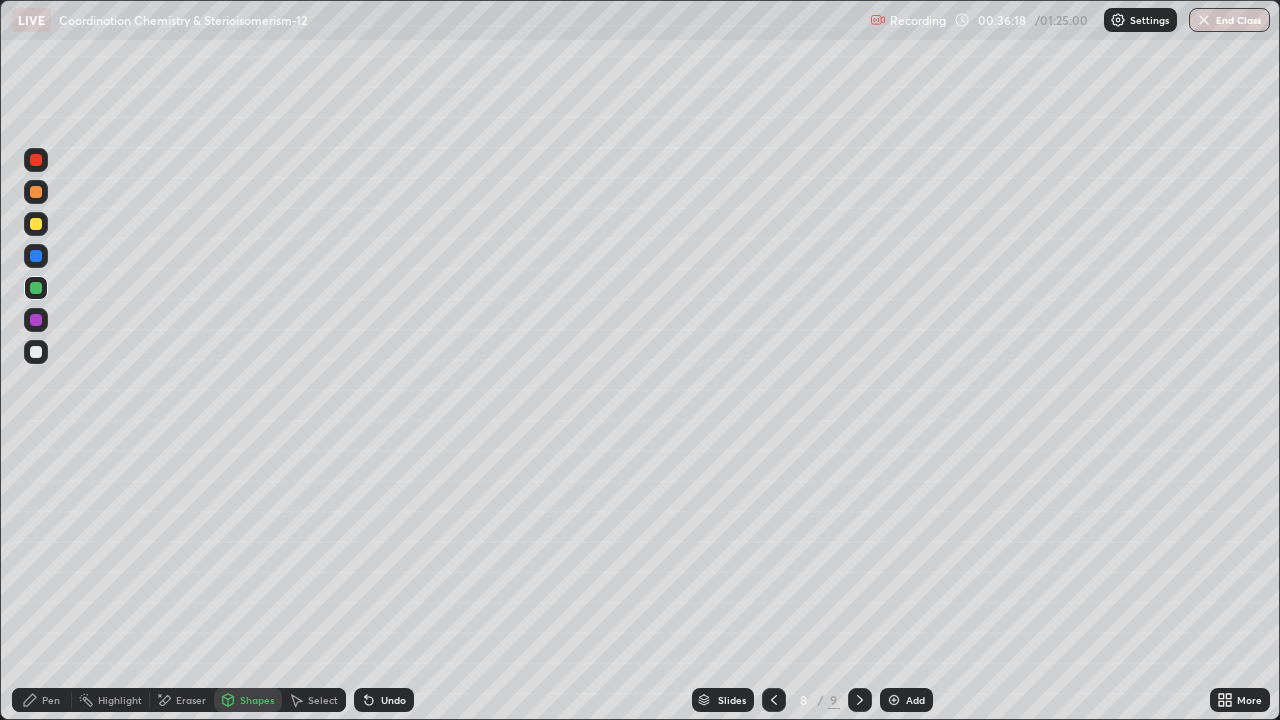 click on "Select" at bounding box center (314, 700) 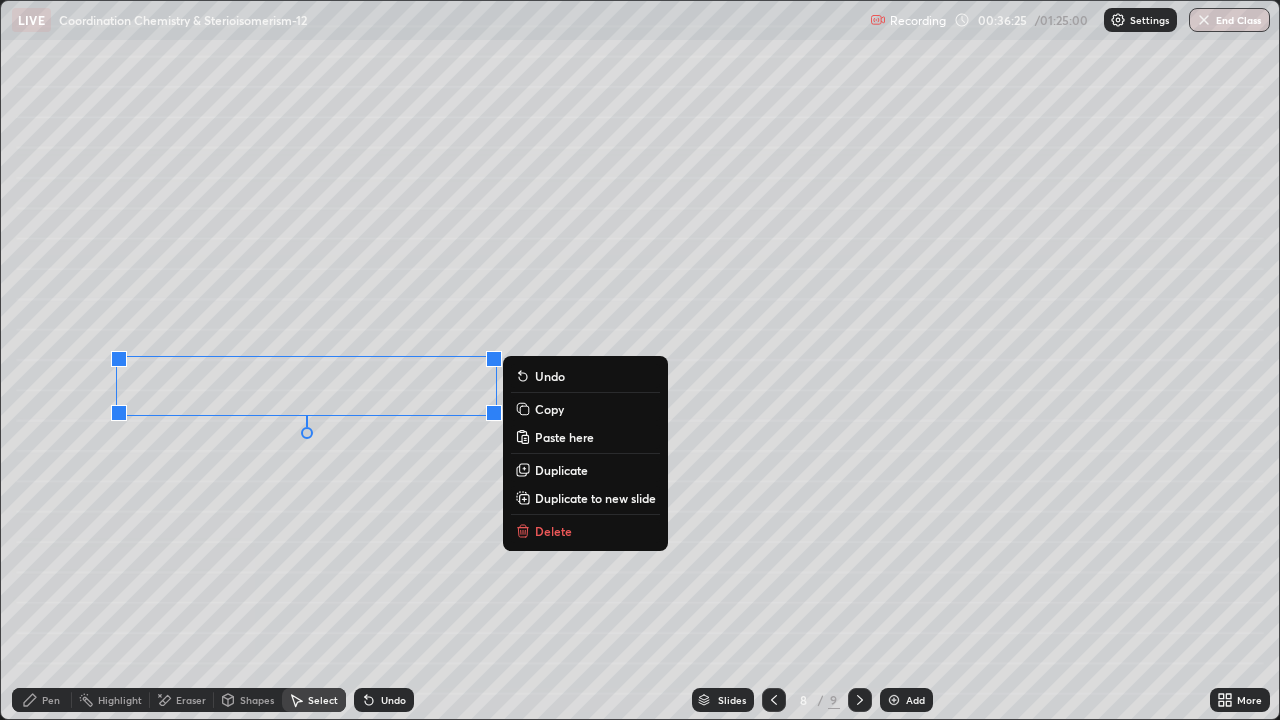 click on "0 ° Undo Copy Paste here Duplicate Duplicate to new slide Delete" at bounding box center [640, 360] 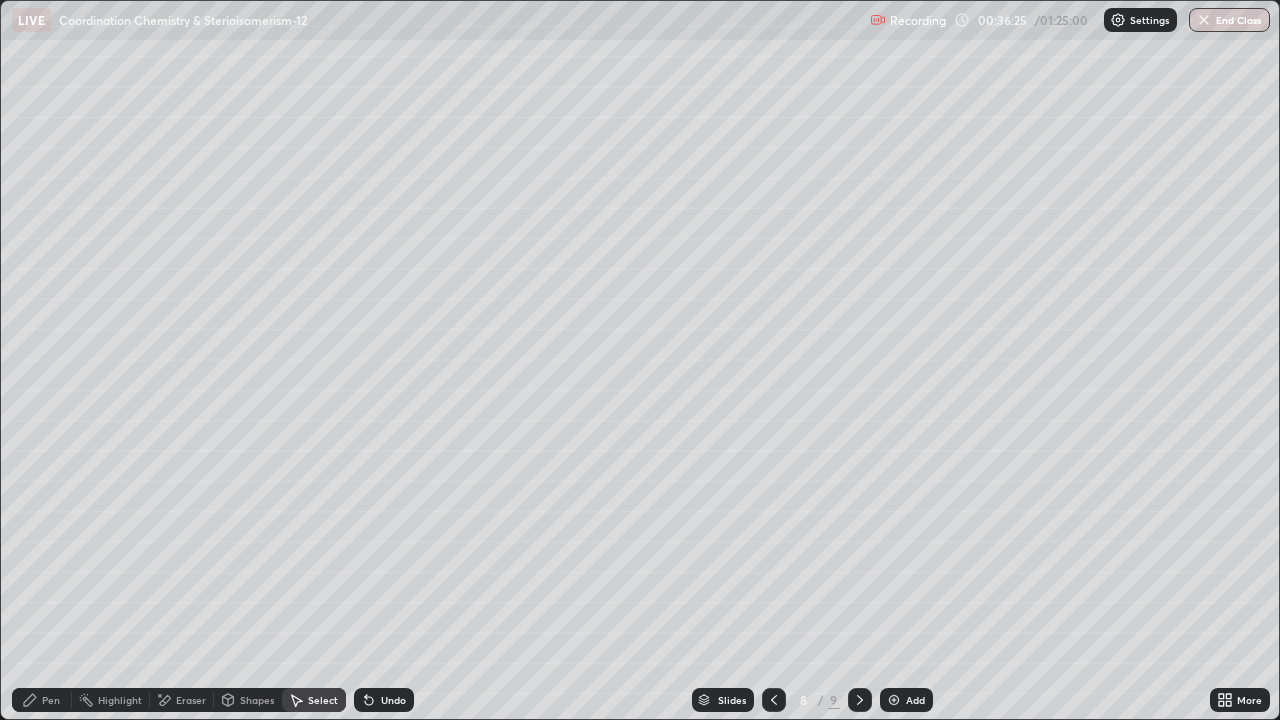 click 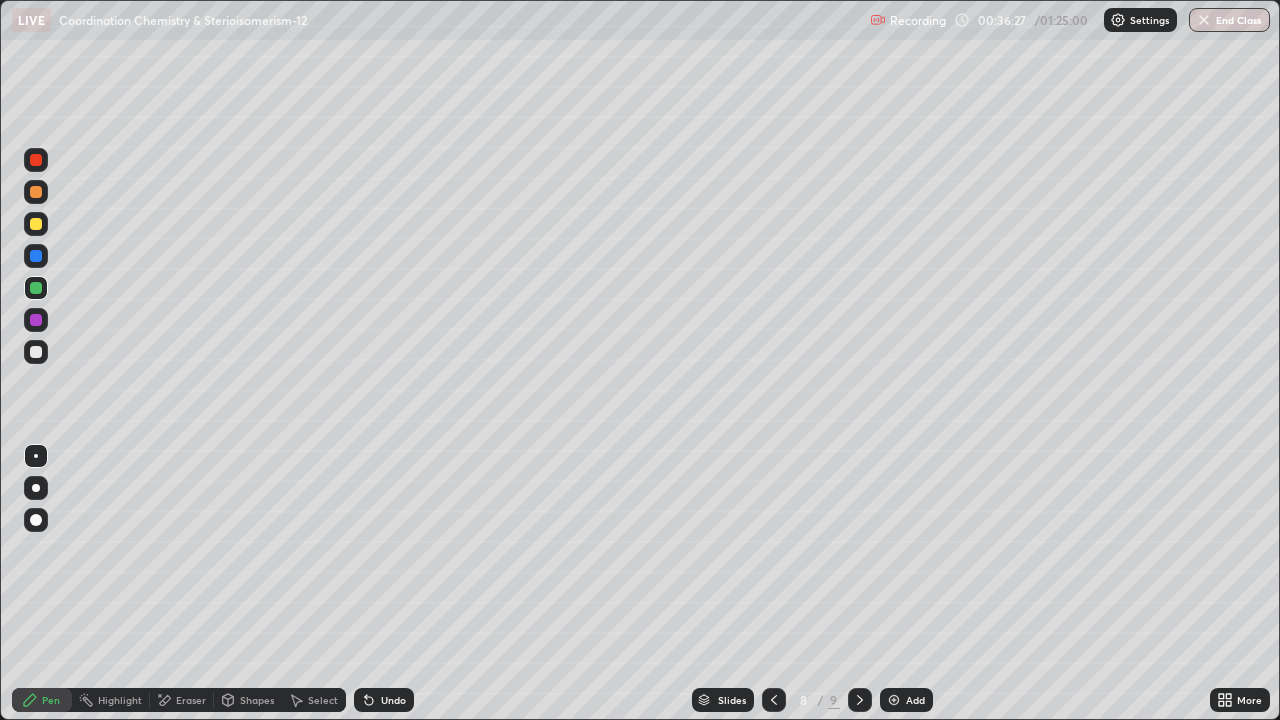 click at bounding box center [36, 256] 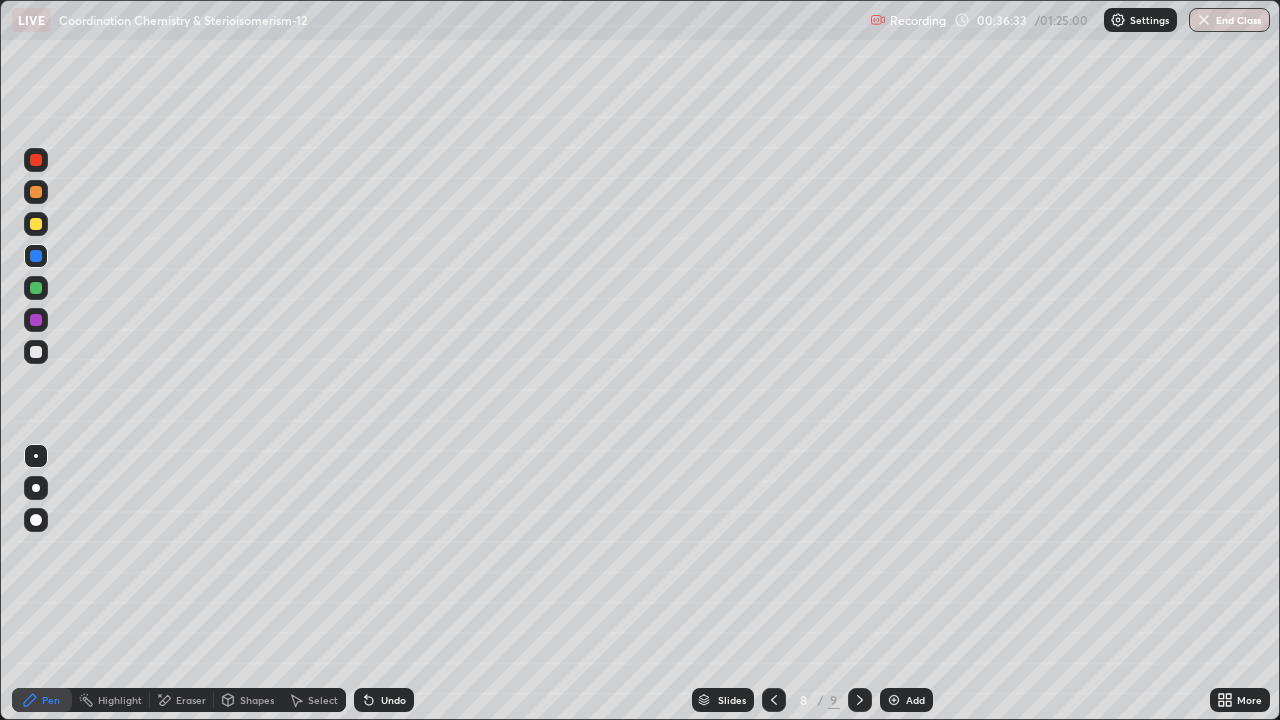 click on "Select" at bounding box center (323, 700) 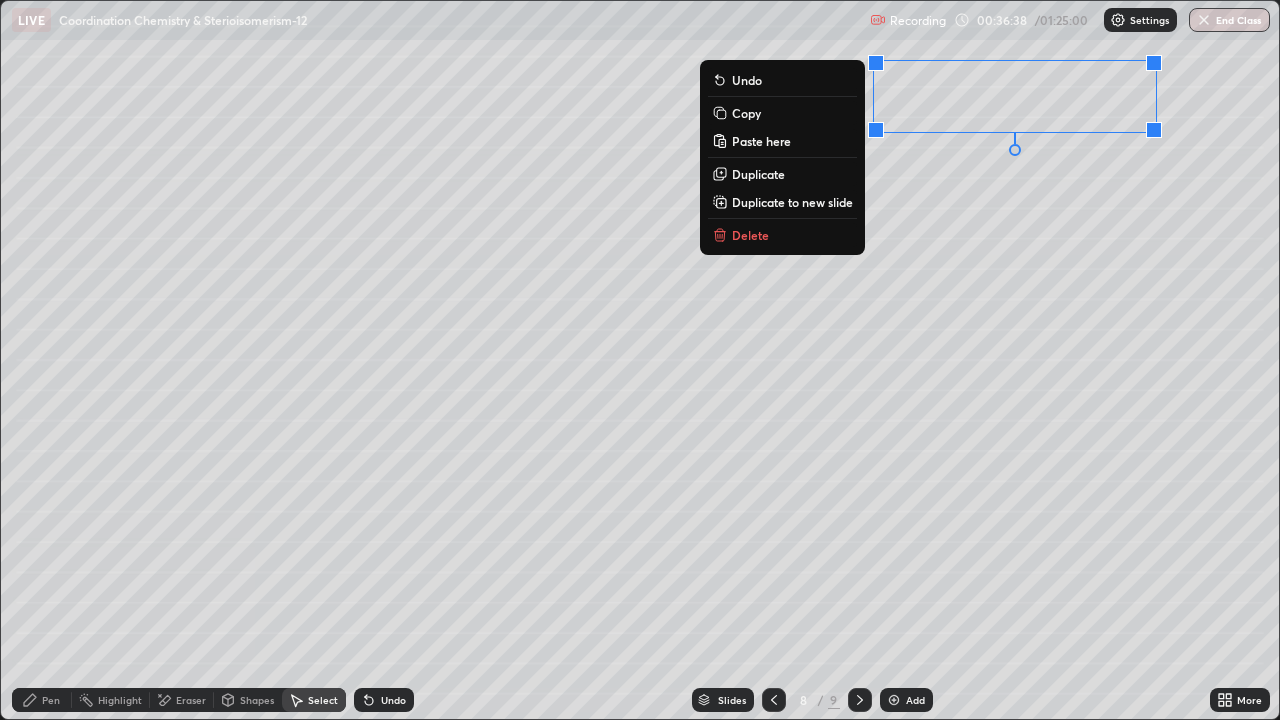 click on "0 ° Undo Copy Paste here Duplicate Duplicate to new slide Delete" at bounding box center [640, 360] 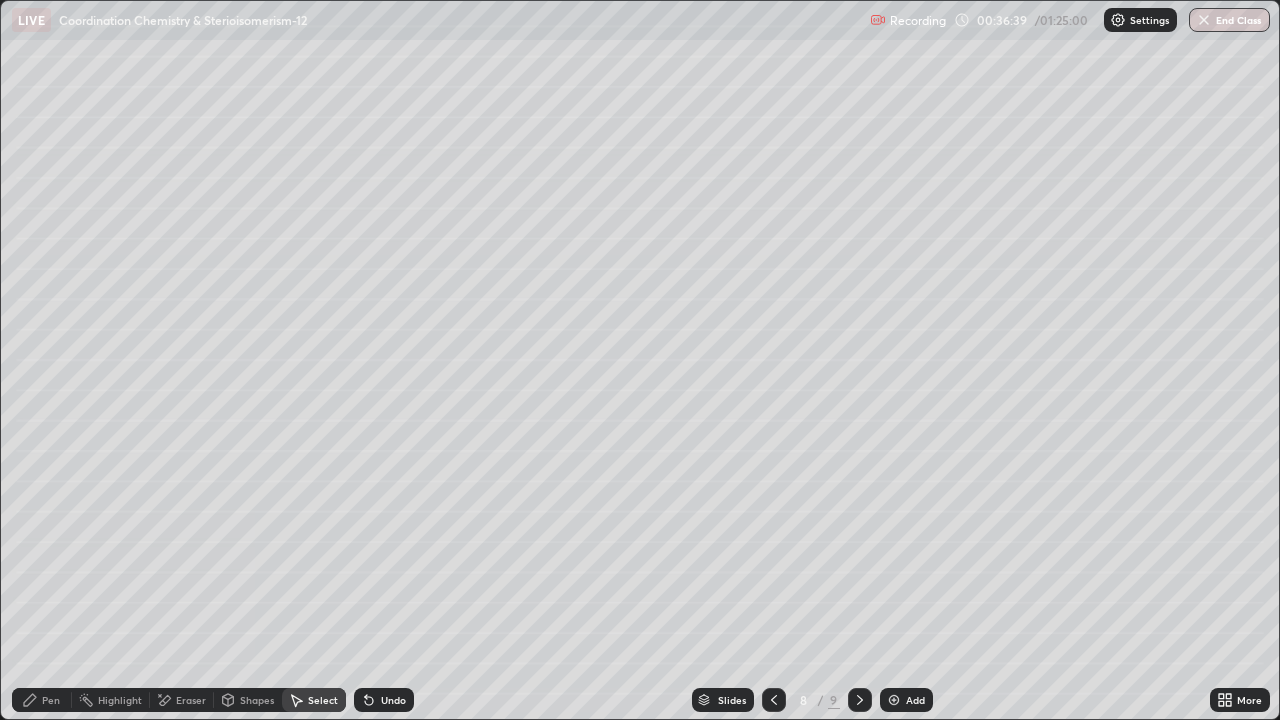click on "Pen" at bounding box center [51, 700] 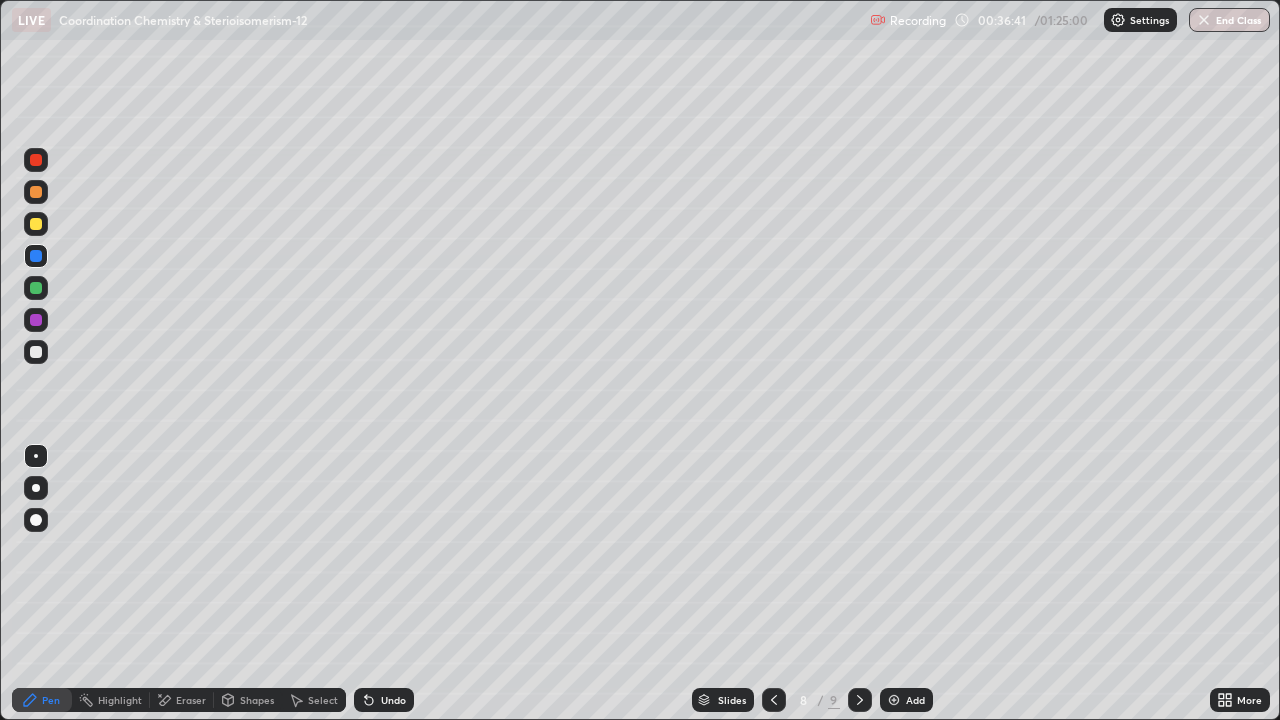 click at bounding box center [36, 192] 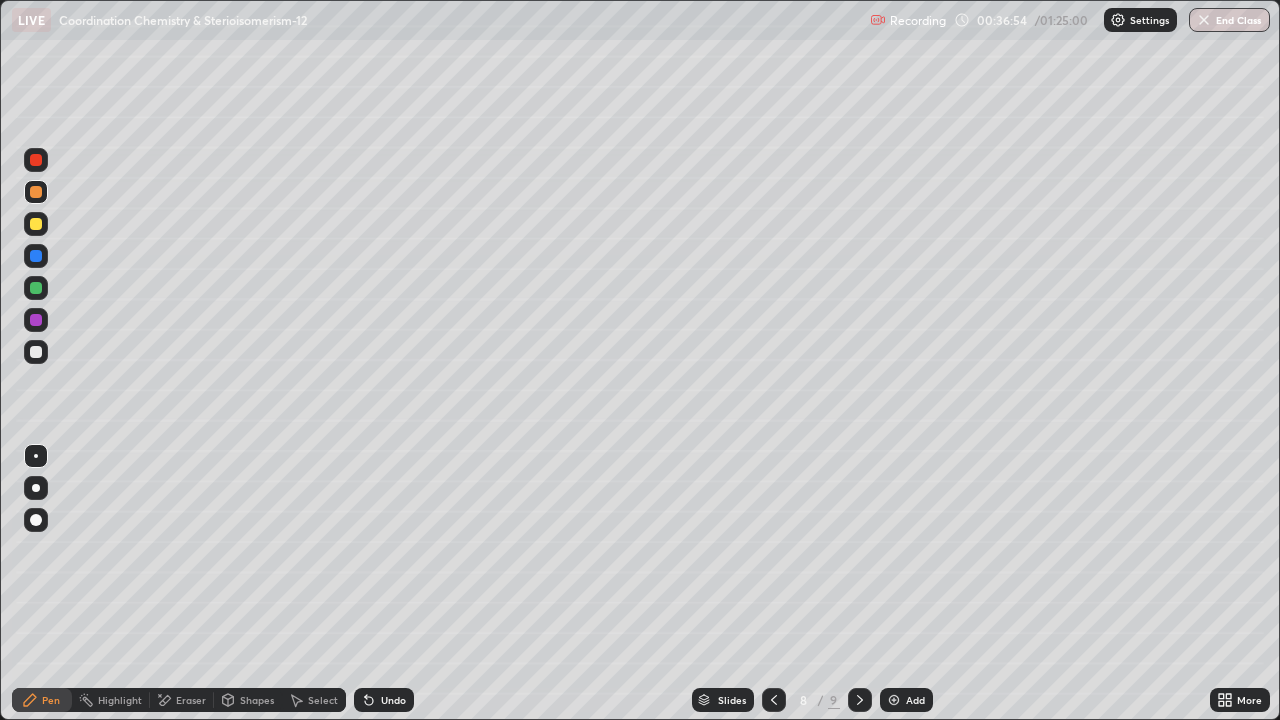 click at bounding box center [36, 352] 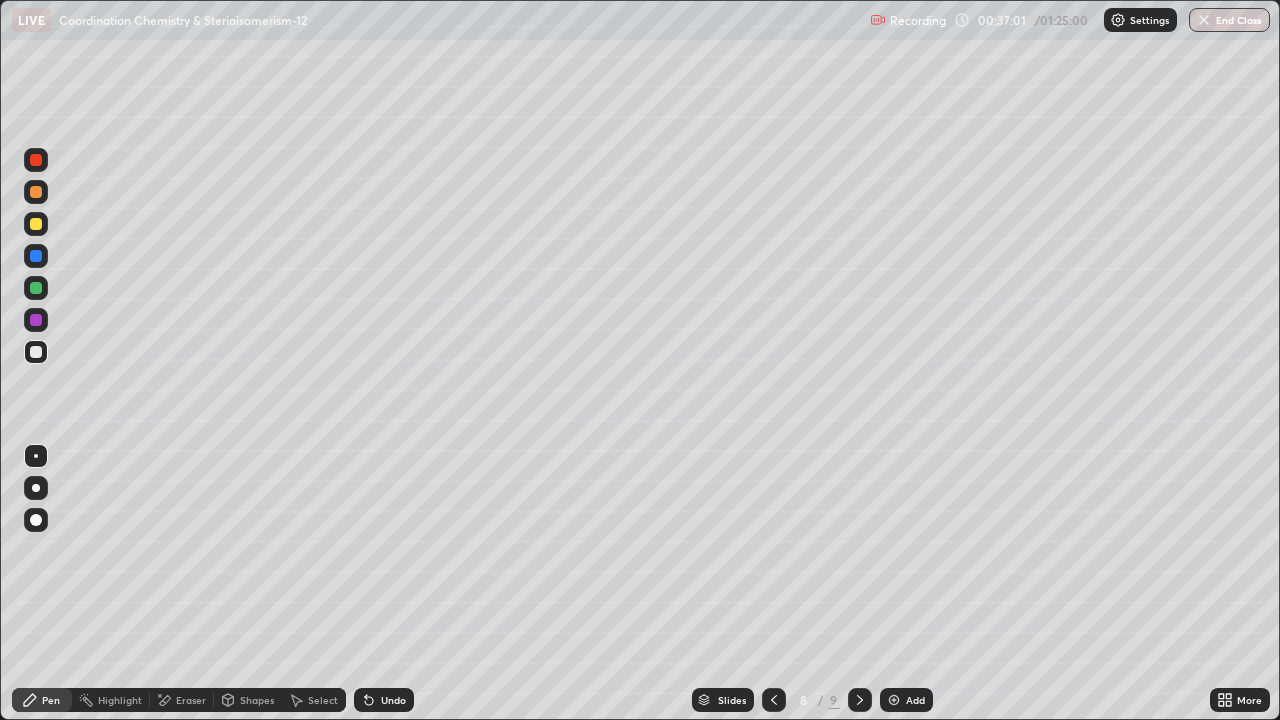 click at bounding box center [36, 288] 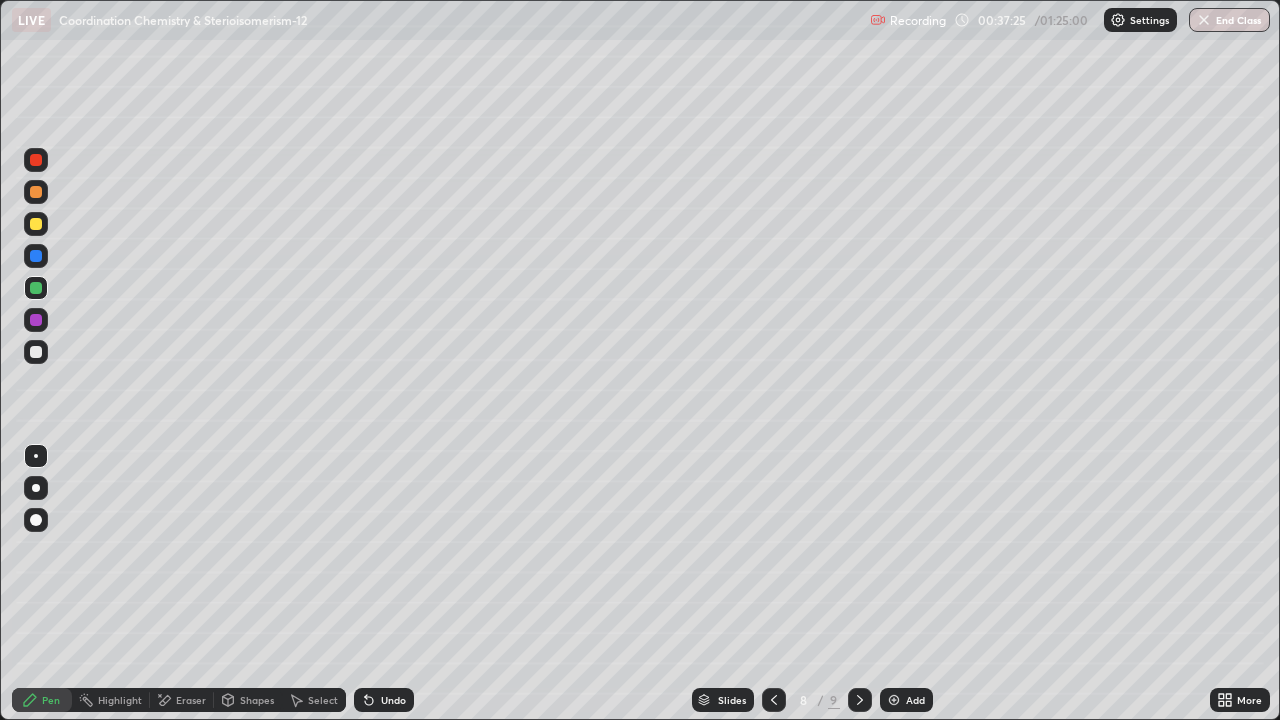 click on "Undo" at bounding box center [393, 700] 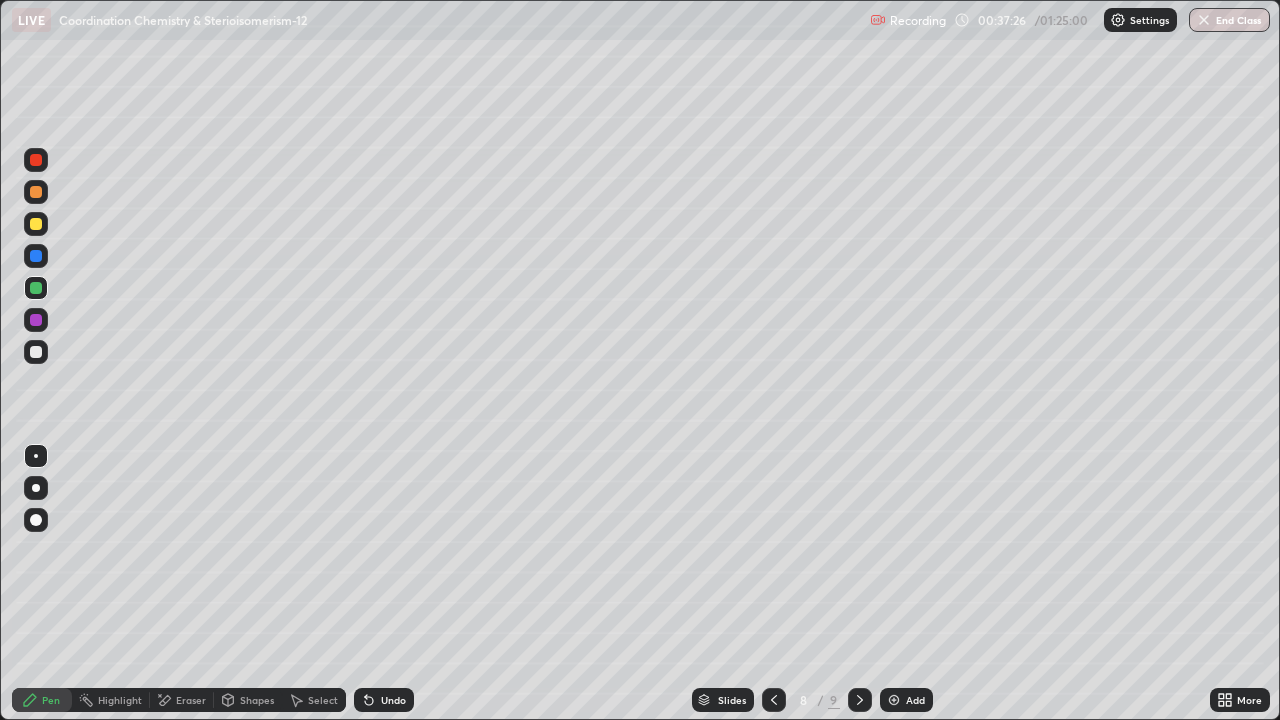 click on "Undo" at bounding box center [393, 700] 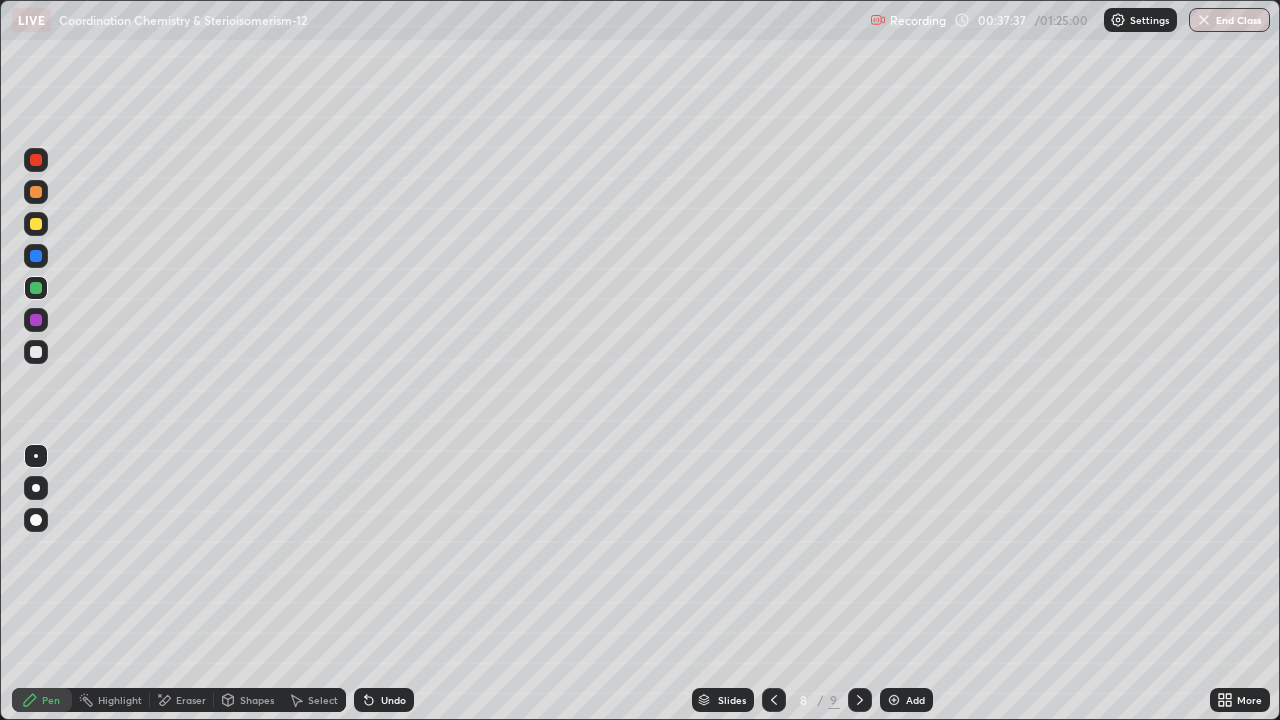 click at bounding box center [36, 320] 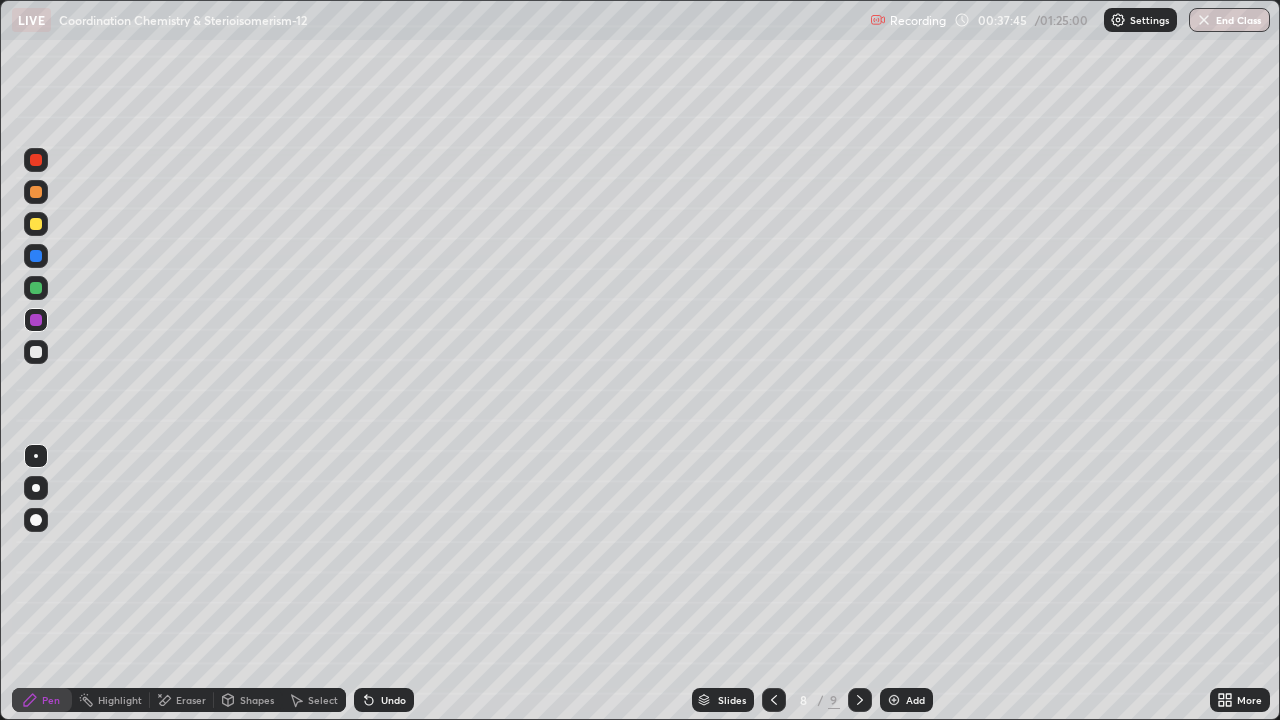 click at bounding box center [36, 288] 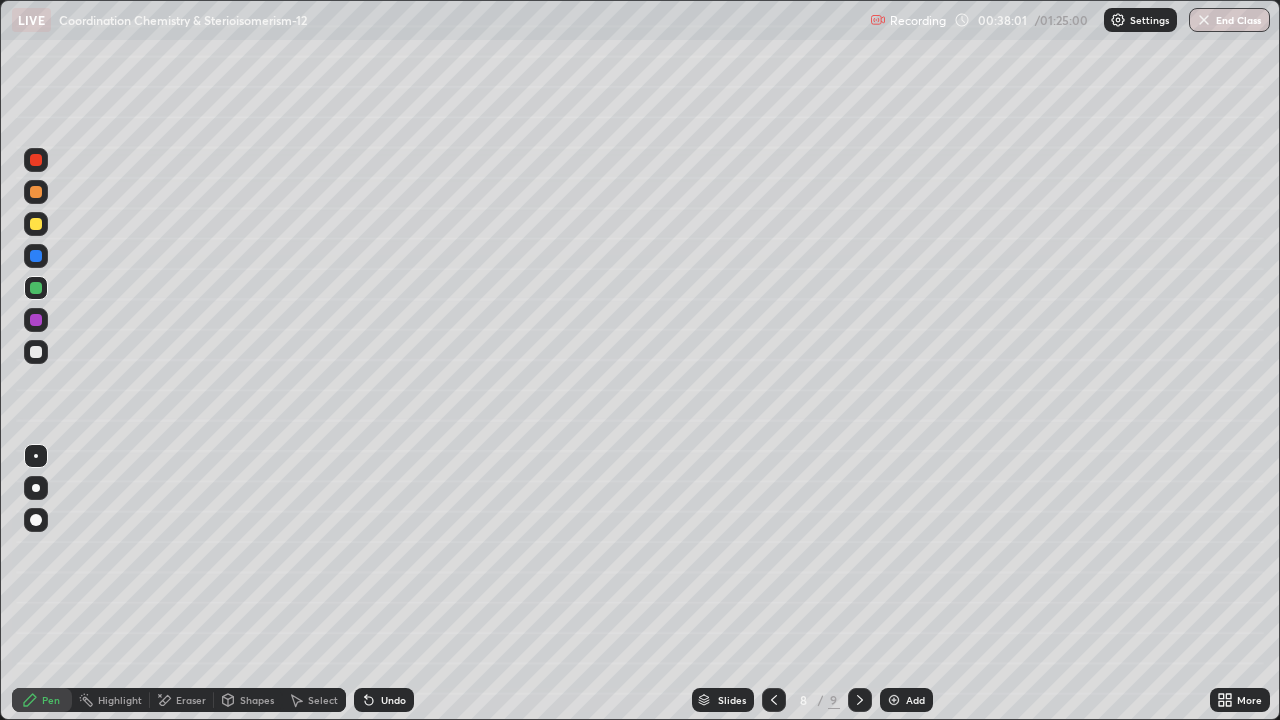 click on "Select" at bounding box center [323, 700] 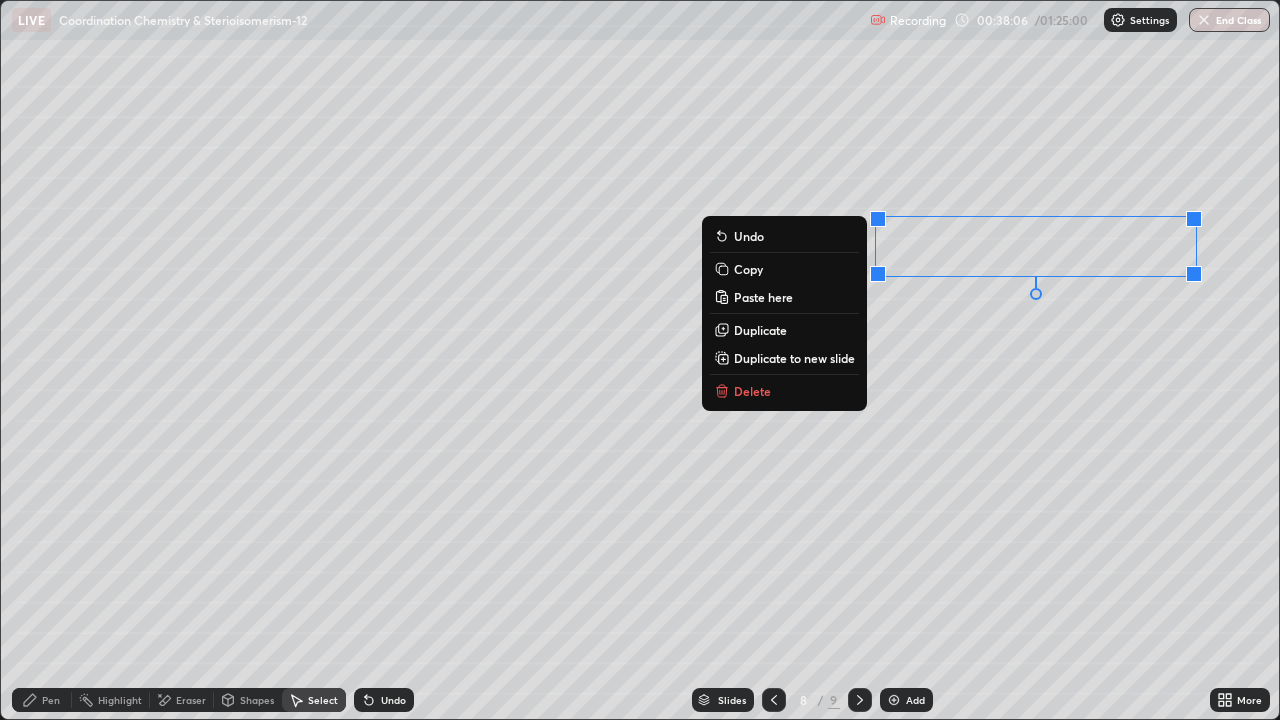 click on "0 ° Undo Copy Paste here Duplicate Duplicate to new slide Delete" at bounding box center (640, 360) 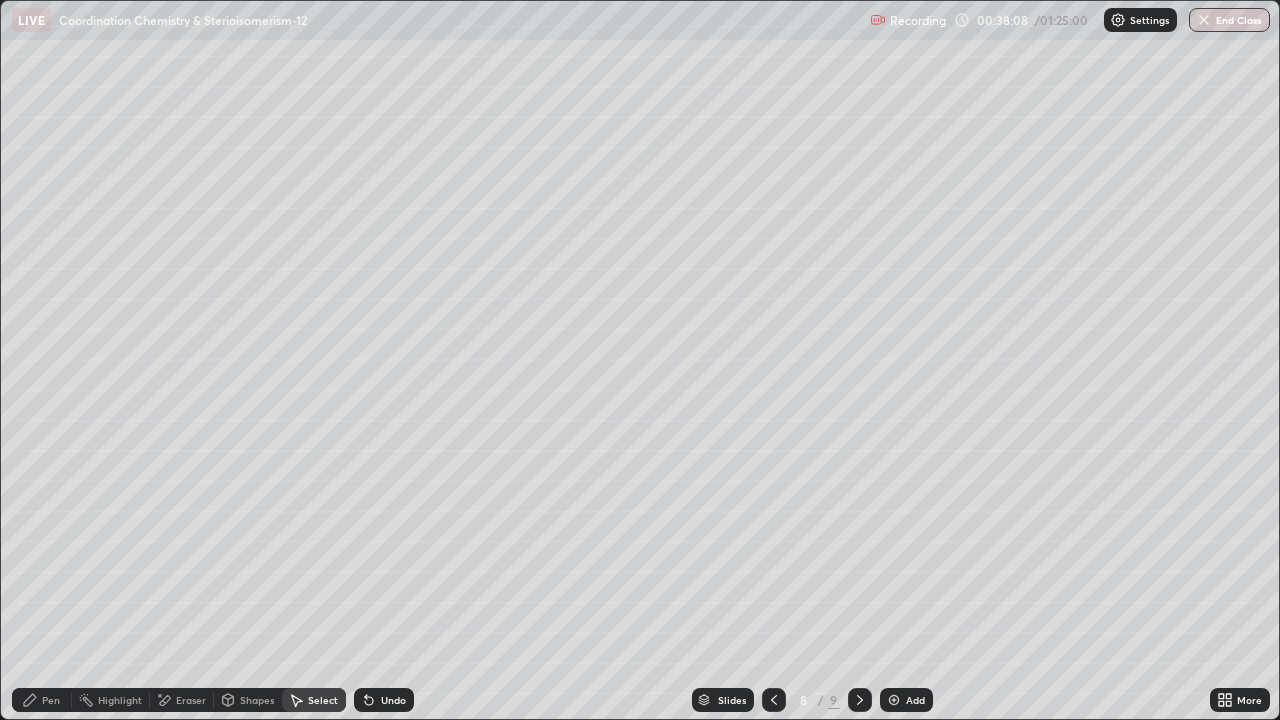 click on "Pen" at bounding box center (51, 700) 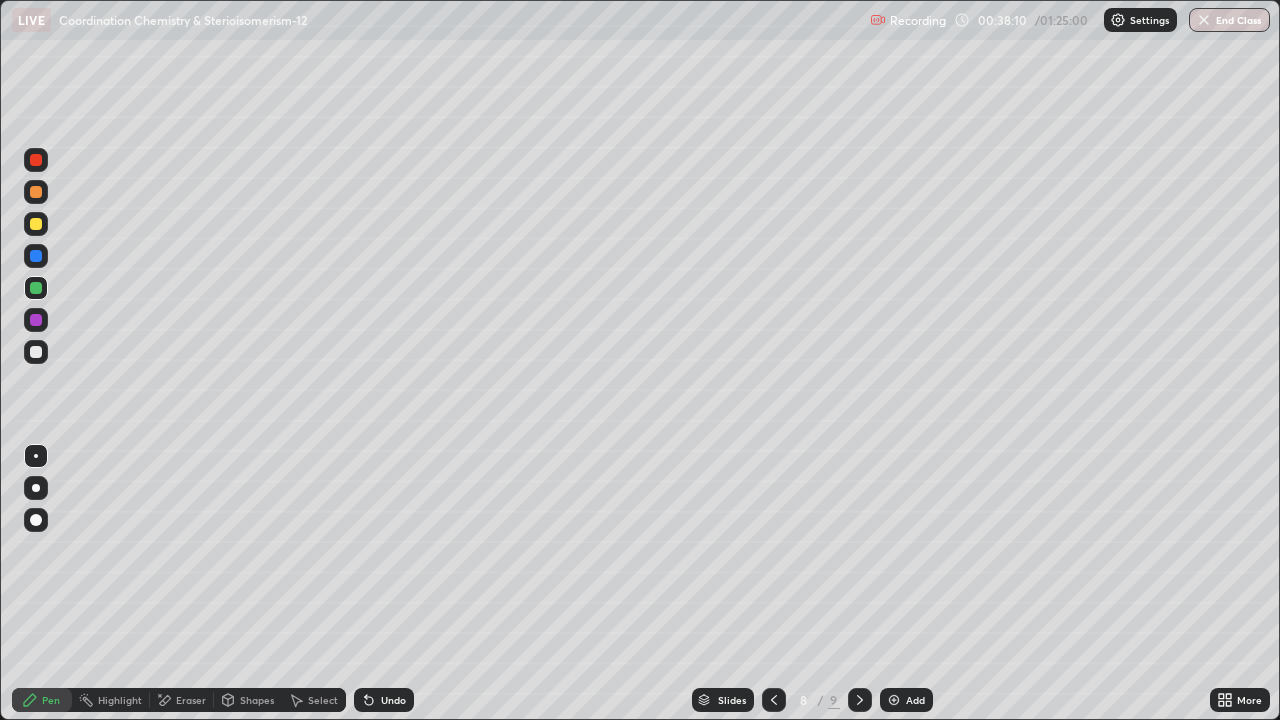click at bounding box center (36, 352) 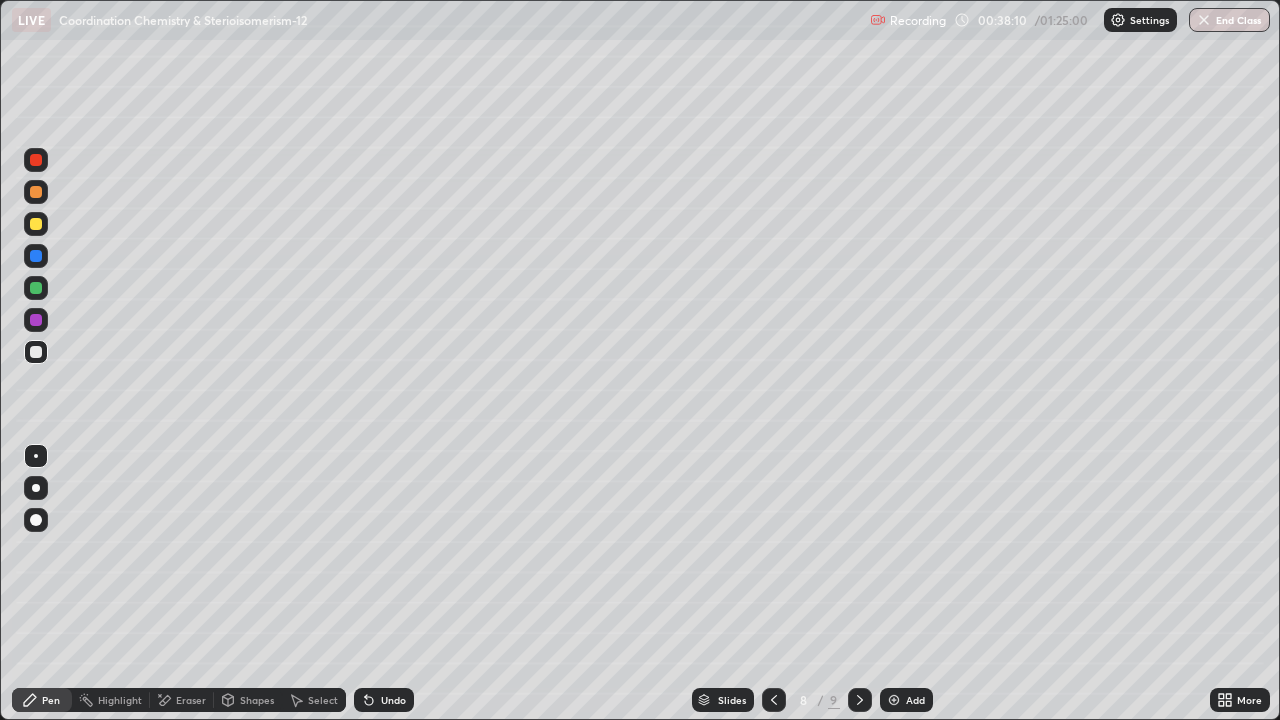click at bounding box center (36, 288) 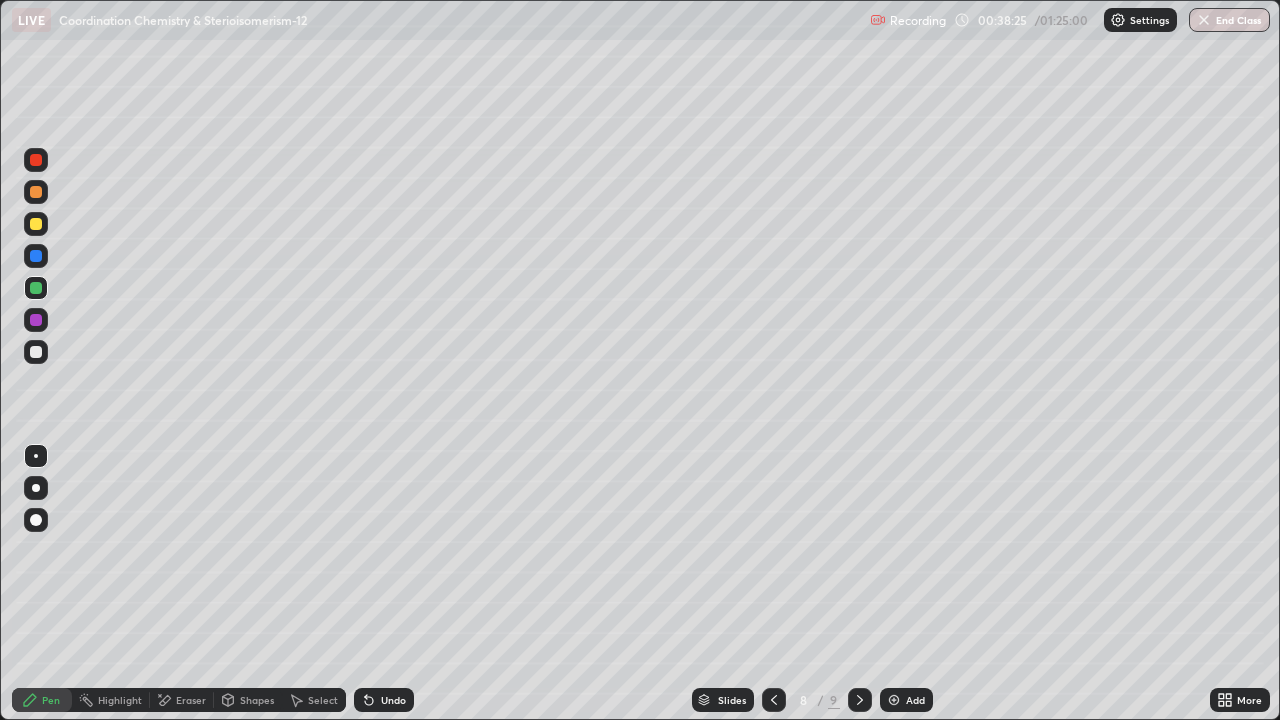 click on "Undo" at bounding box center (384, 700) 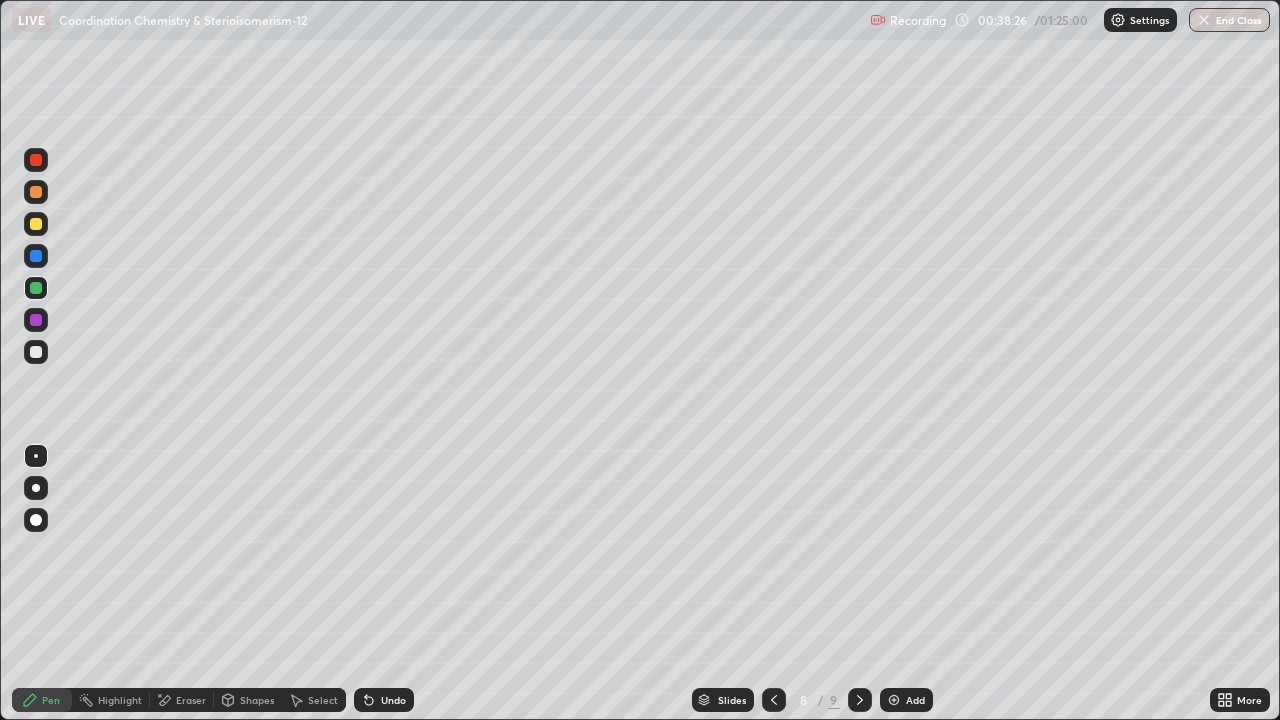 click on "Undo" at bounding box center (384, 700) 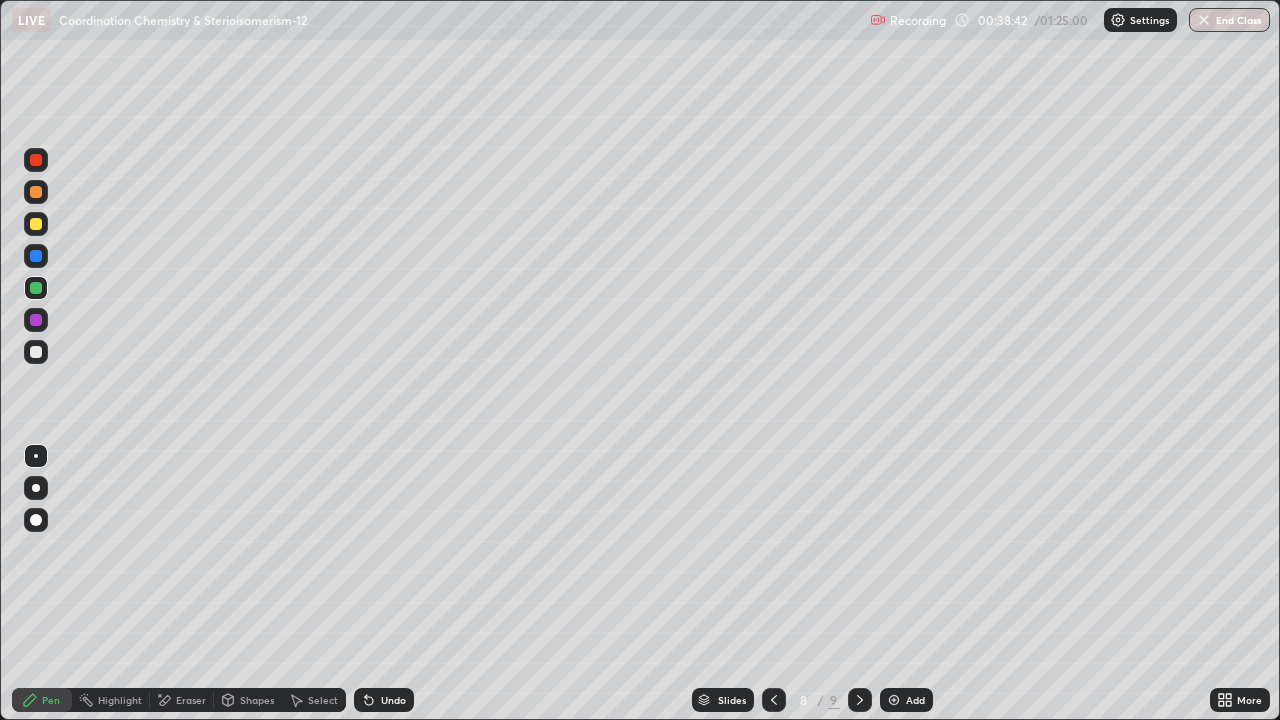 click on "Select" at bounding box center [323, 700] 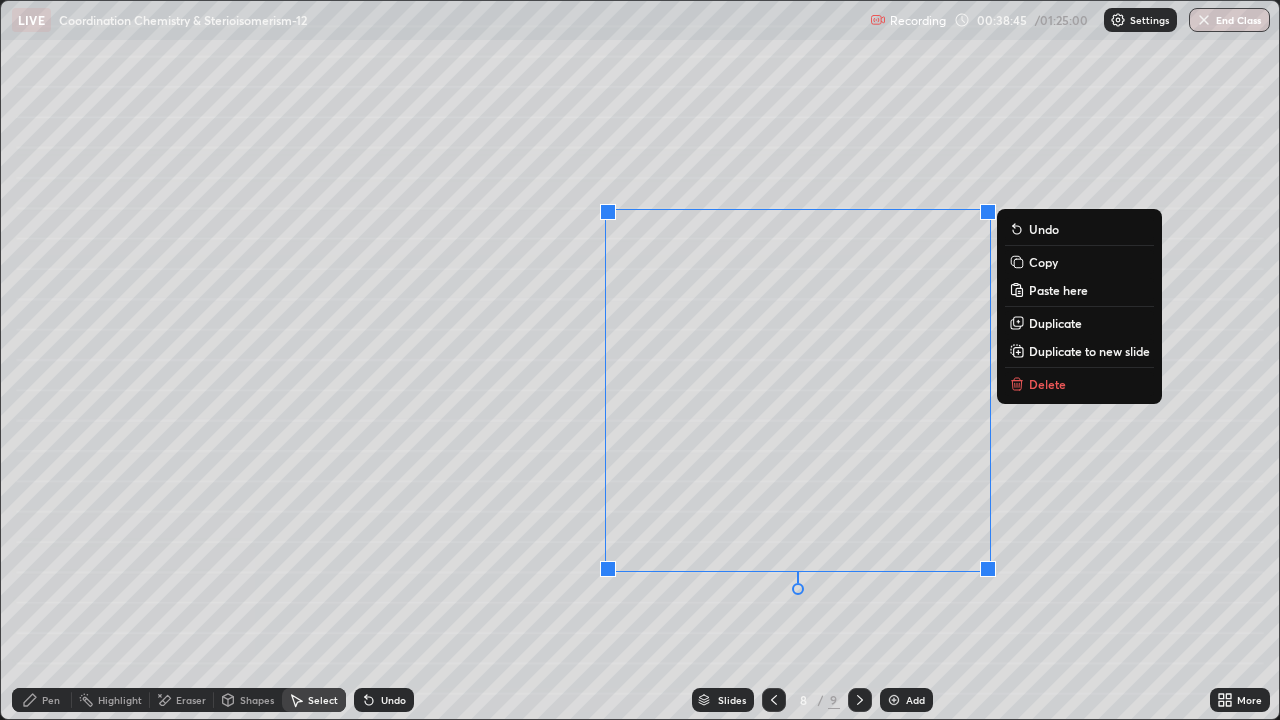 click on "0 ° Undo Copy Paste here Duplicate Duplicate to new slide Delete" at bounding box center (640, 360) 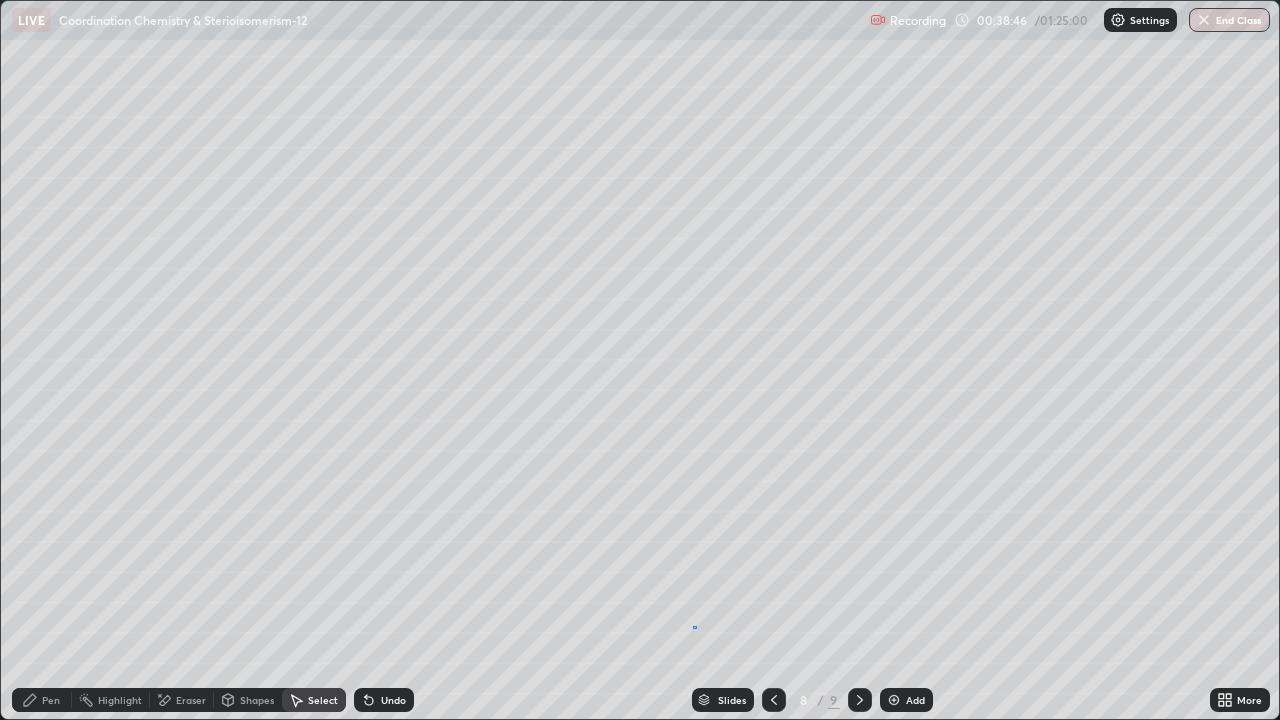 click on "0 ° Undo Copy Paste here Duplicate Duplicate to new slide Delete" at bounding box center [640, 360] 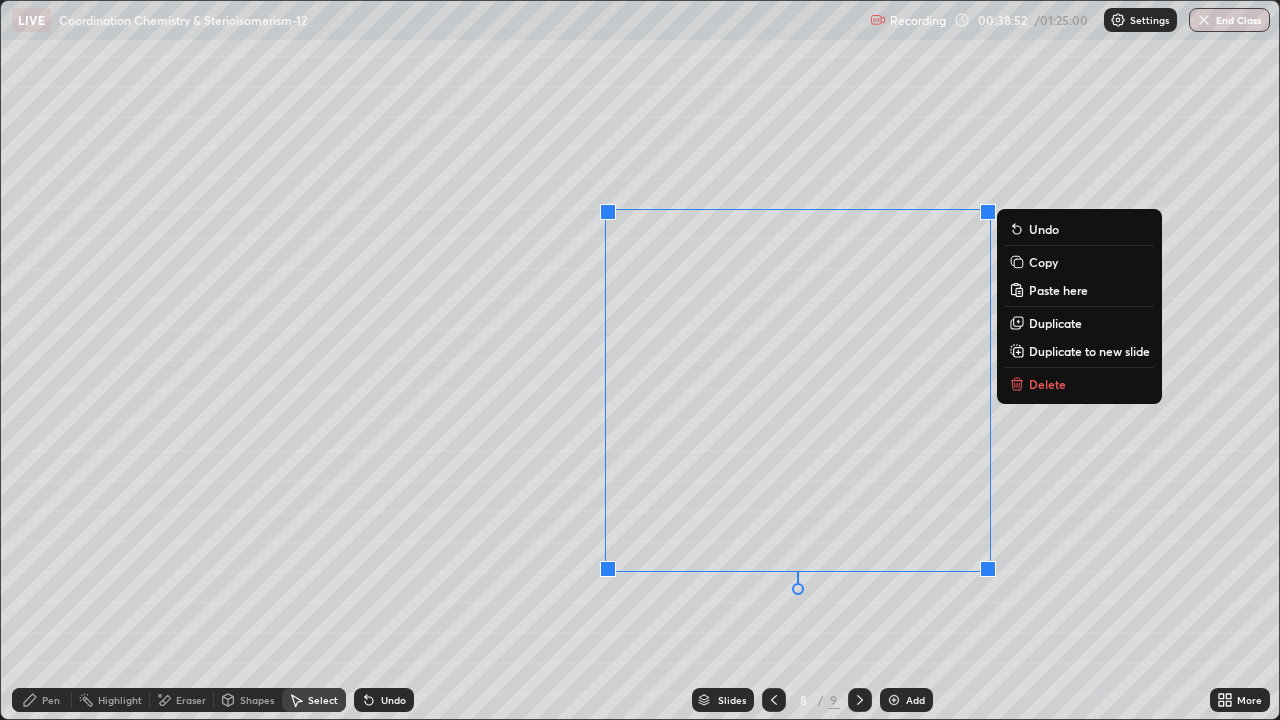 click on "0 ° Undo Copy Paste here Duplicate Duplicate to new slide Delete" at bounding box center (640, 360) 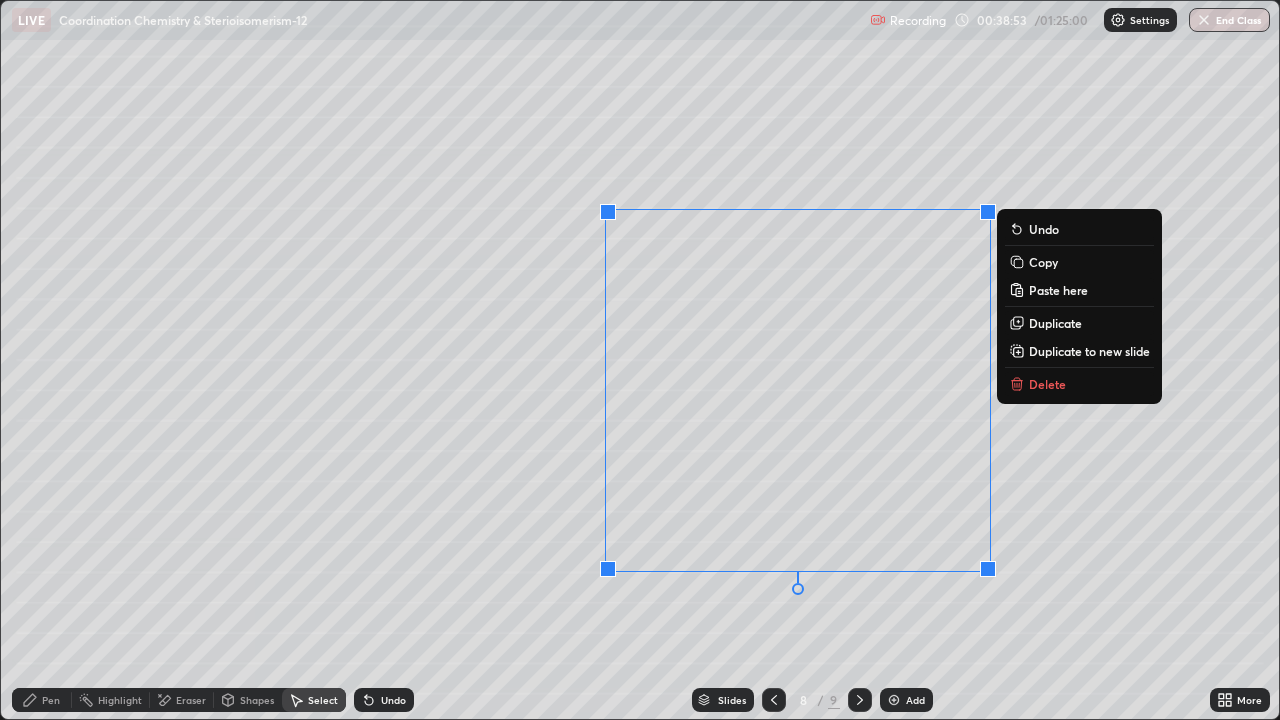 click on "0 ° Undo Copy Paste here Duplicate Duplicate to new slide Delete" at bounding box center (640, 360) 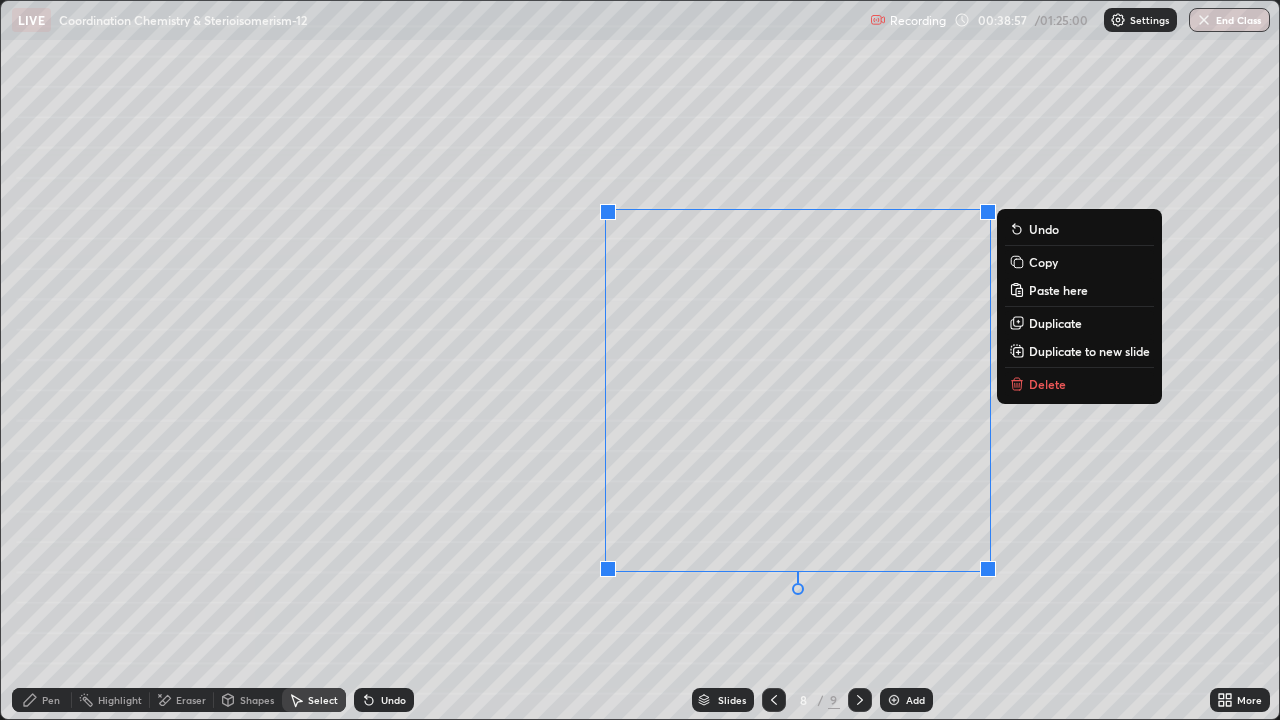 click on "0 ° Undo Copy Paste here Duplicate Duplicate to new slide Delete" at bounding box center (640, 360) 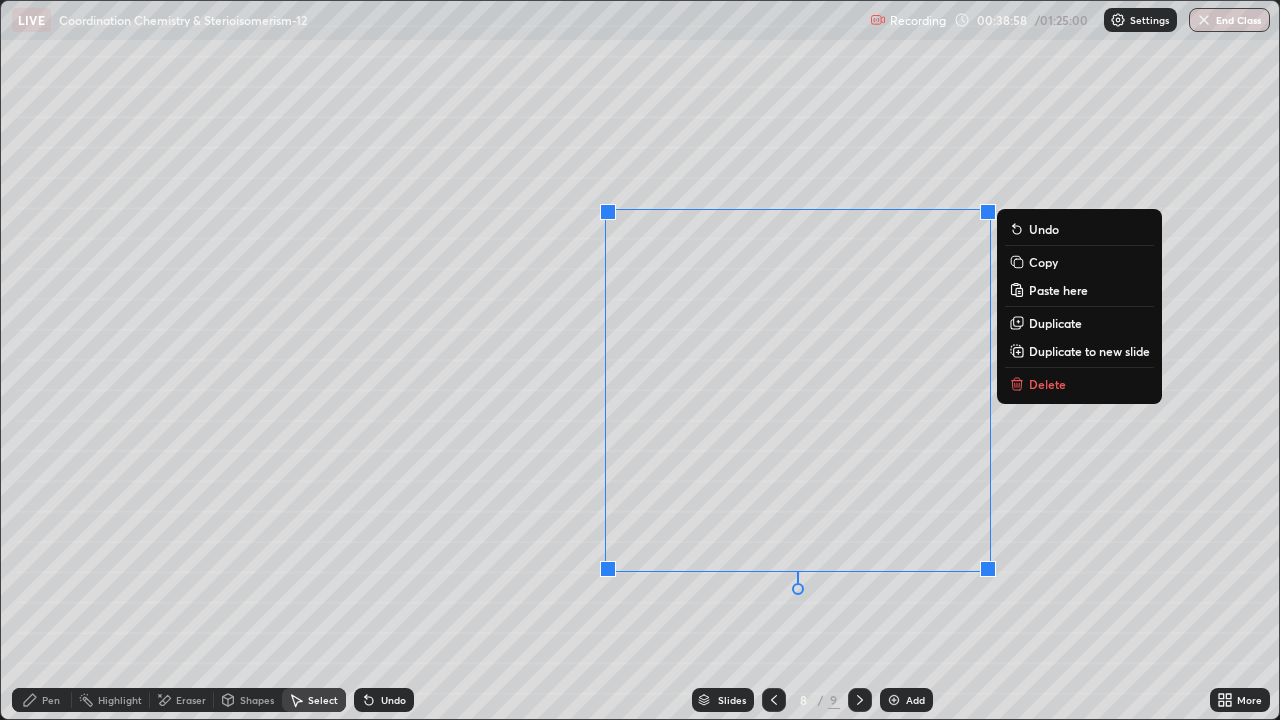 click on "0 ° Undo Copy Paste here Duplicate Duplicate to new slide Delete" at bounding box center [640, 360] 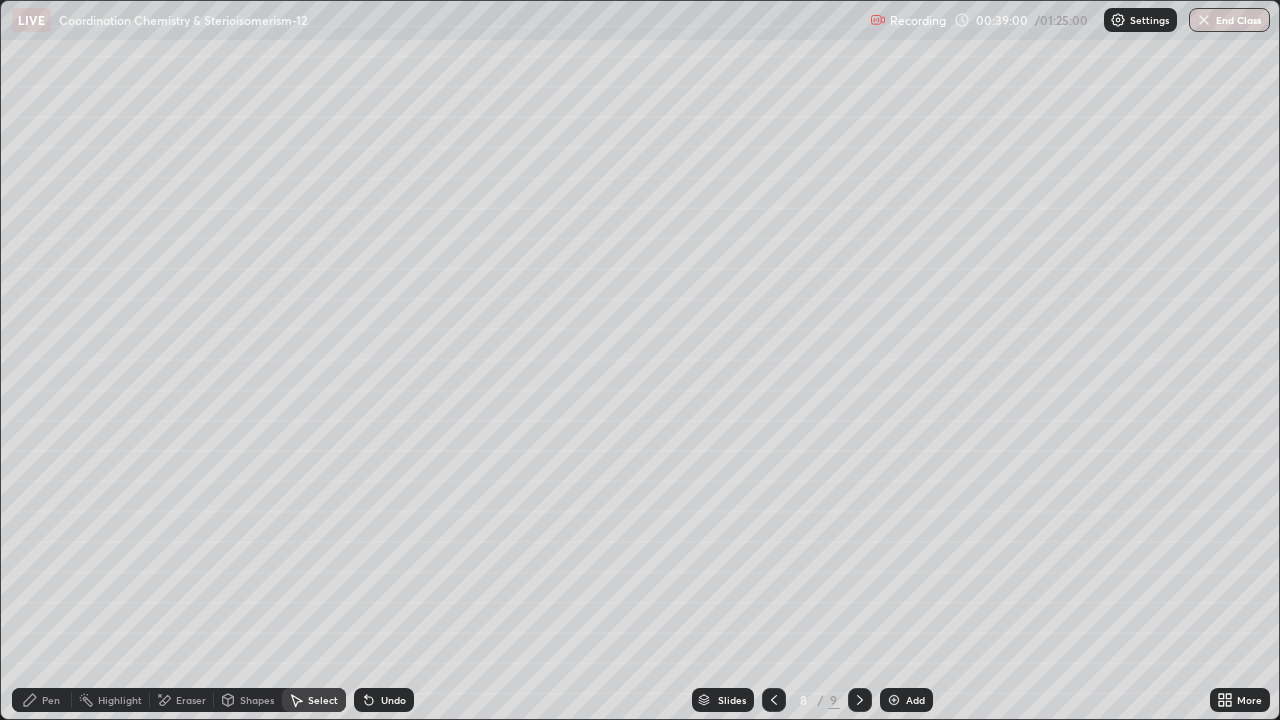 click on "Eraser" at bounding box center (191, 700) 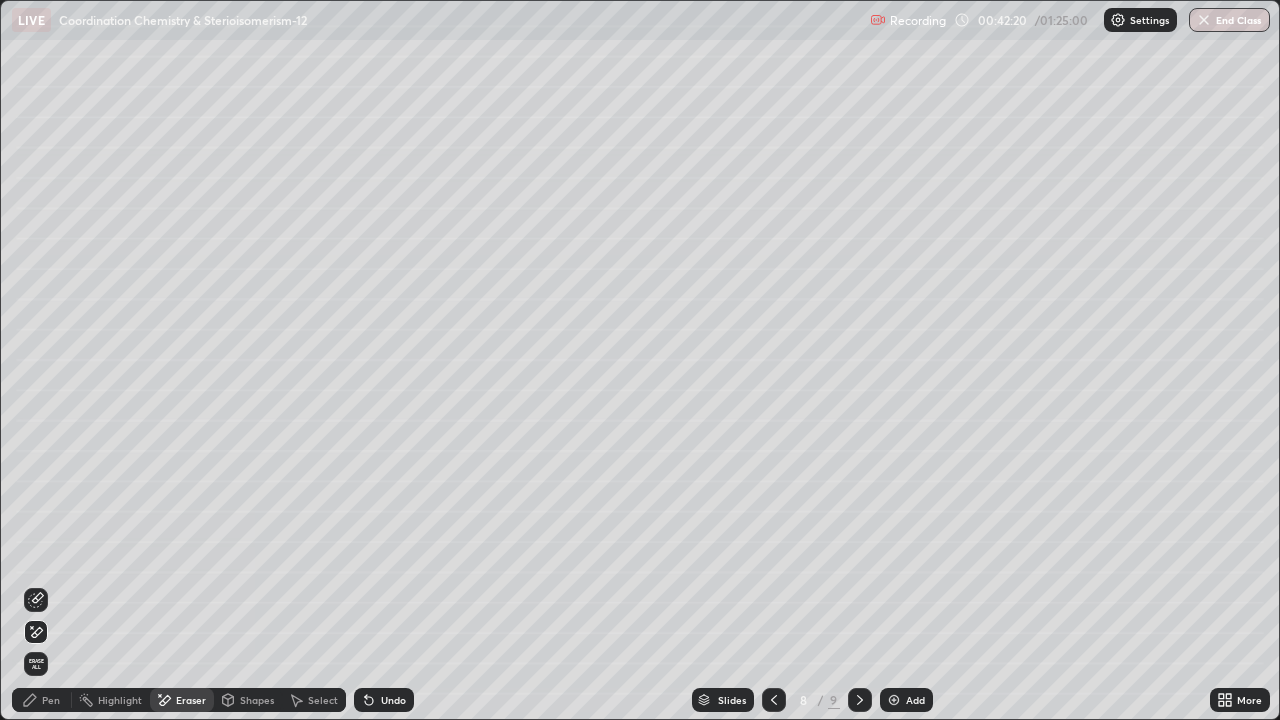 click on "Pen" at bounding box center (51, 700) 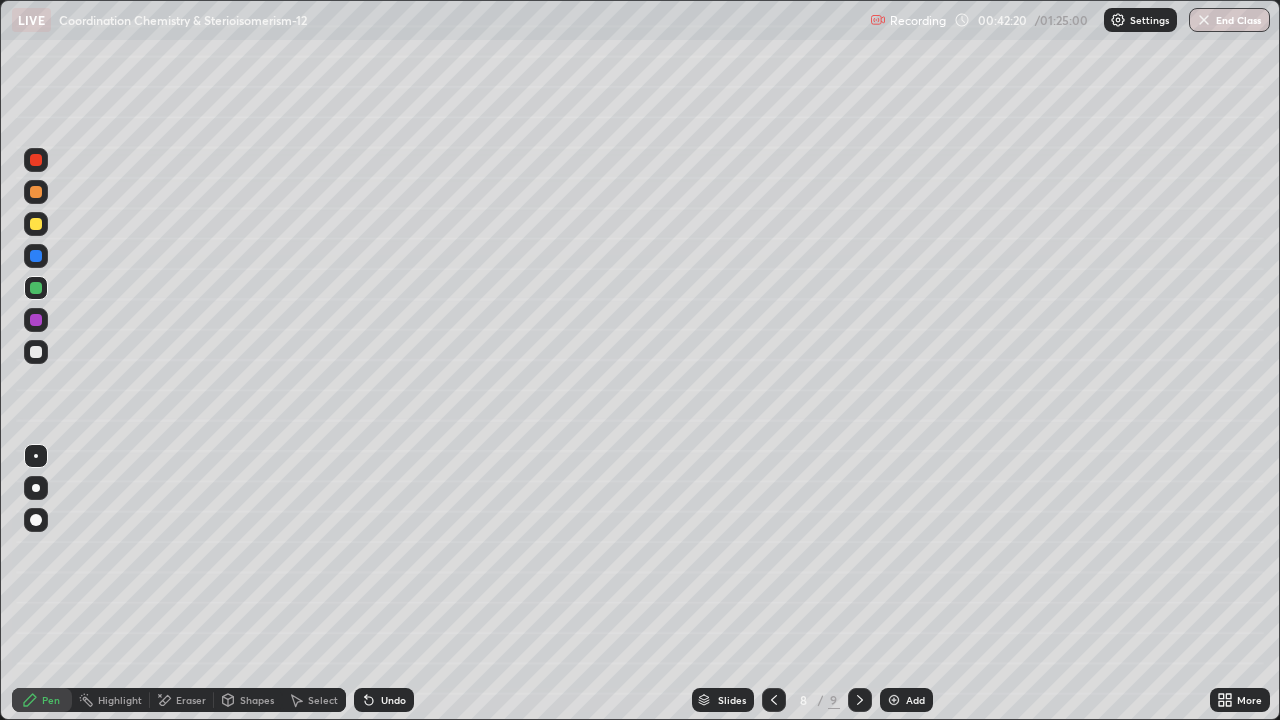 click at bounding box center [36, 352] 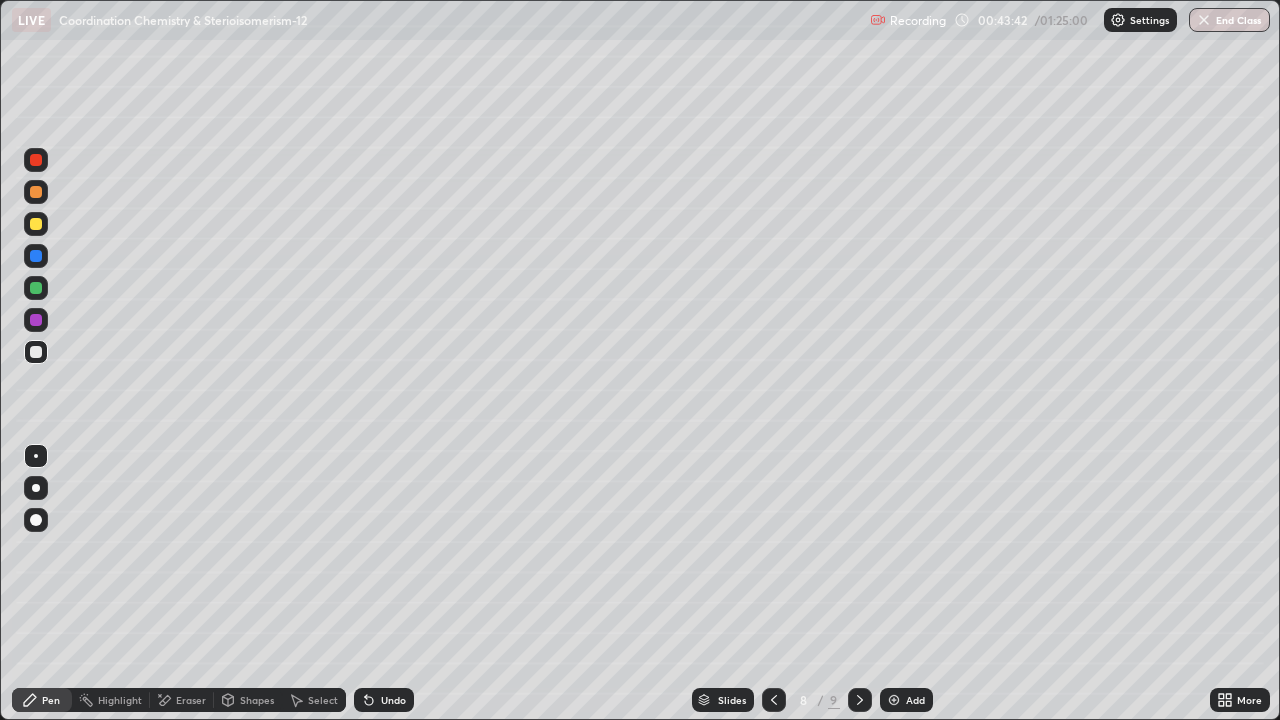click 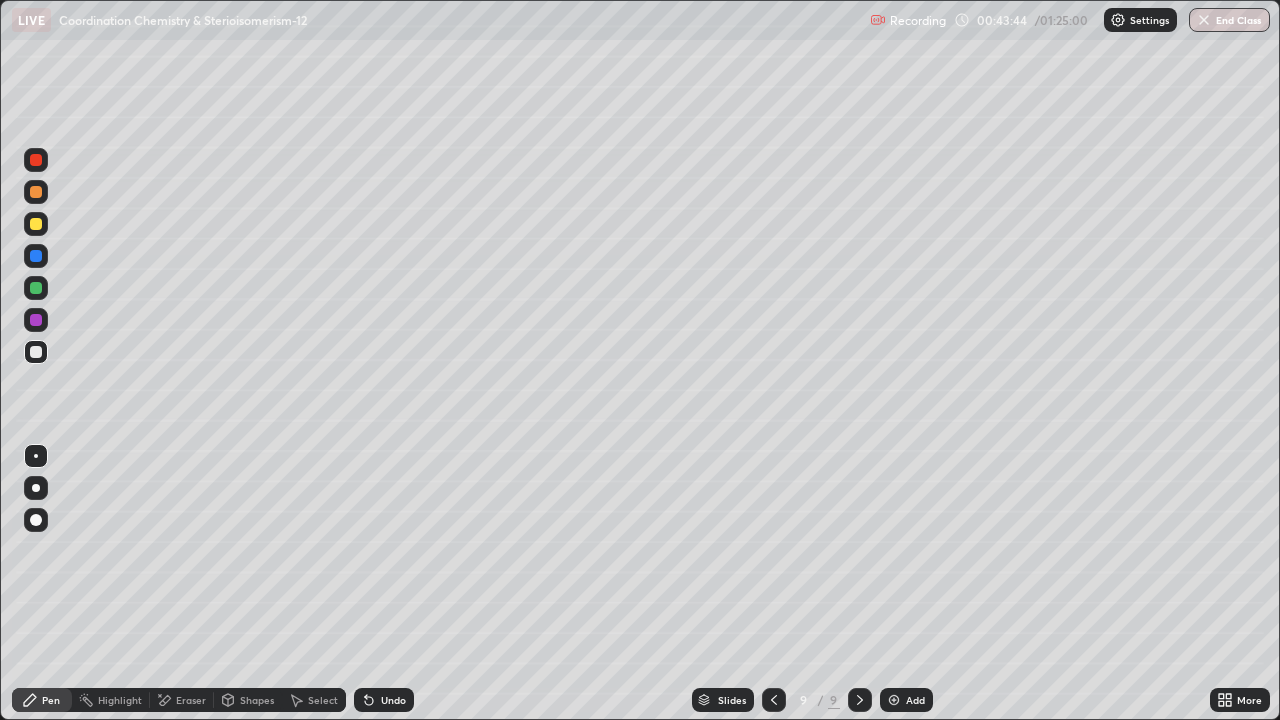click at bounding box center (36, 192) 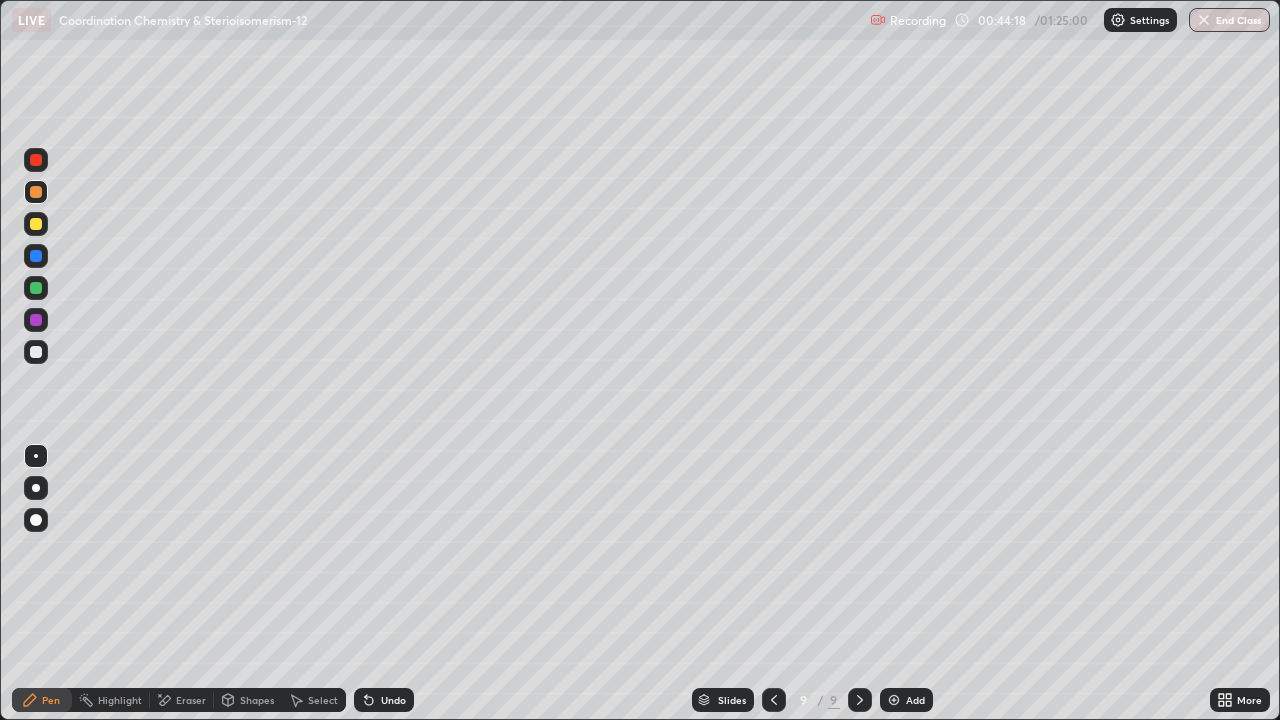 click at bounding box center (36, 224) 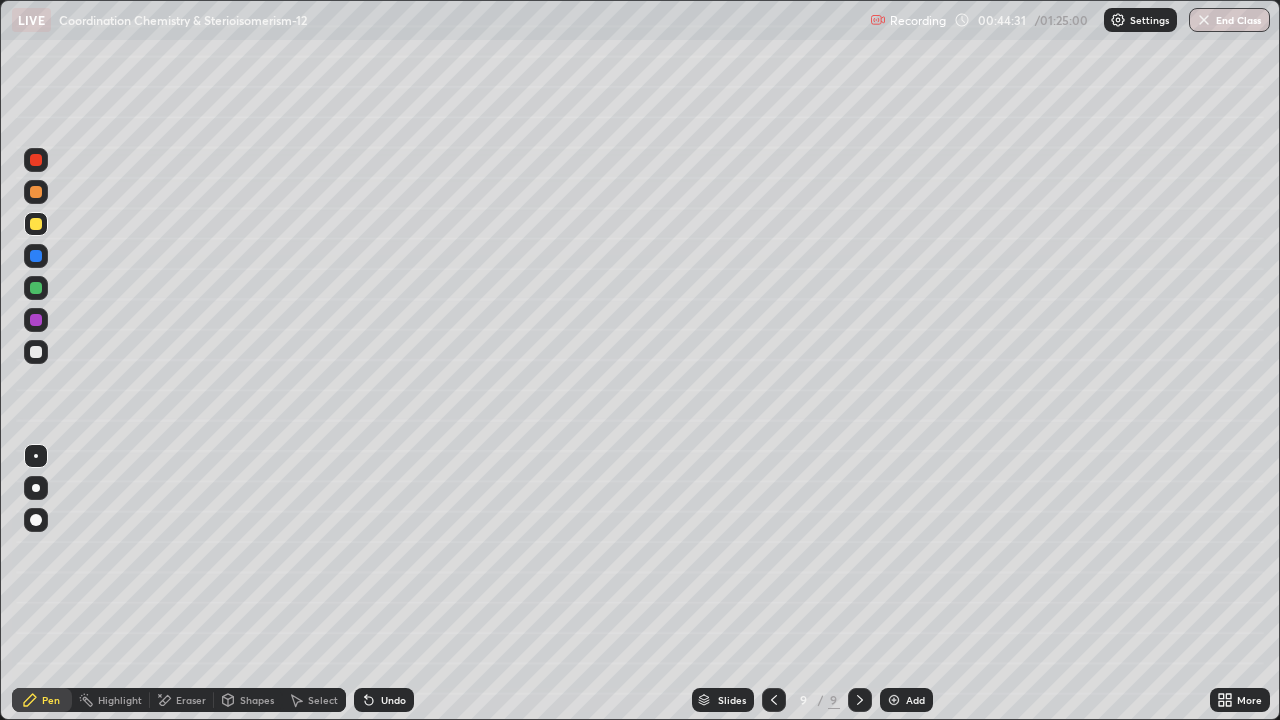 click at bounding box center [36, 288] 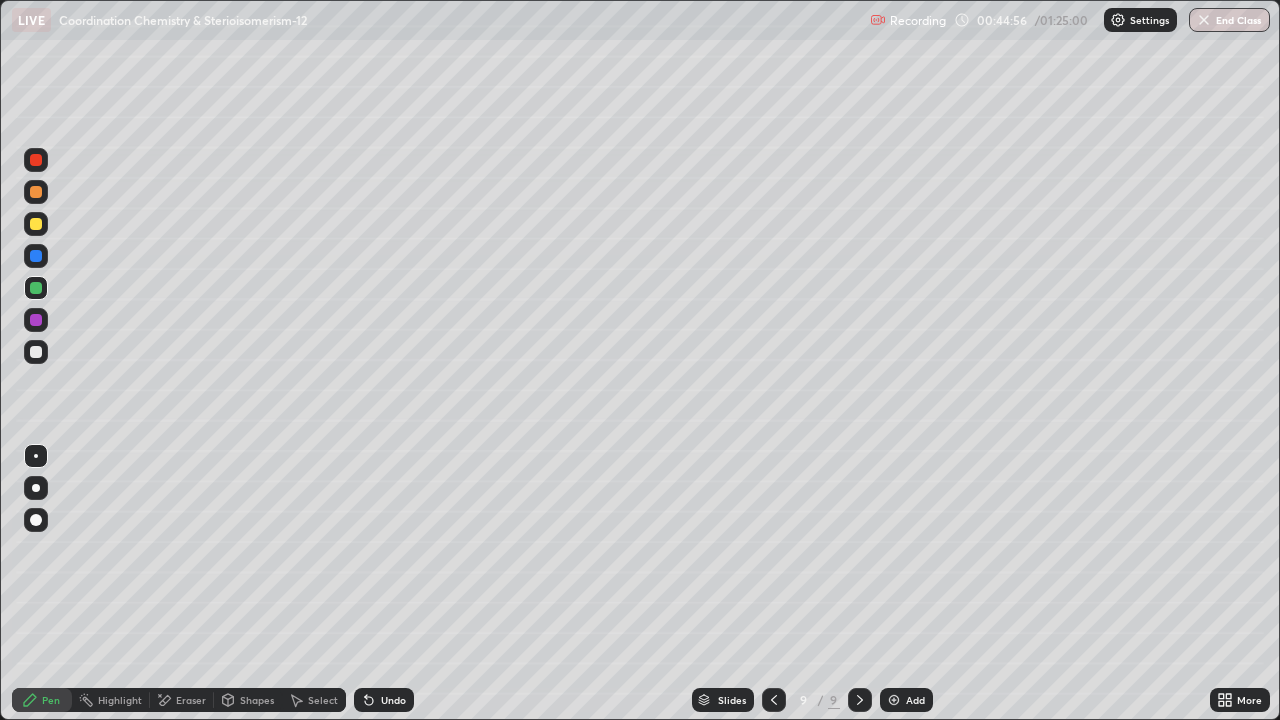 click at bounding box center [36, 224] 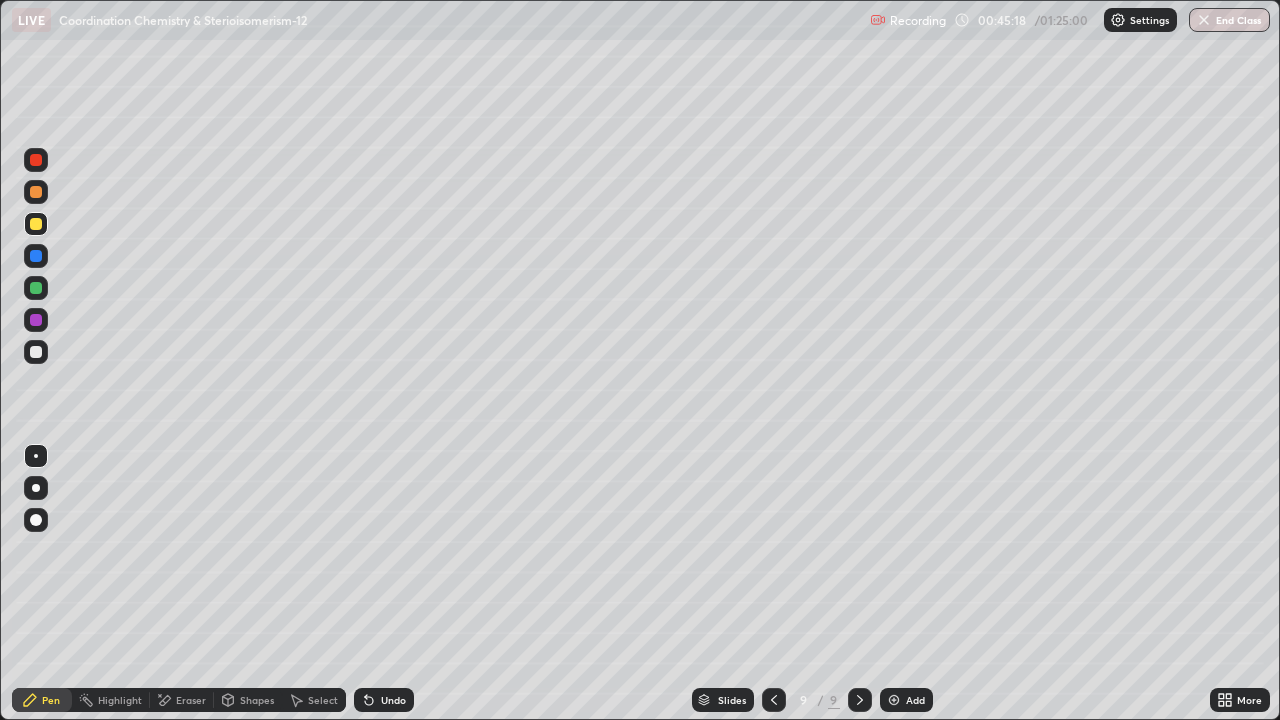 click at bounding box center (36, 256) 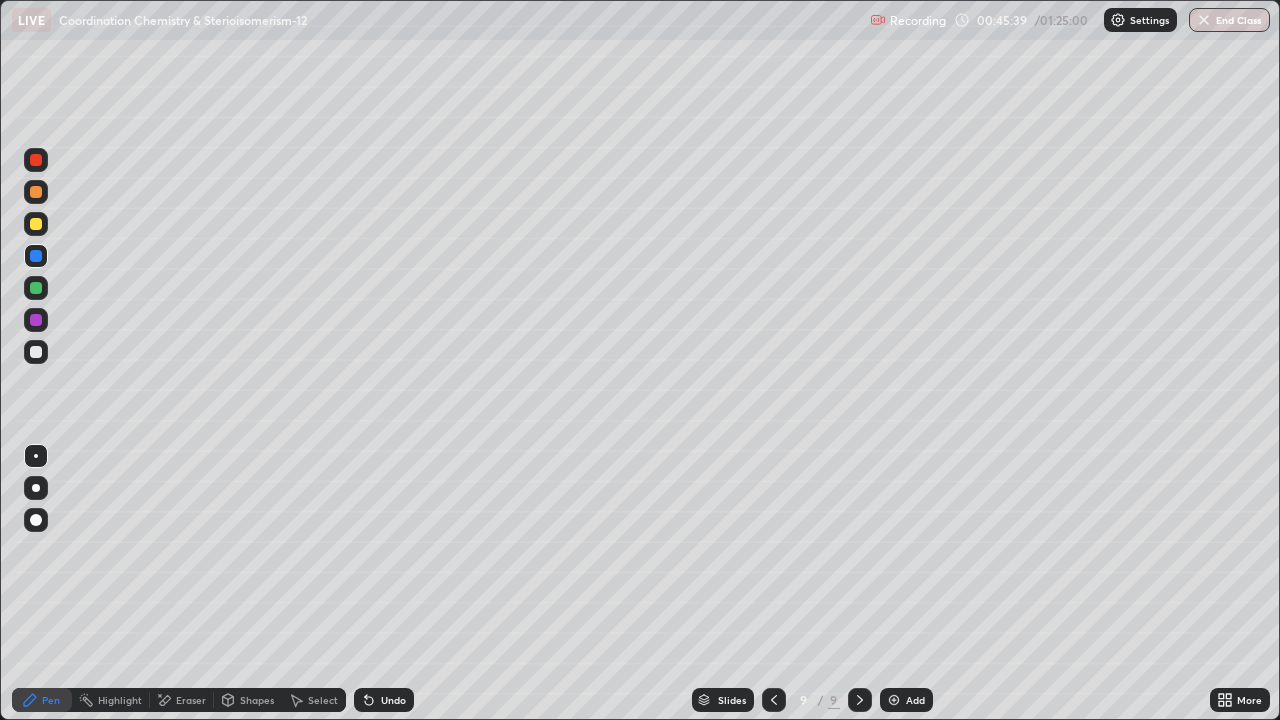 click at bounding box center [36, 320] 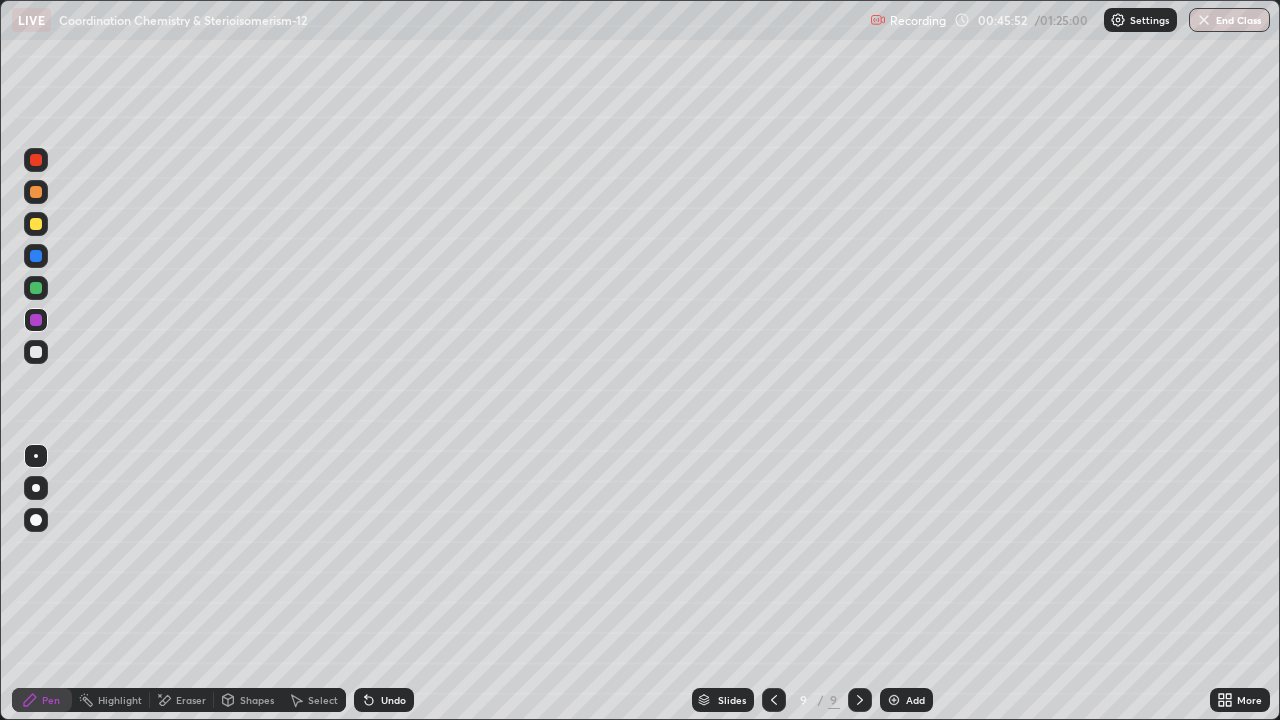click at bounding box center [36, 256] 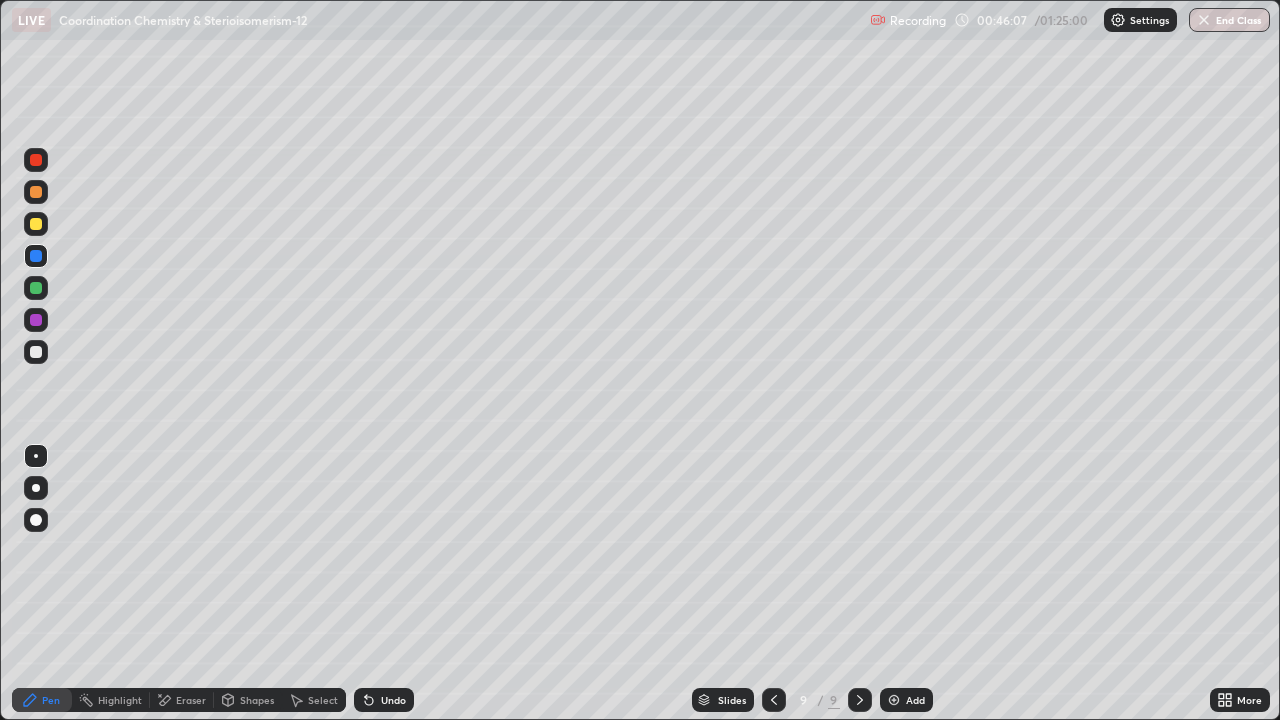 click at bounding box center [36, 352] 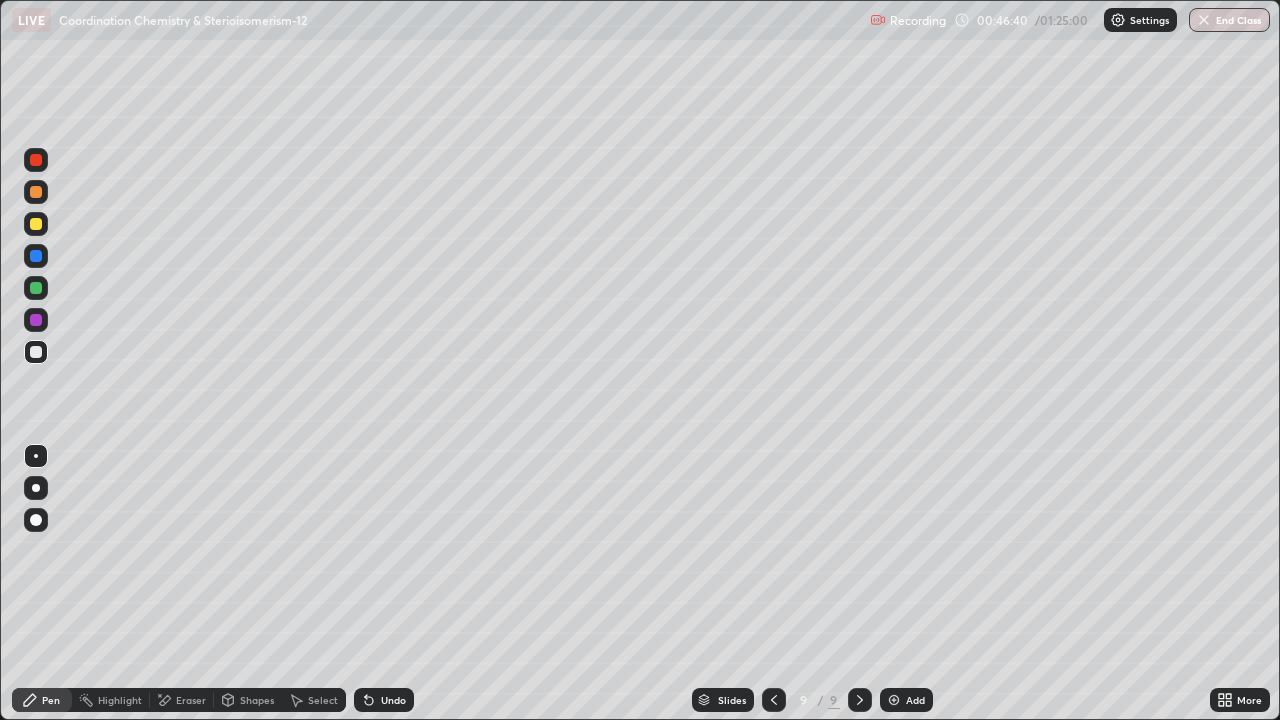 click at bounding box center (36, 224) 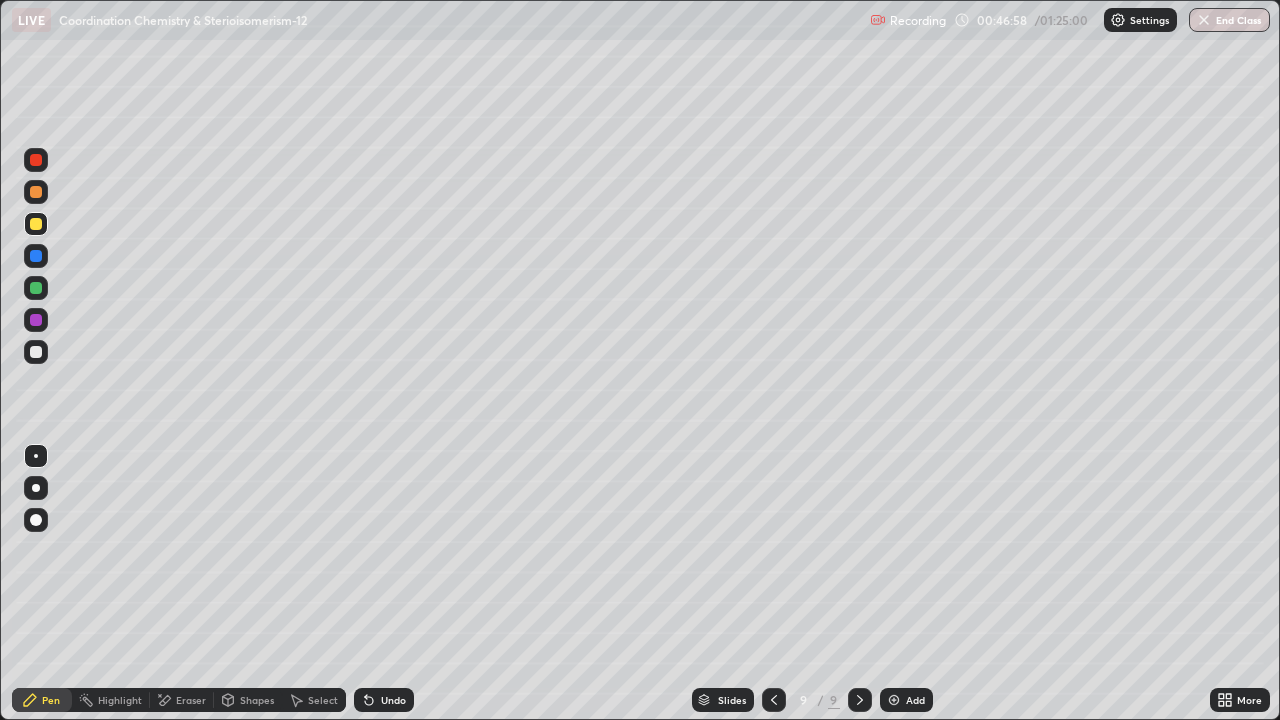 click at bounding box center (36, 256) 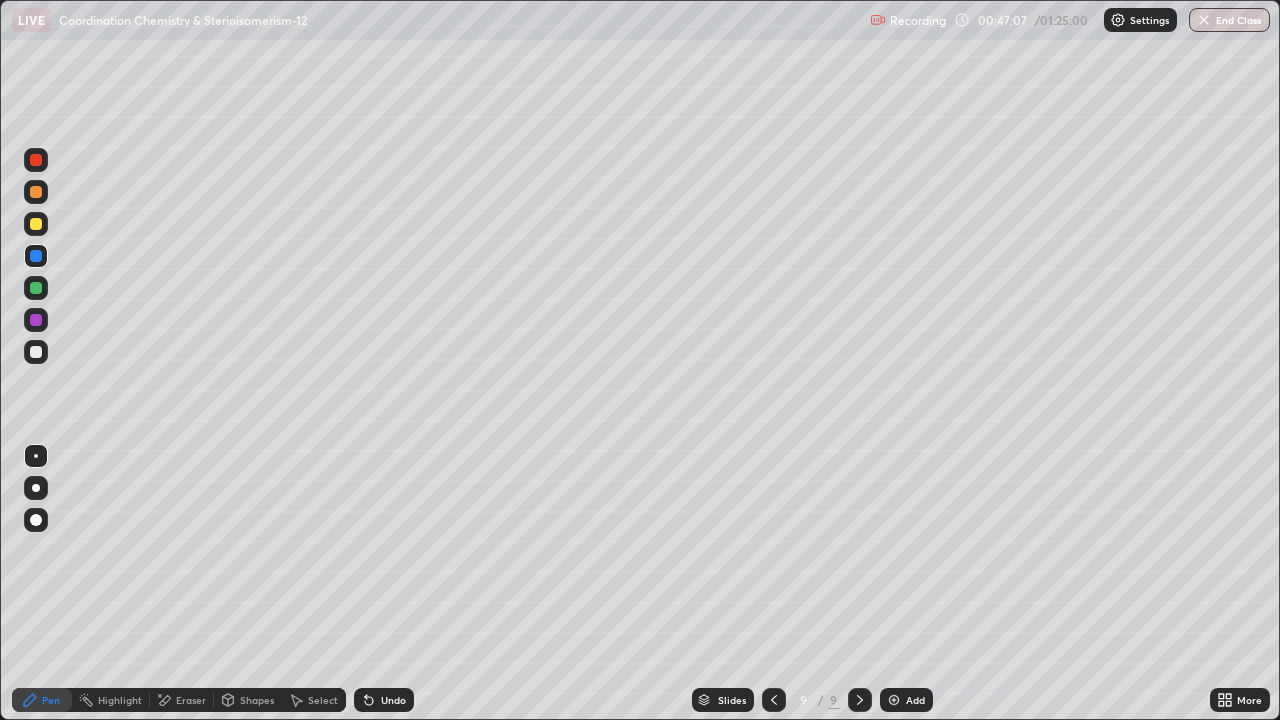 click at bounding box center (36, 320) 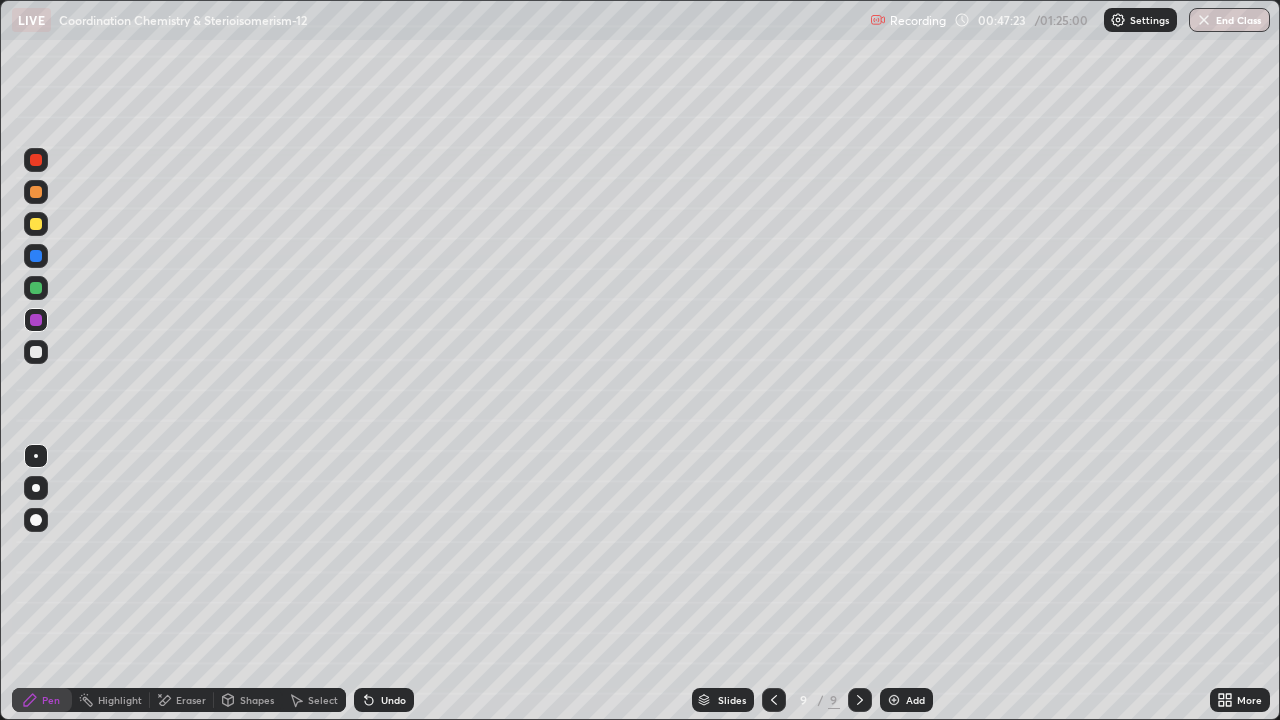click at bounding box center [36, 256] 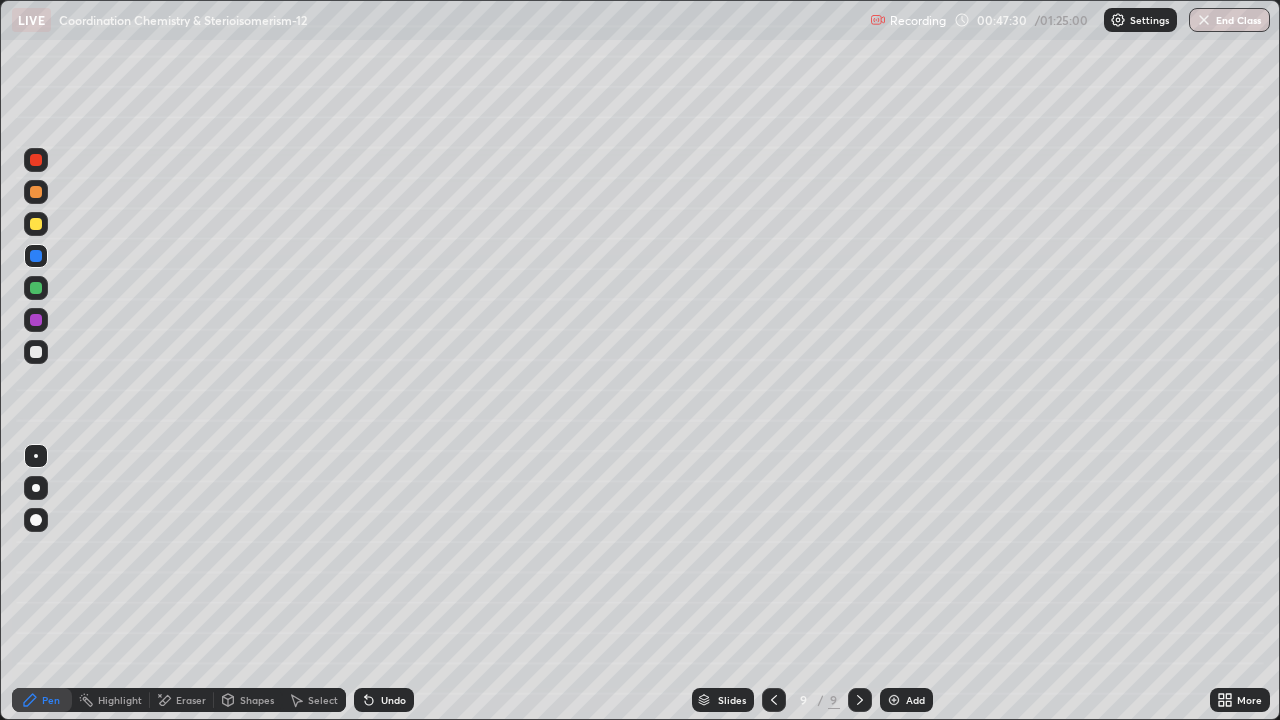 click at bounding box center [36, 352] 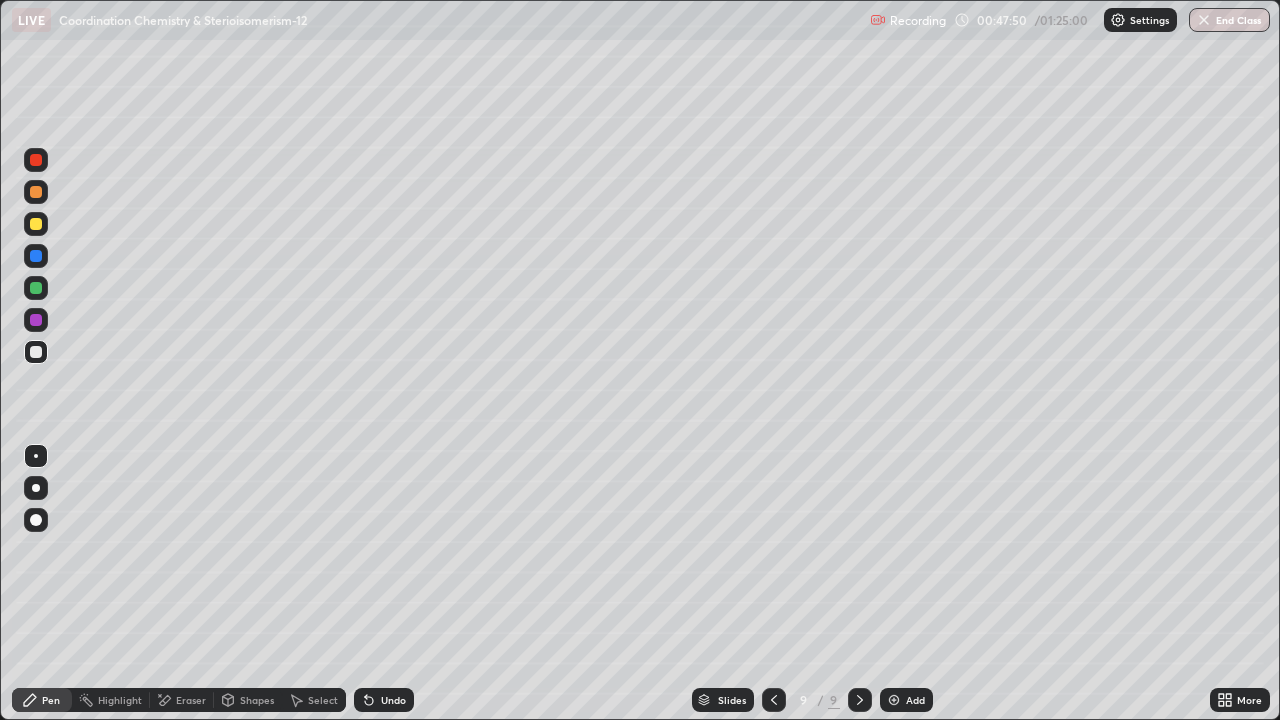 click on "Undo" at bounding box center [393, 700] 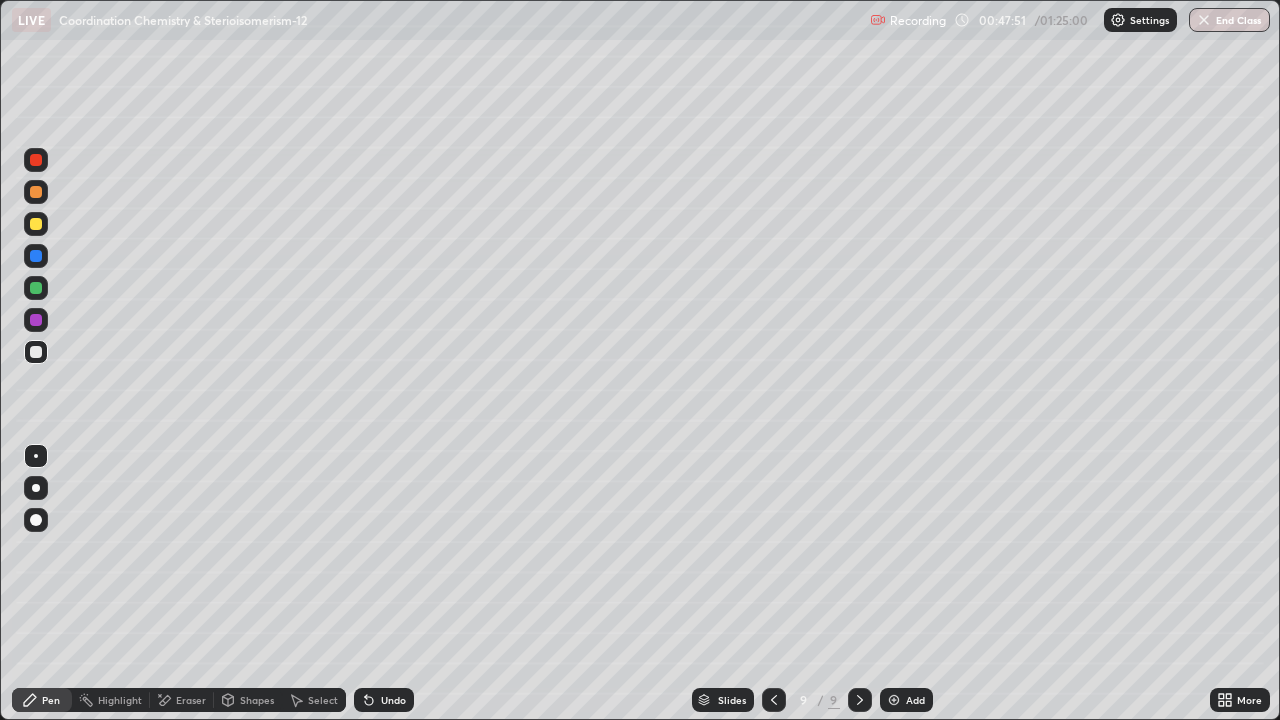 click on "Undo" at bounding box center (384, 700) 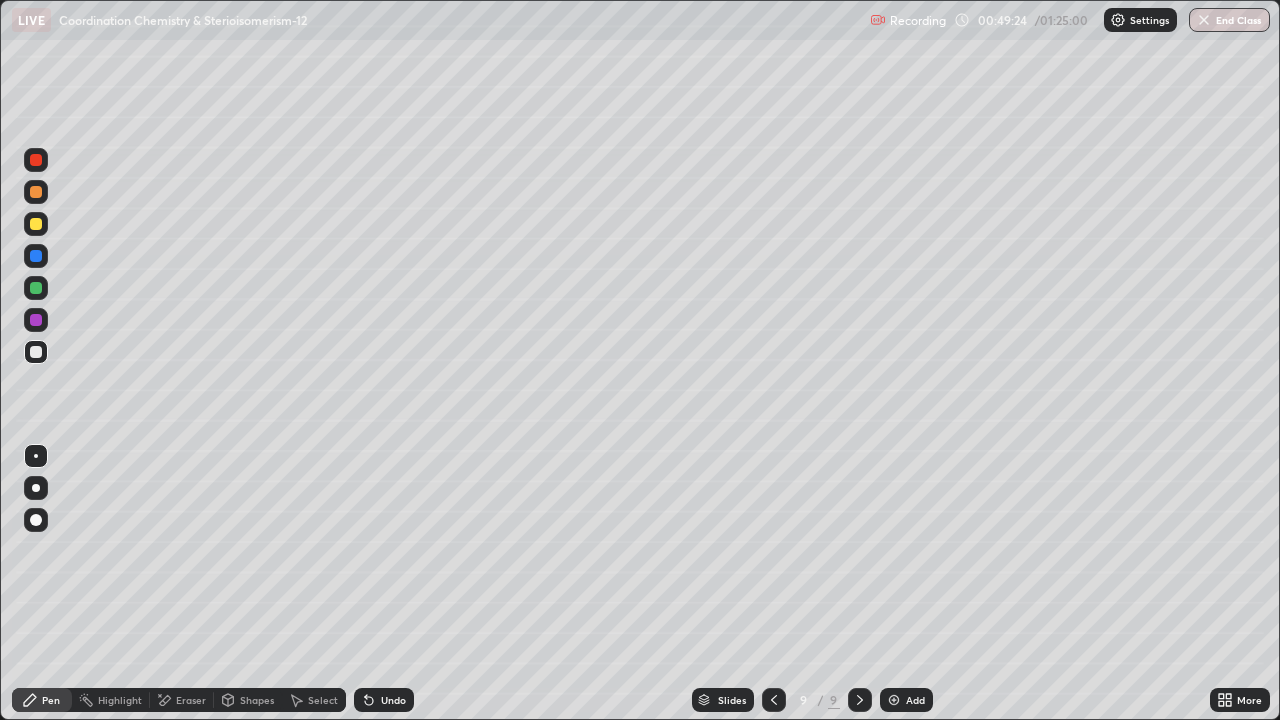 click at bounding box center (36, 320) 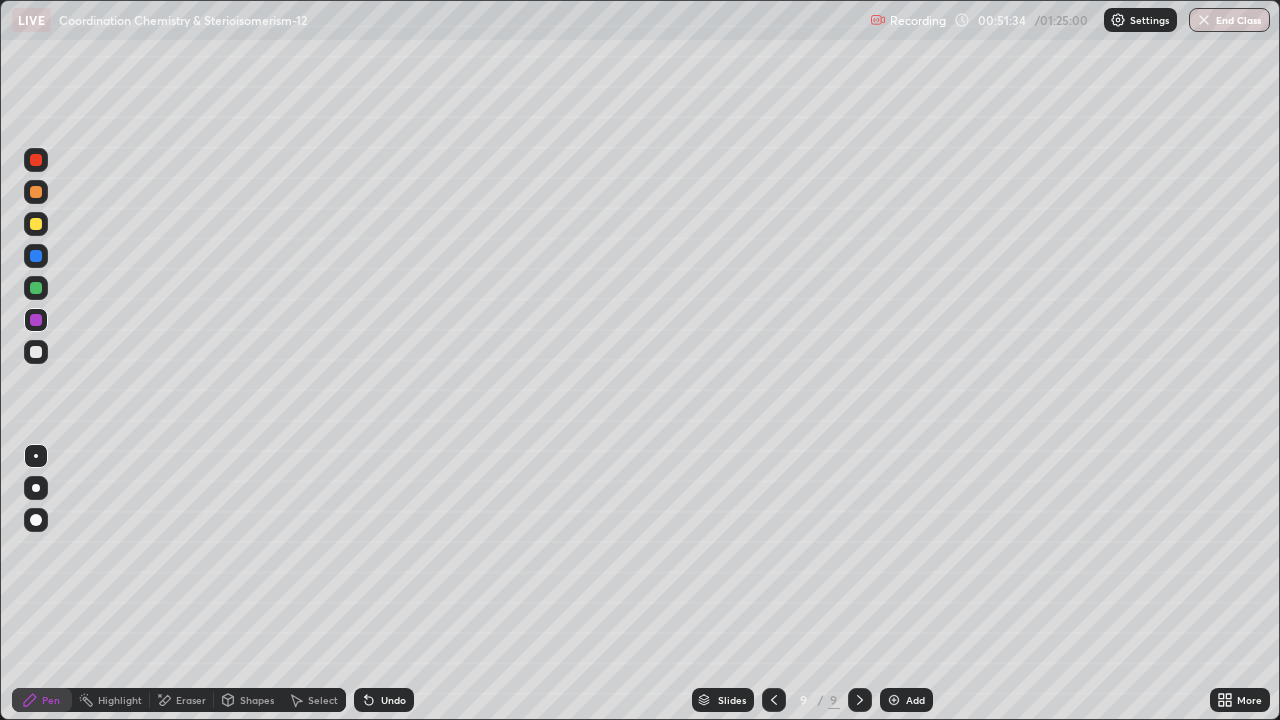 click at bounding box center (36, 256) 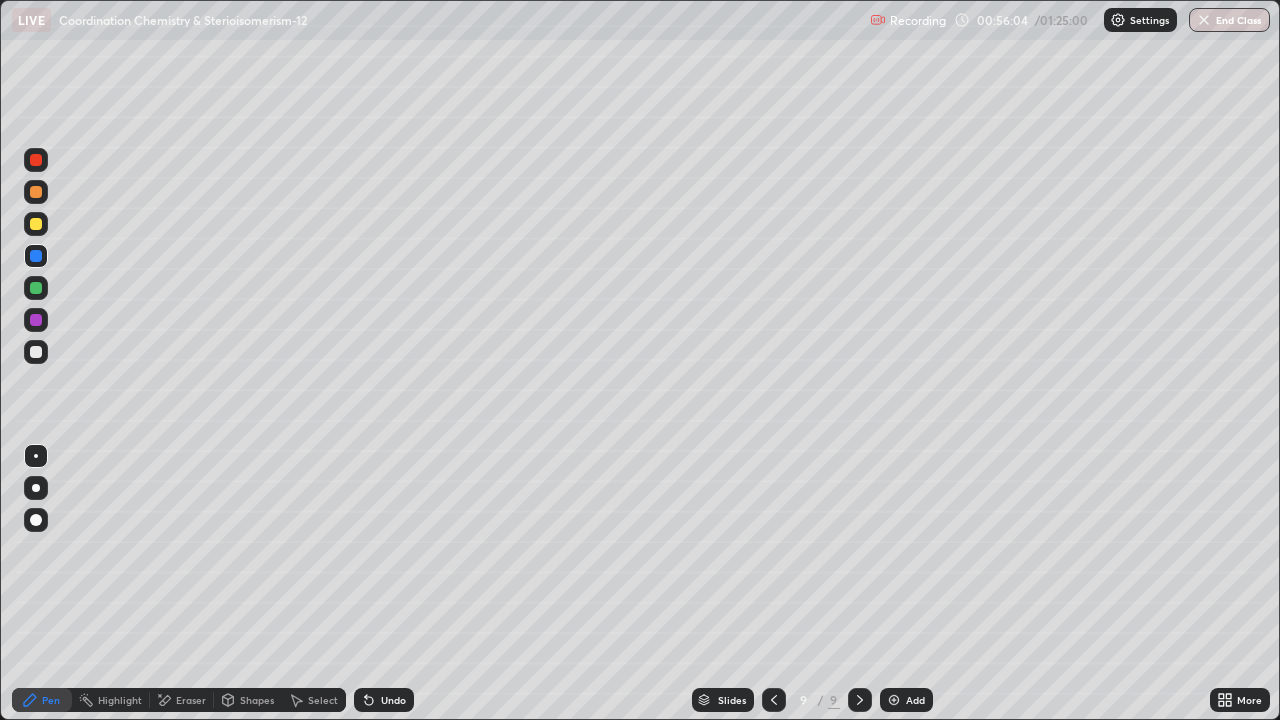 click on "End Class" at bounding box center [1229, 20] 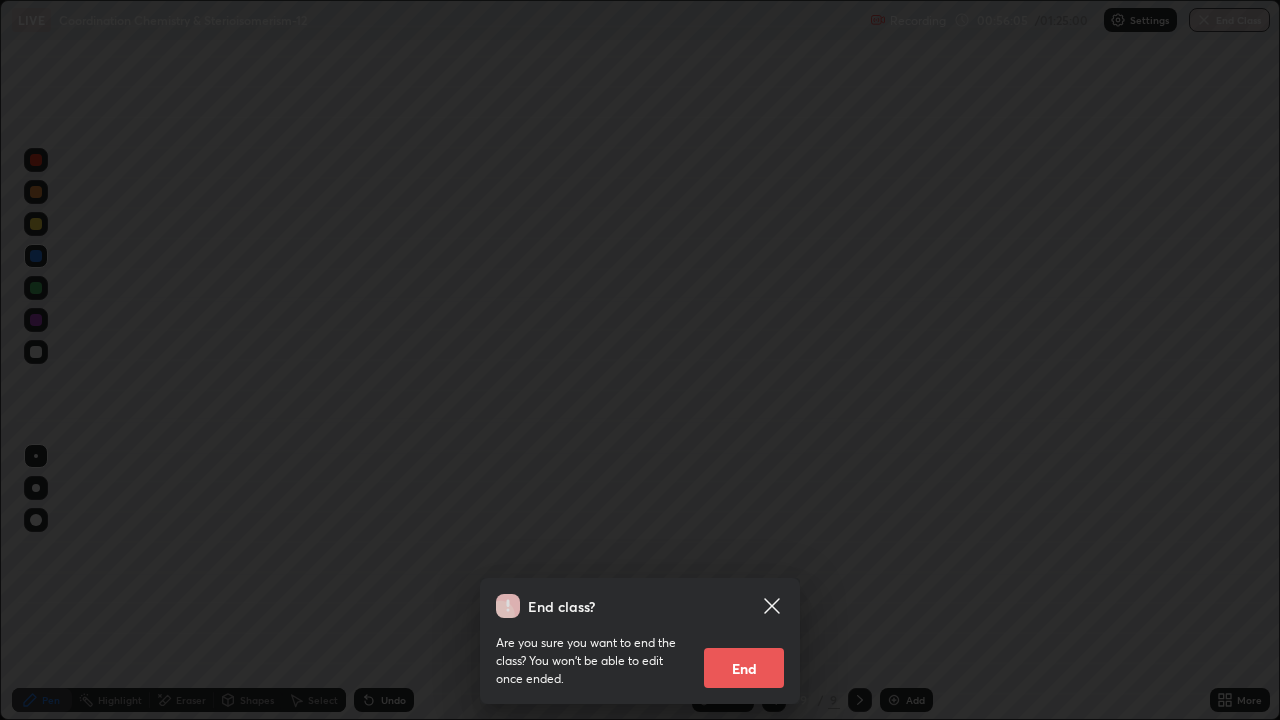 click on "End" at bounding box center (744, 668) 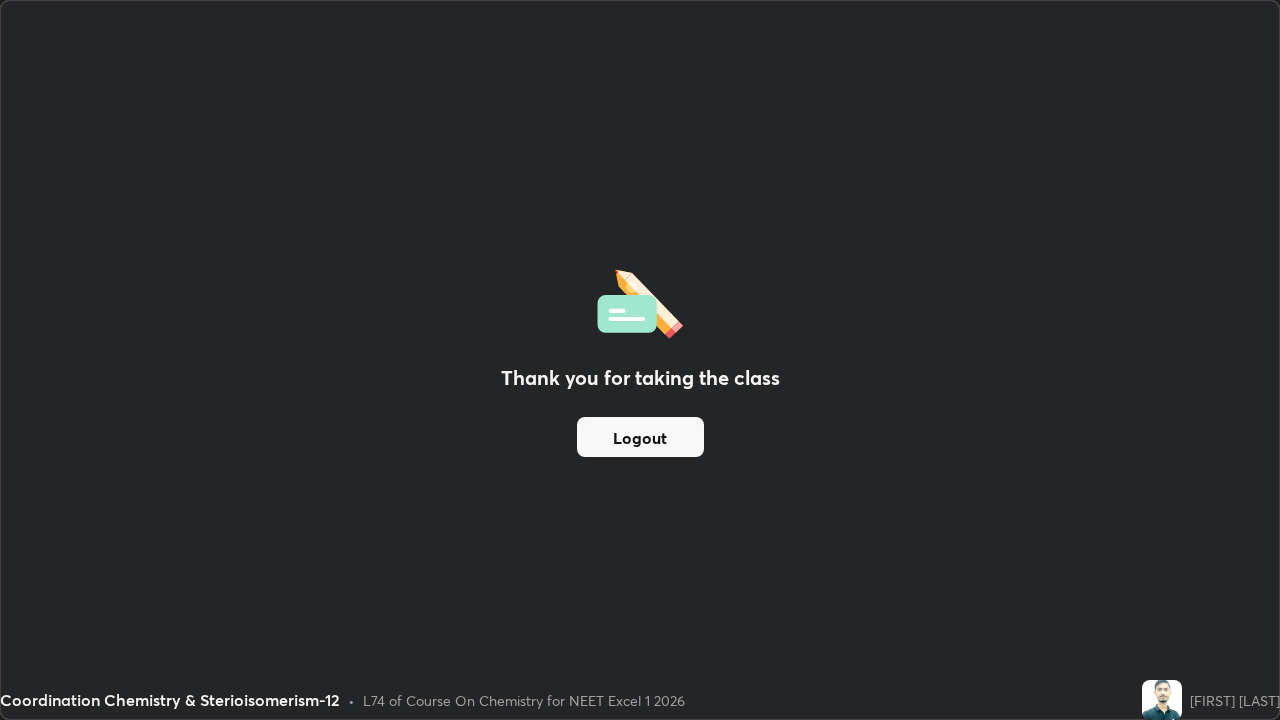 click on "Logout" at bounding box center [640, 437] 